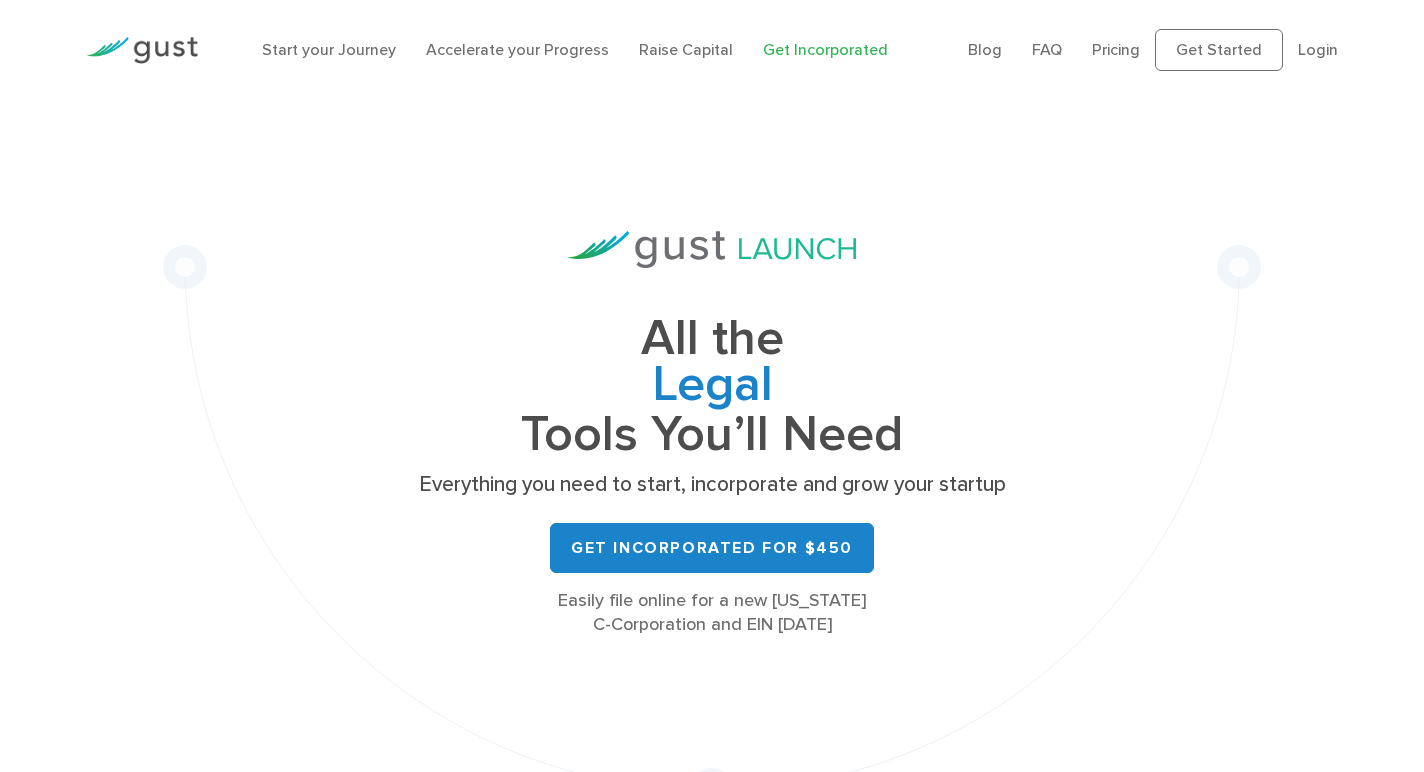scroll, scrollTop: 0, scrollLeft: 0, axis: both 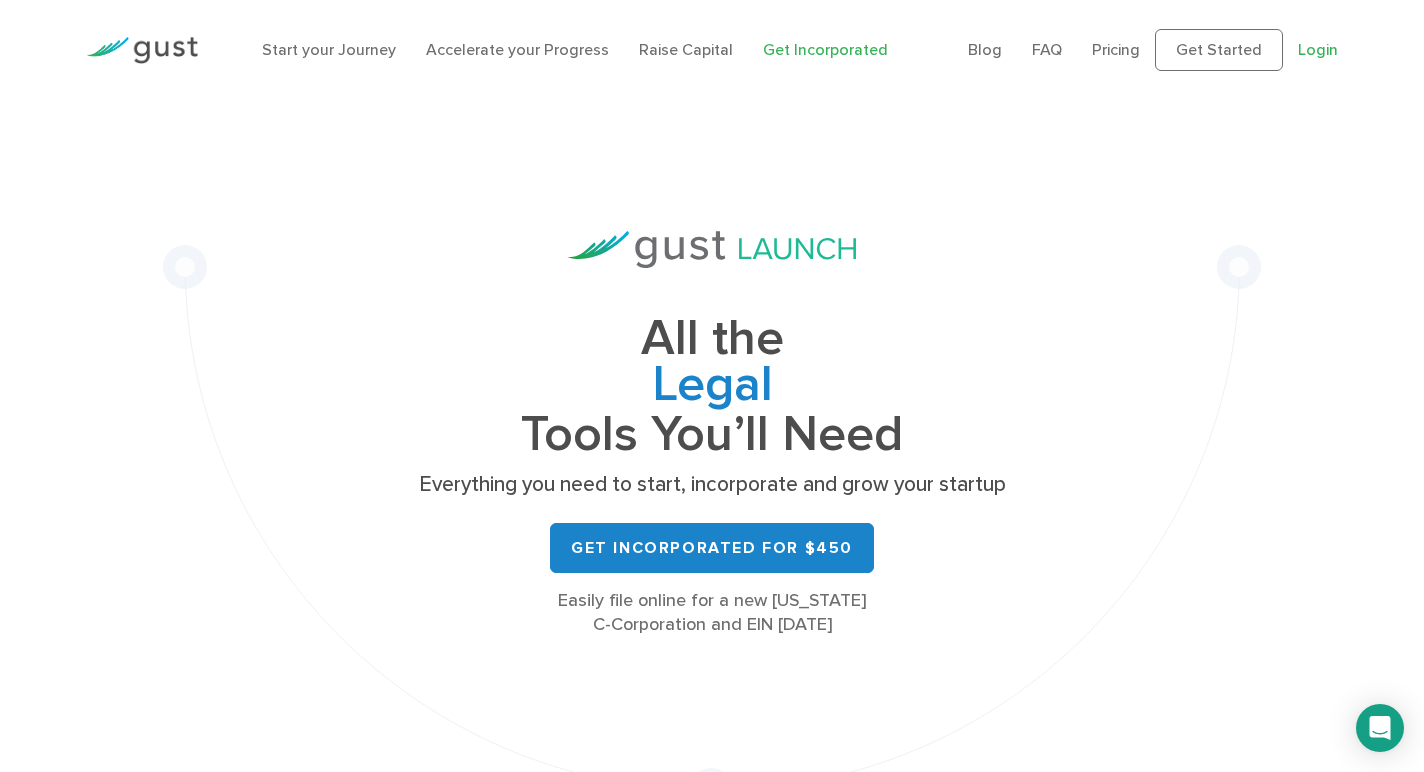 click on "Login" at bounding box center (1318, 49) 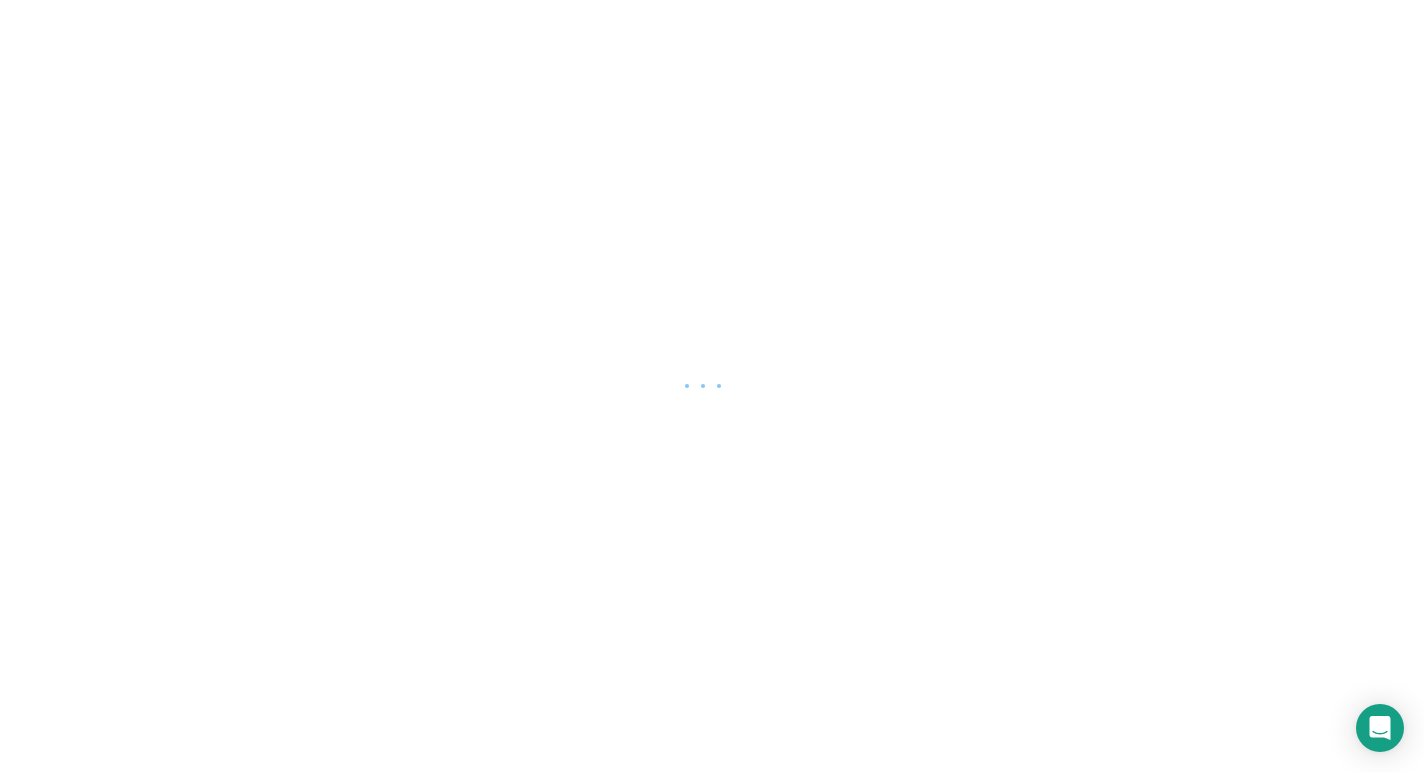 scroll, scrollTop: 0, scrollLeft: 0, axis: both 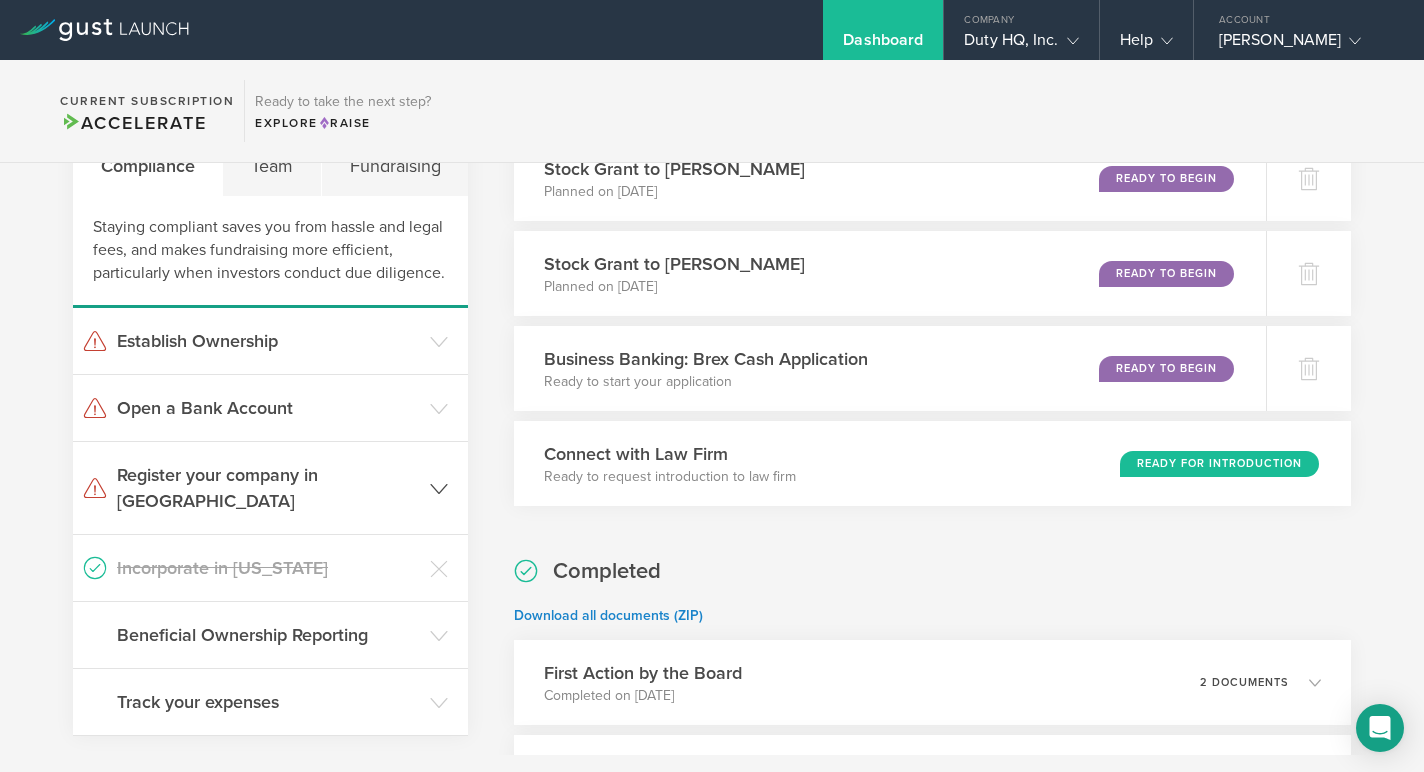 click on "Register your company in CA" at bounding box center [268, 488] 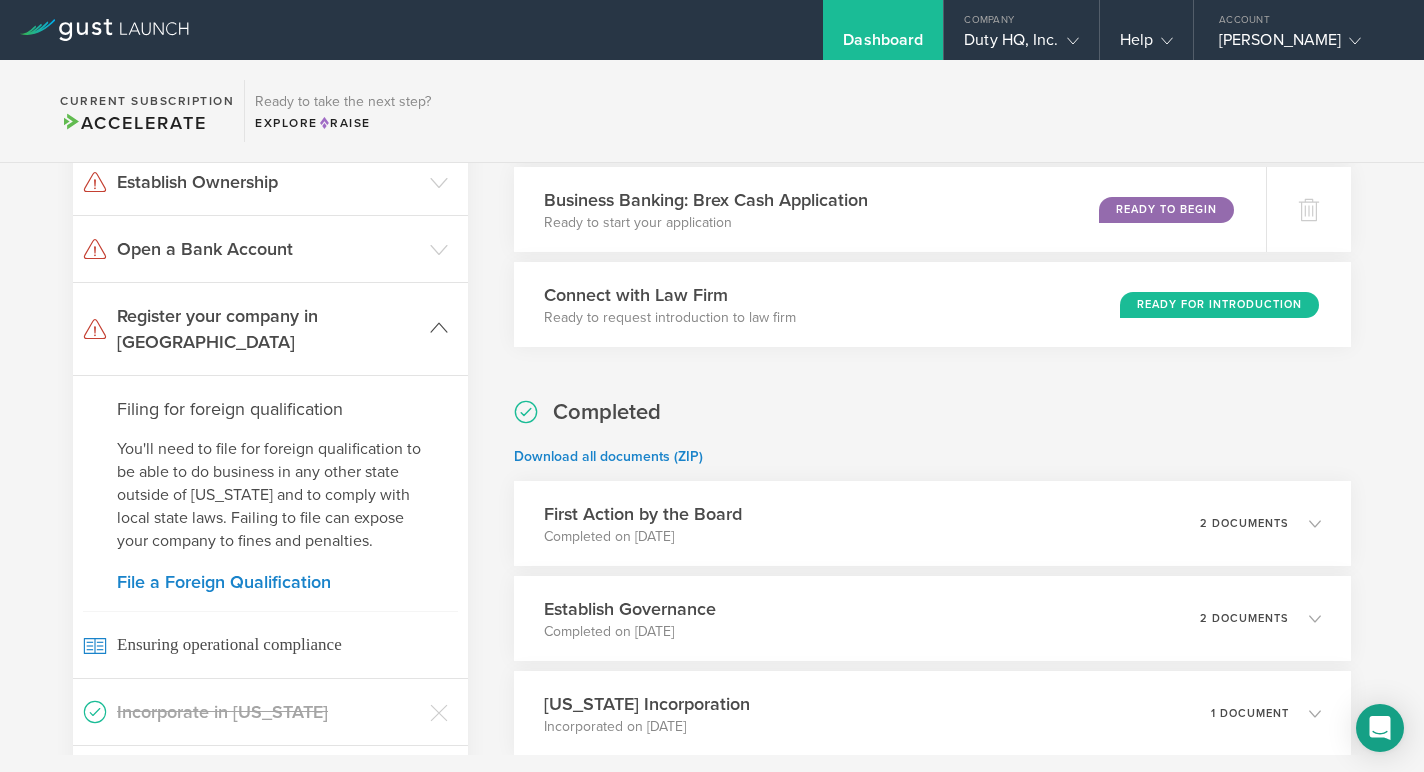 scroll, scrollTop: 262, scrollLeft: 0, axis: vertical 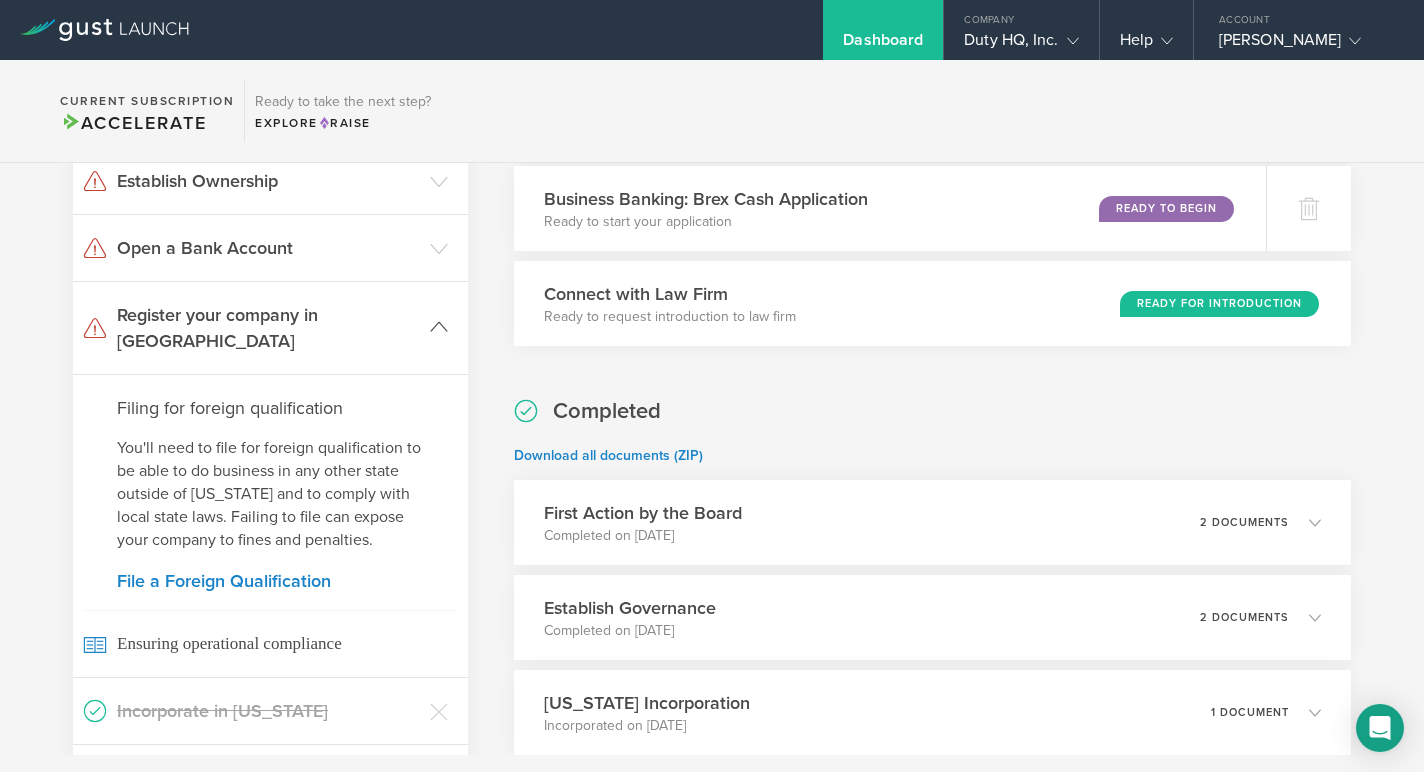 click on "Register your company in CA" at bounding box center (270, 328) 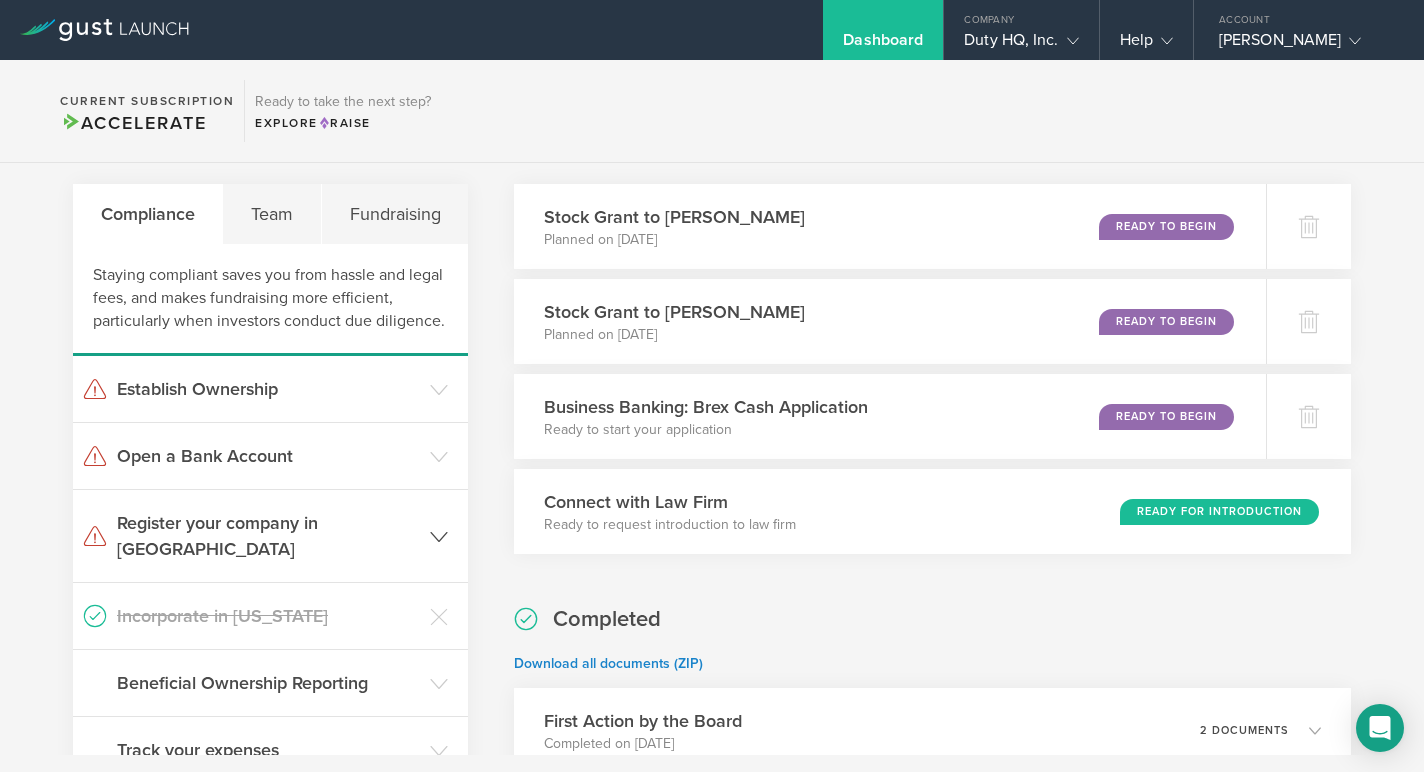scroll, scrollTop: 0, scrollLeft: 0, axis: both 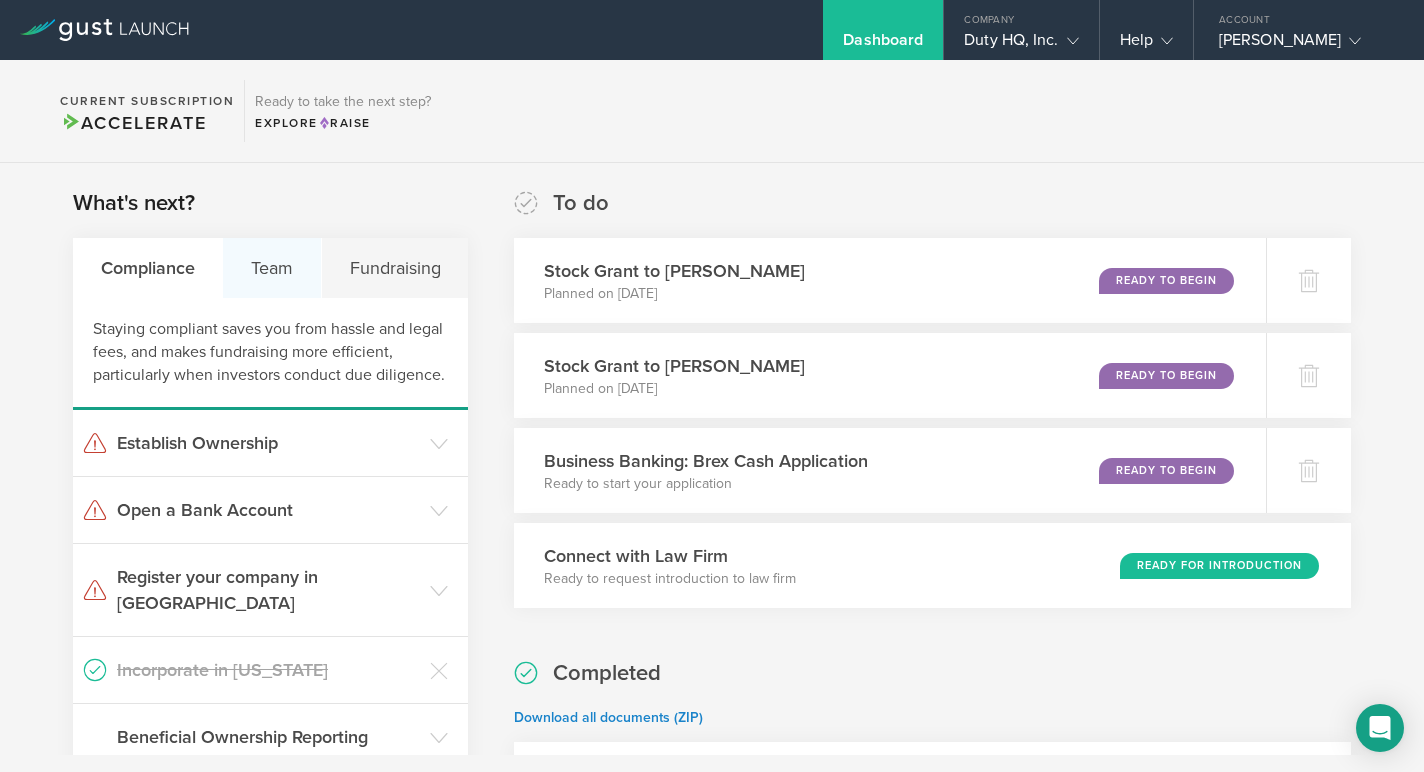 click on "Team" at bounding box center (272, 268) 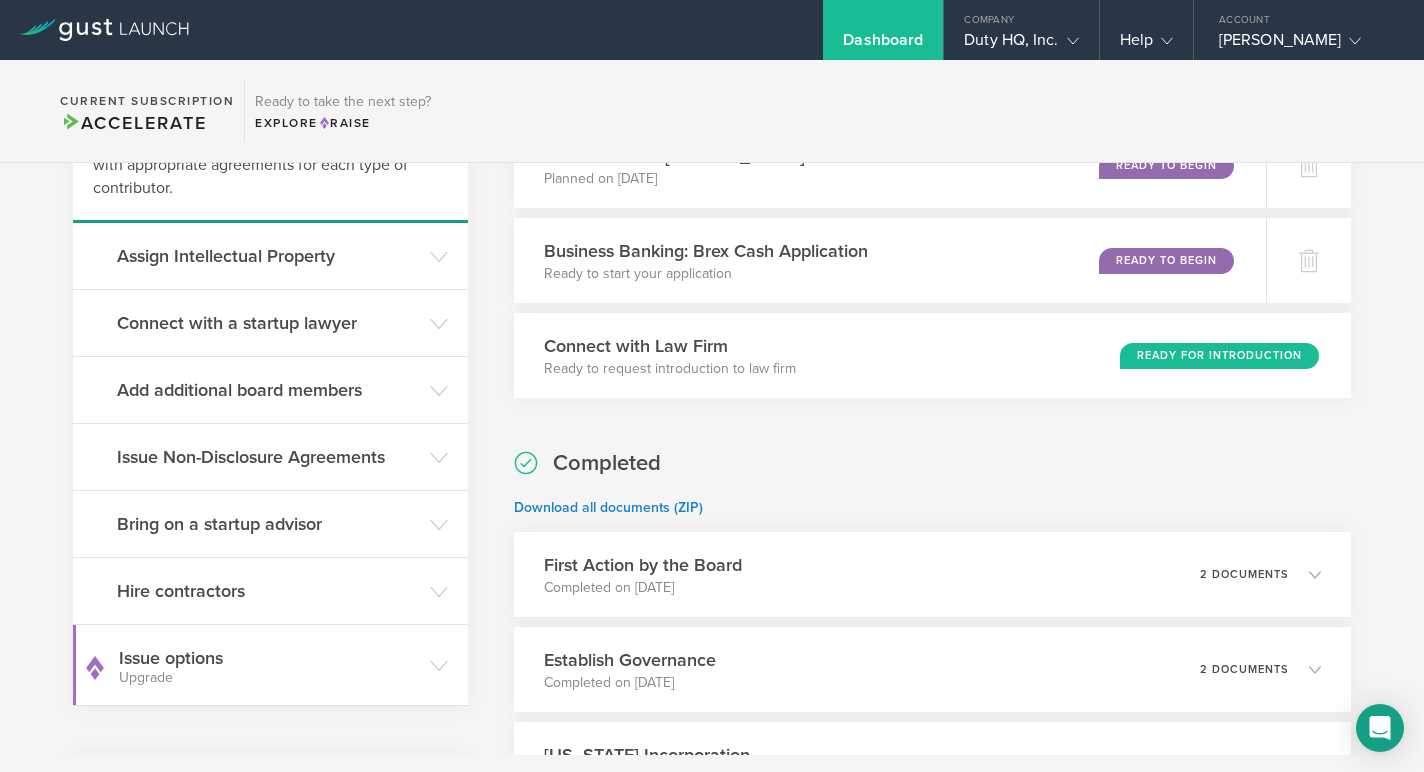 scroll, scrollTop: 206, scrollLeft: 0, axis: vertical 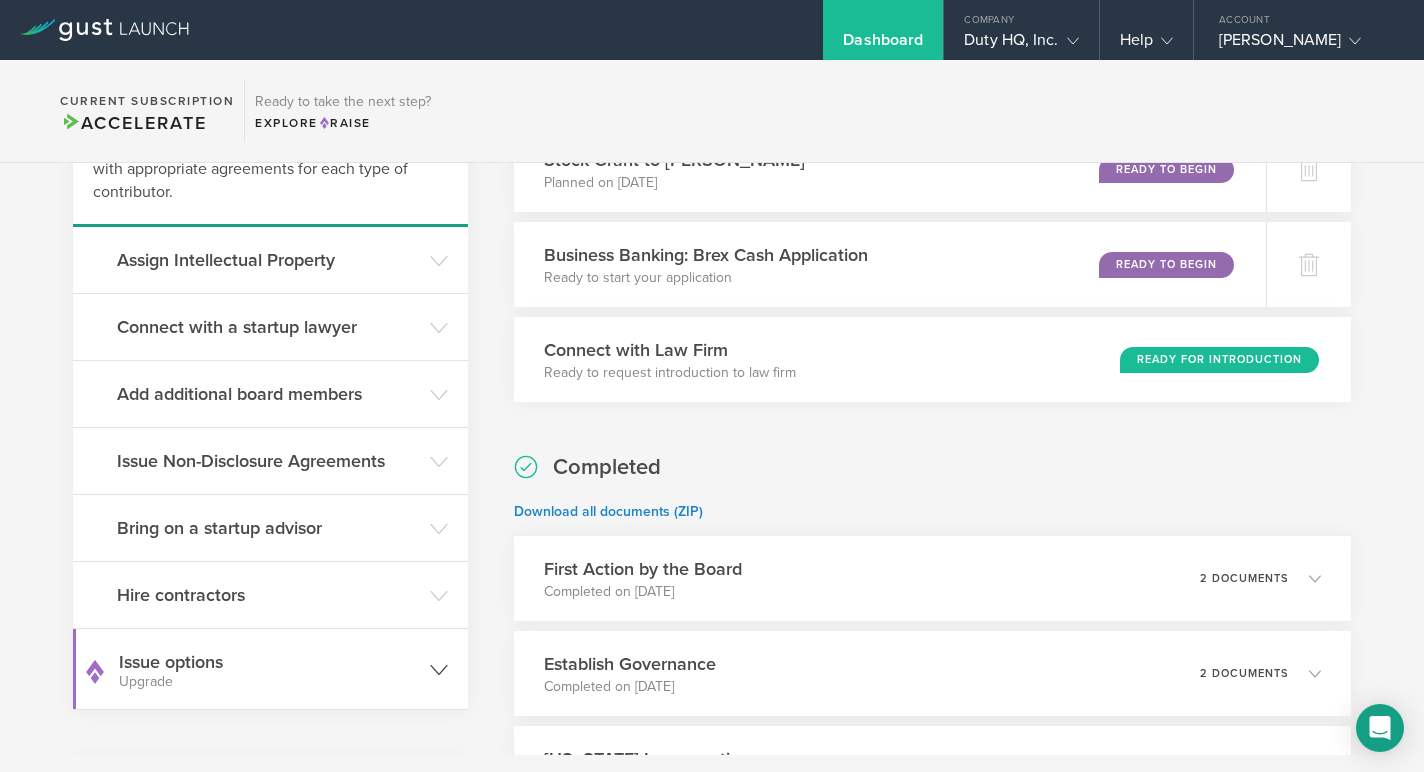 click on "Upgrade" at bounding box center [269, 682] 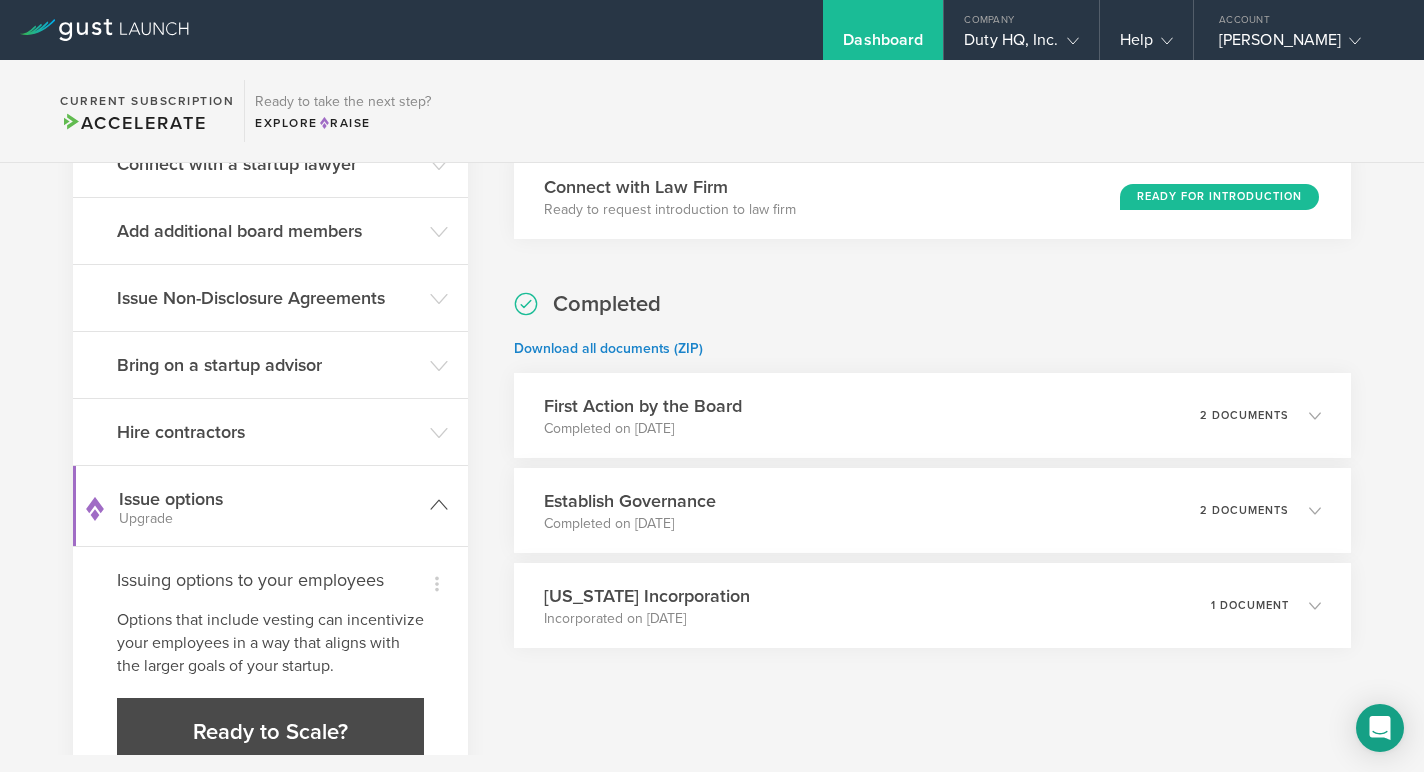 scroll, scrollTop: 459, scrollLeft: 0, axis: vertical 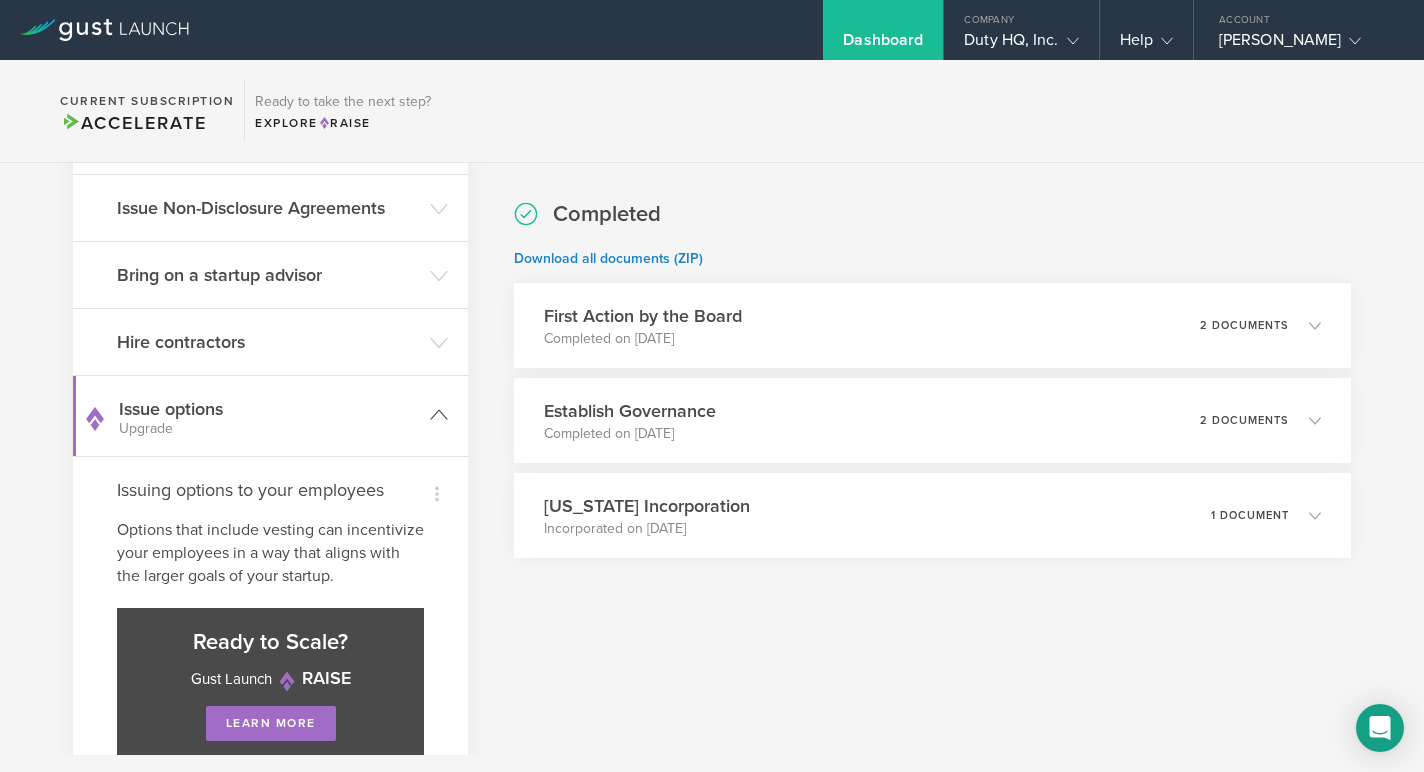 click on "Issue options Upgrade" at bounding box center (270, 416) 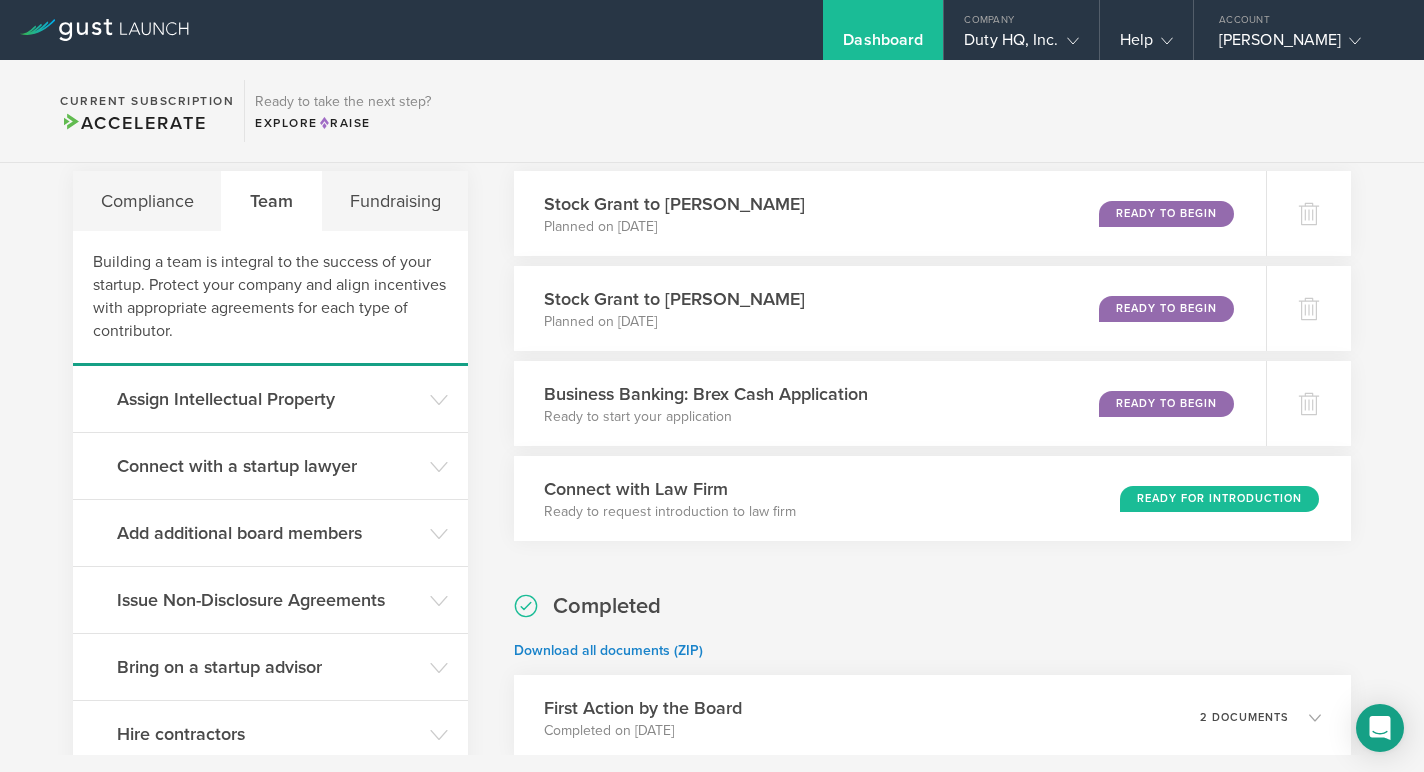 scroll, scrollTop: 0, scrollLeft: 0, axis: both 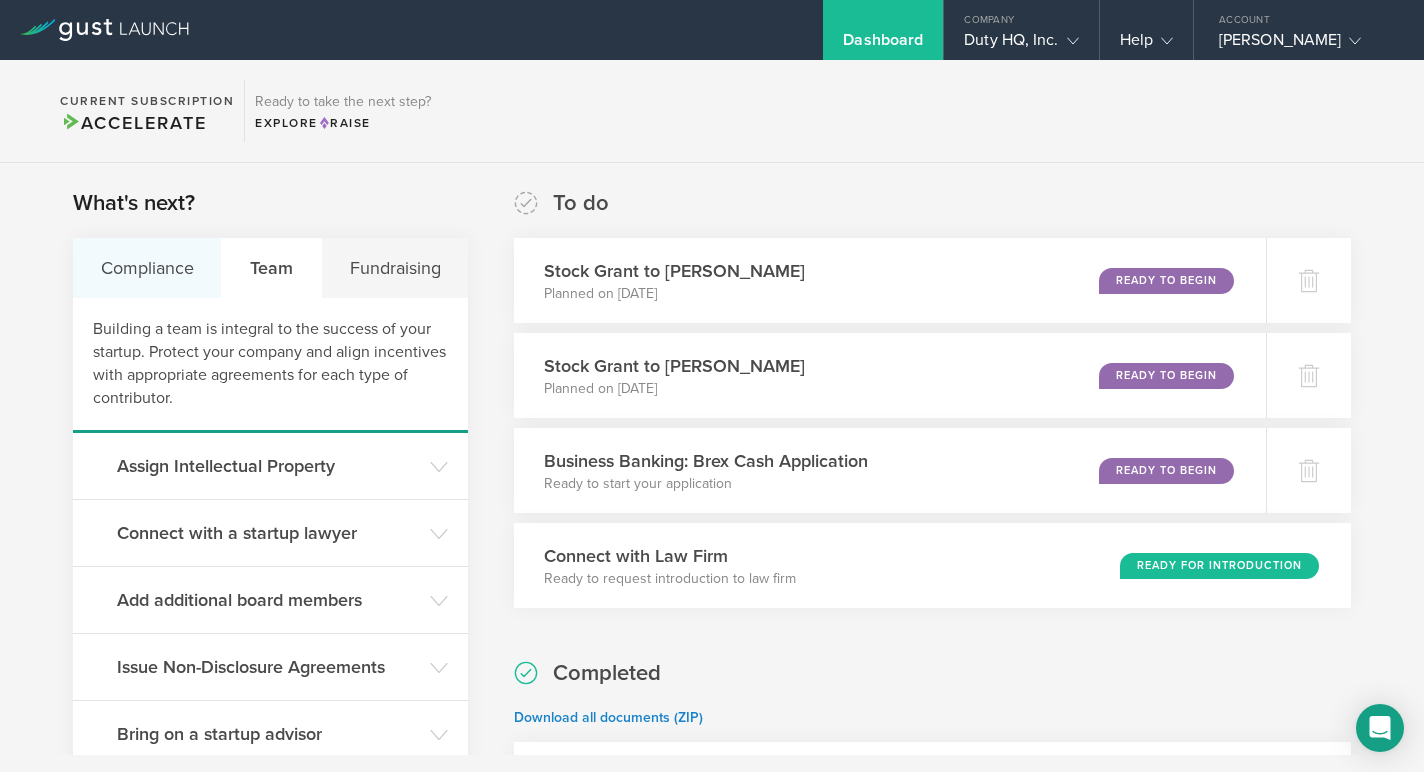 click on "Compliance" at bounding box center [147, 268] 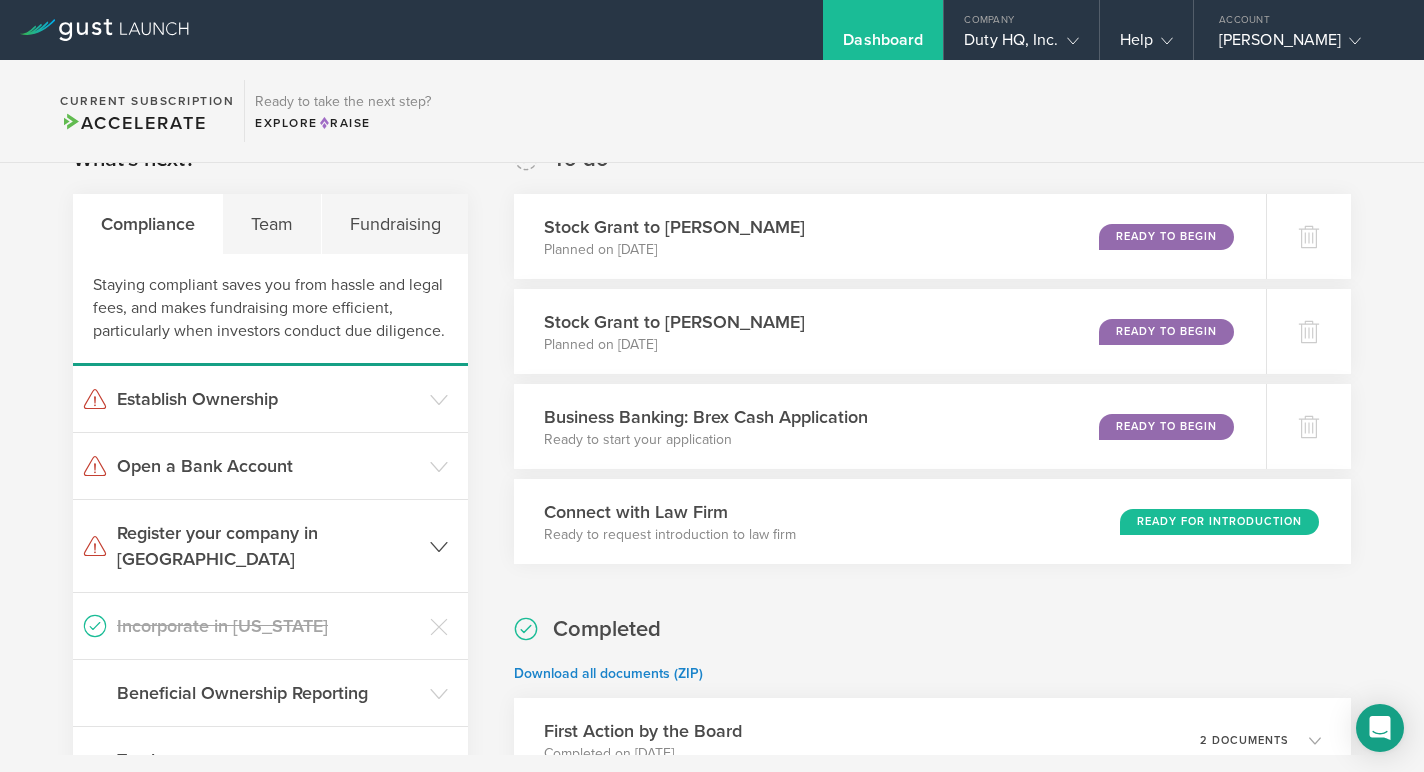 click on "Register your company in CA" at bounding box center (268, 546) 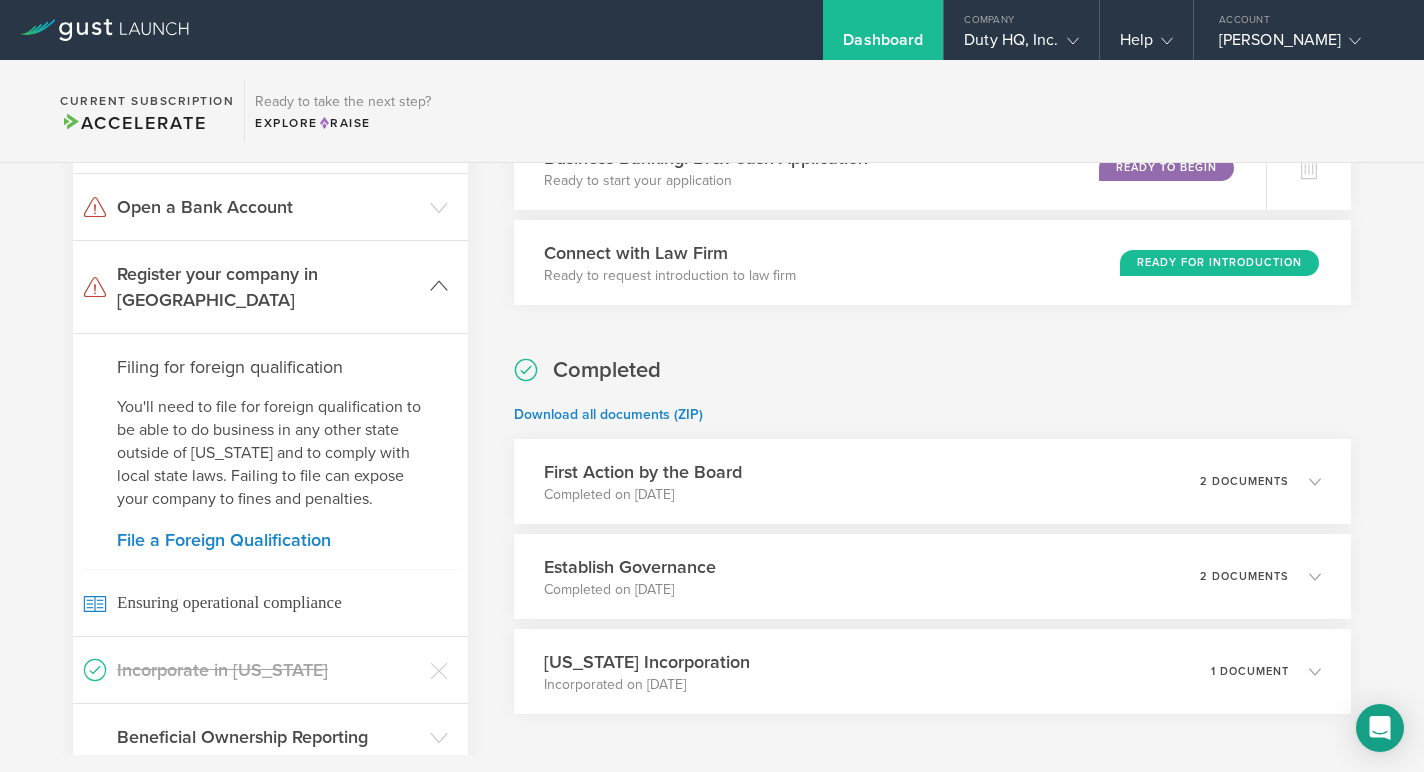 scroll, scrollTop: 300, scrollLeft: 0, axis: vertical 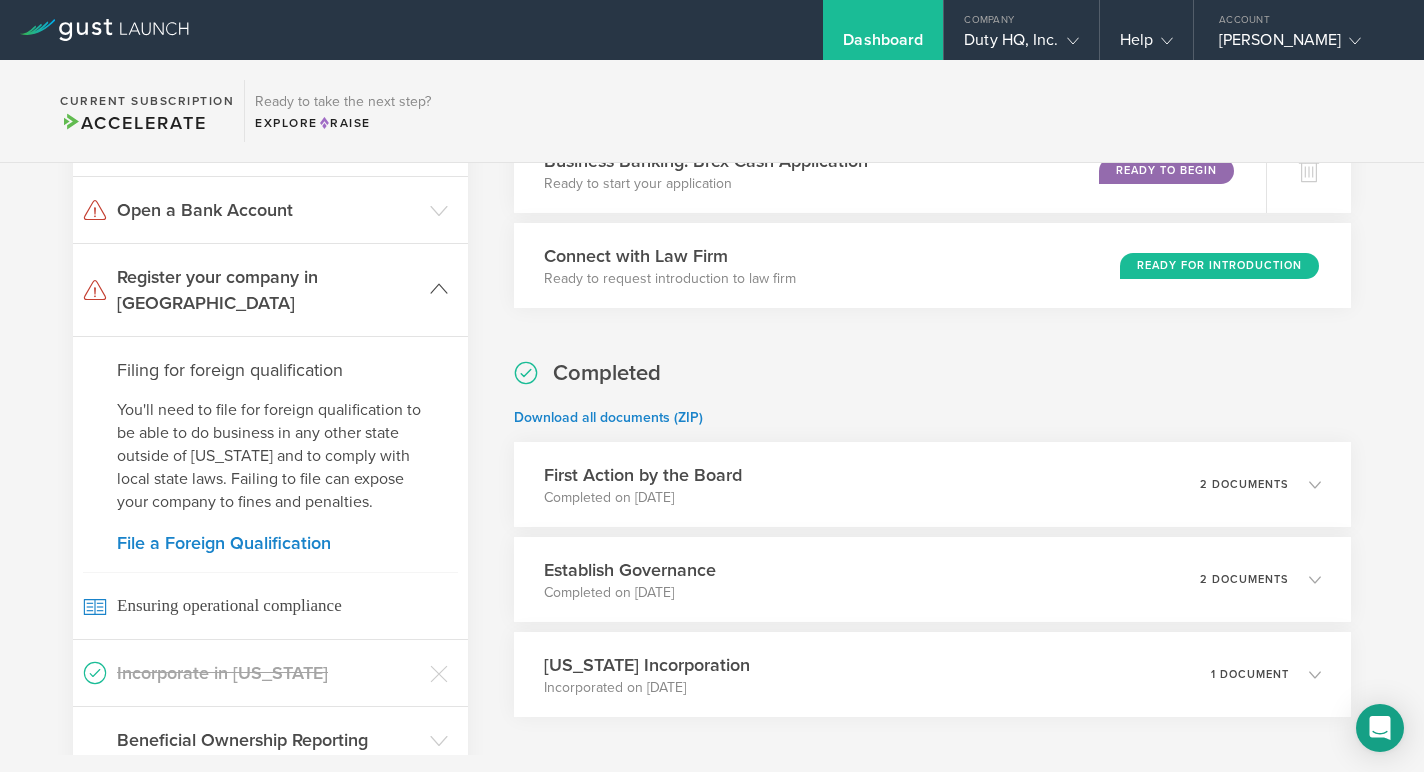click on "Register your company in CA" at bounding box center (270, 290) 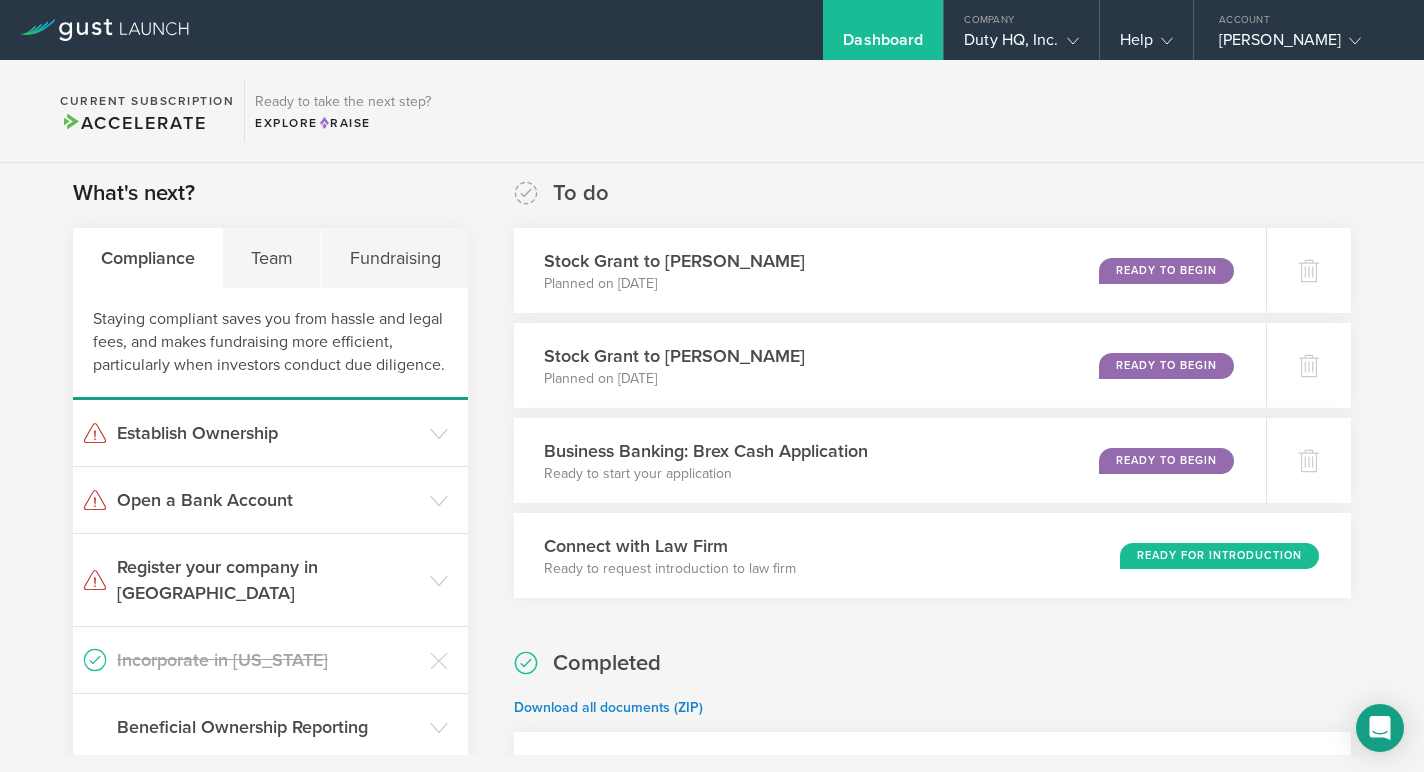 scroll, scrollTop: 0, scrollLeft: 0, axis: both 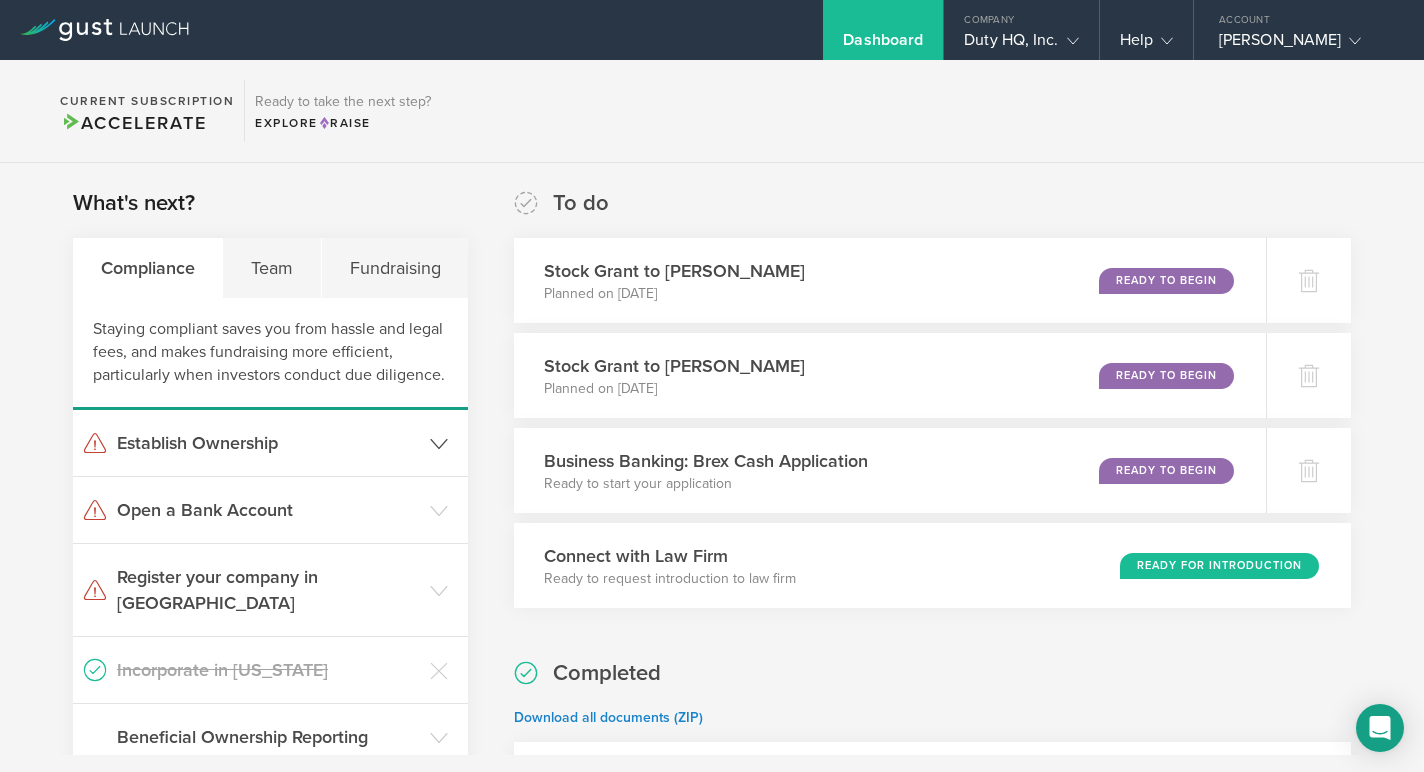 click on "Establish Ownership" at bounding box center (268, 443) 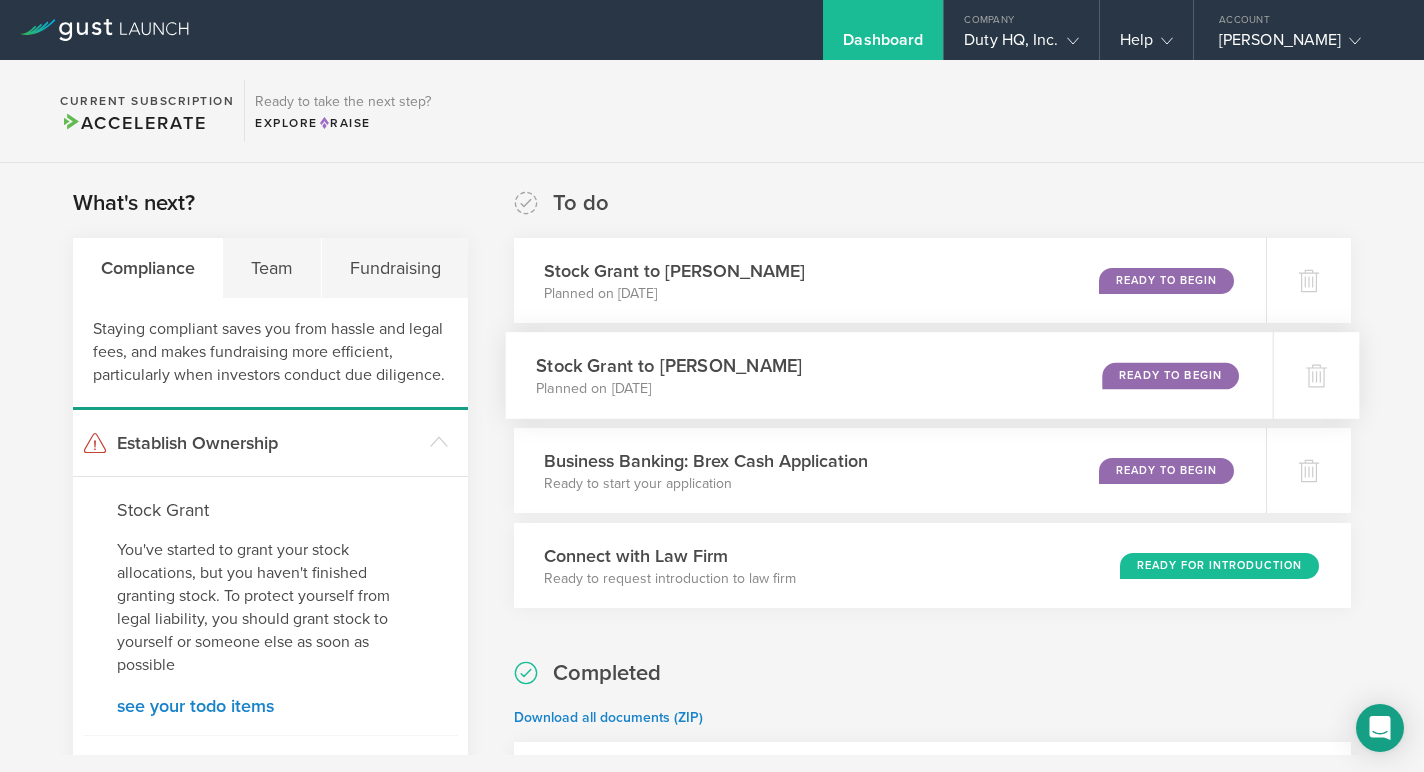 click on "Ready to Begin" at bounding box center [1170, 375] 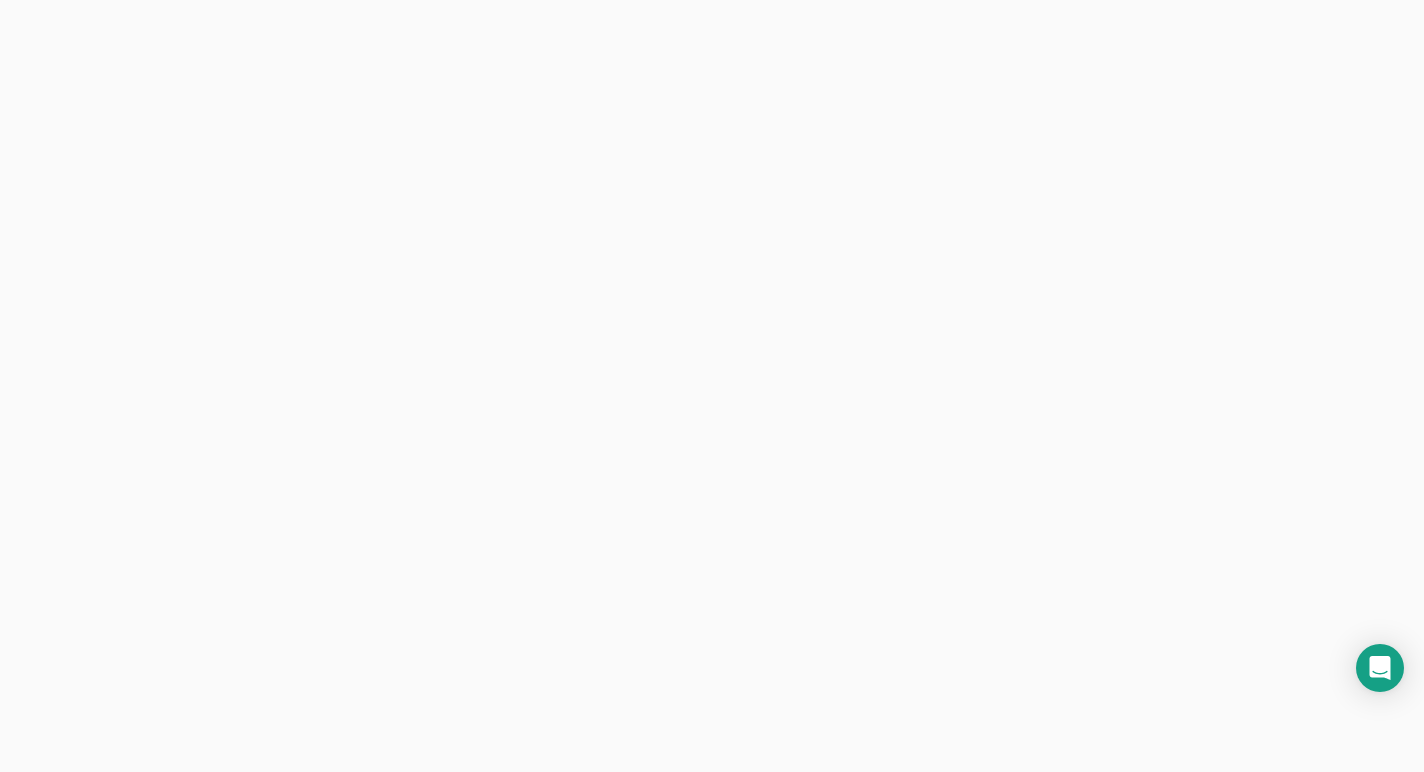 scroll, scrollTop: 0, scrollLeft: 0, axis: both 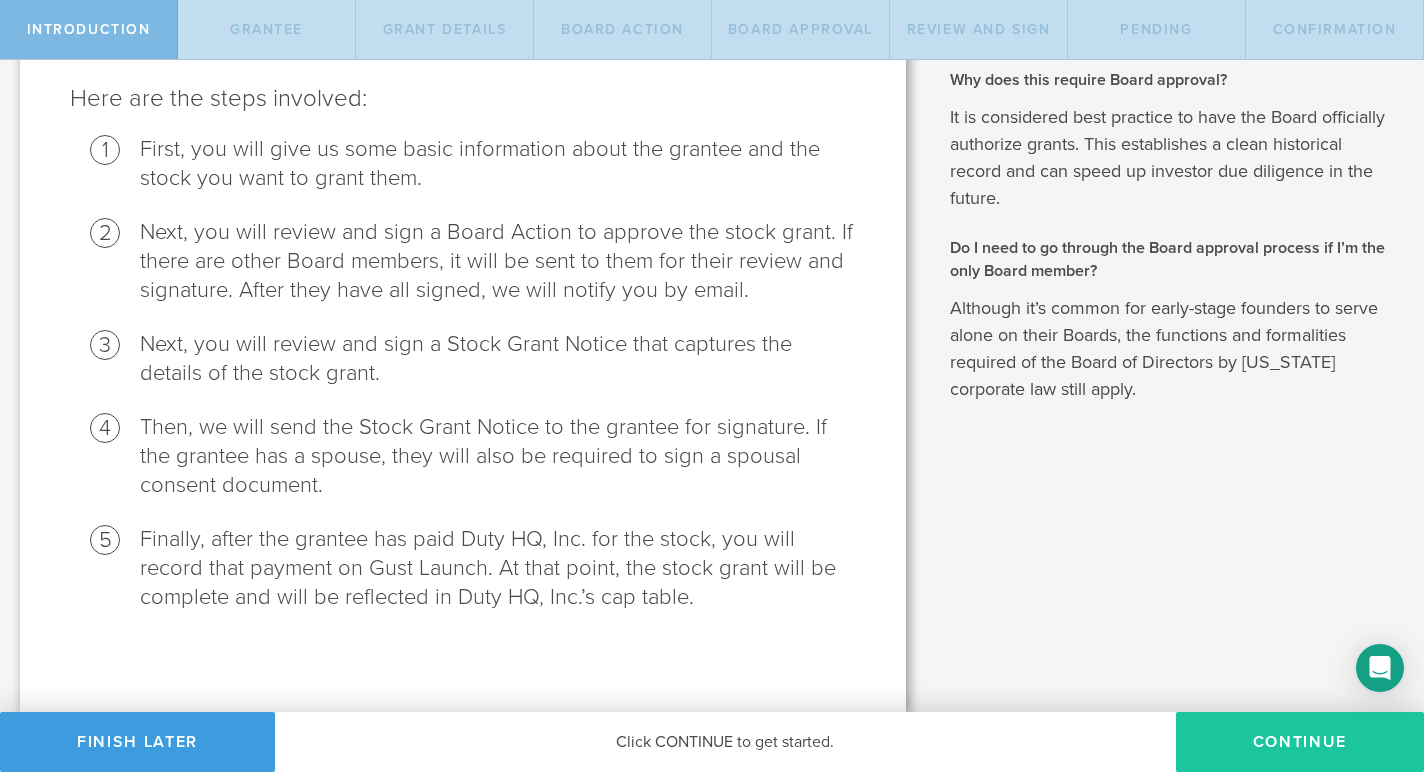 click on "Continue" at bounding box center (1300, 742) 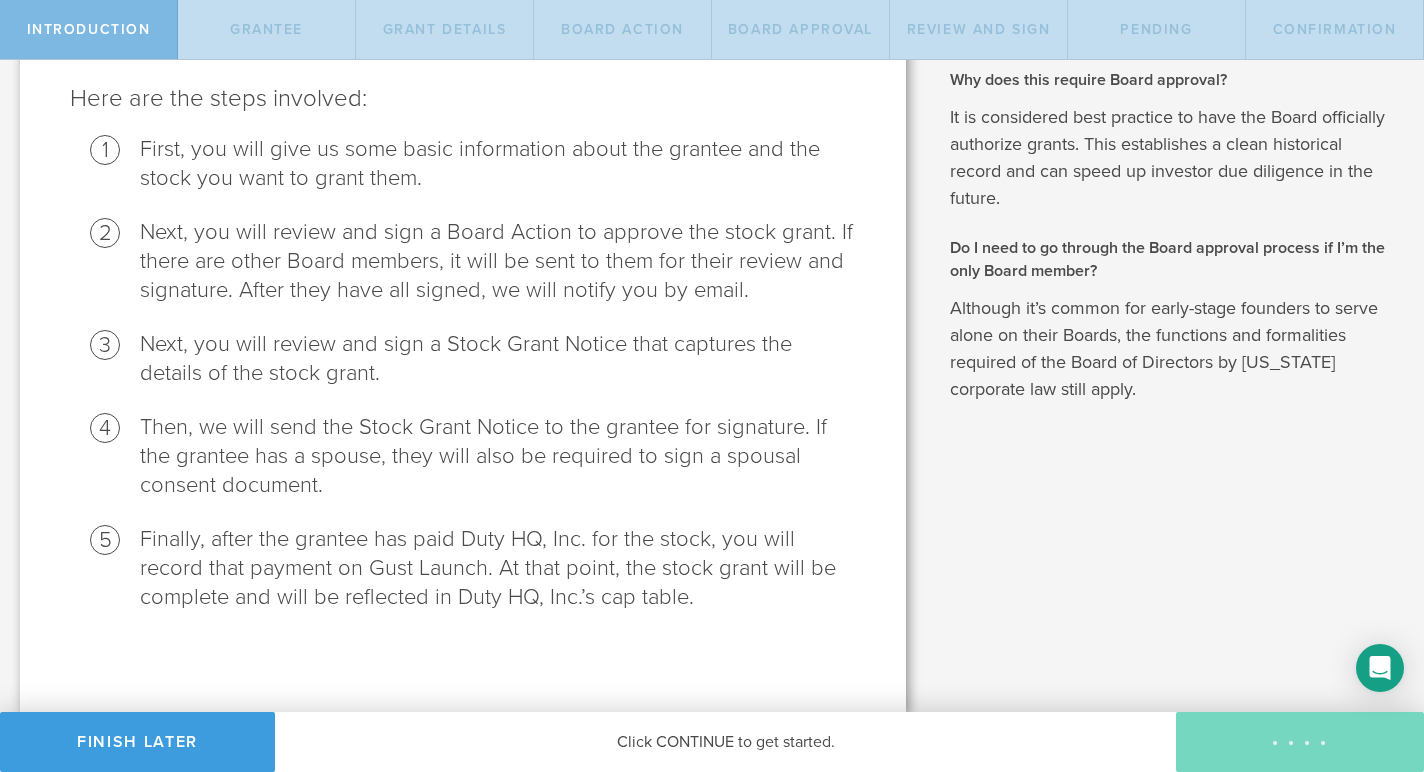 radio on "true" 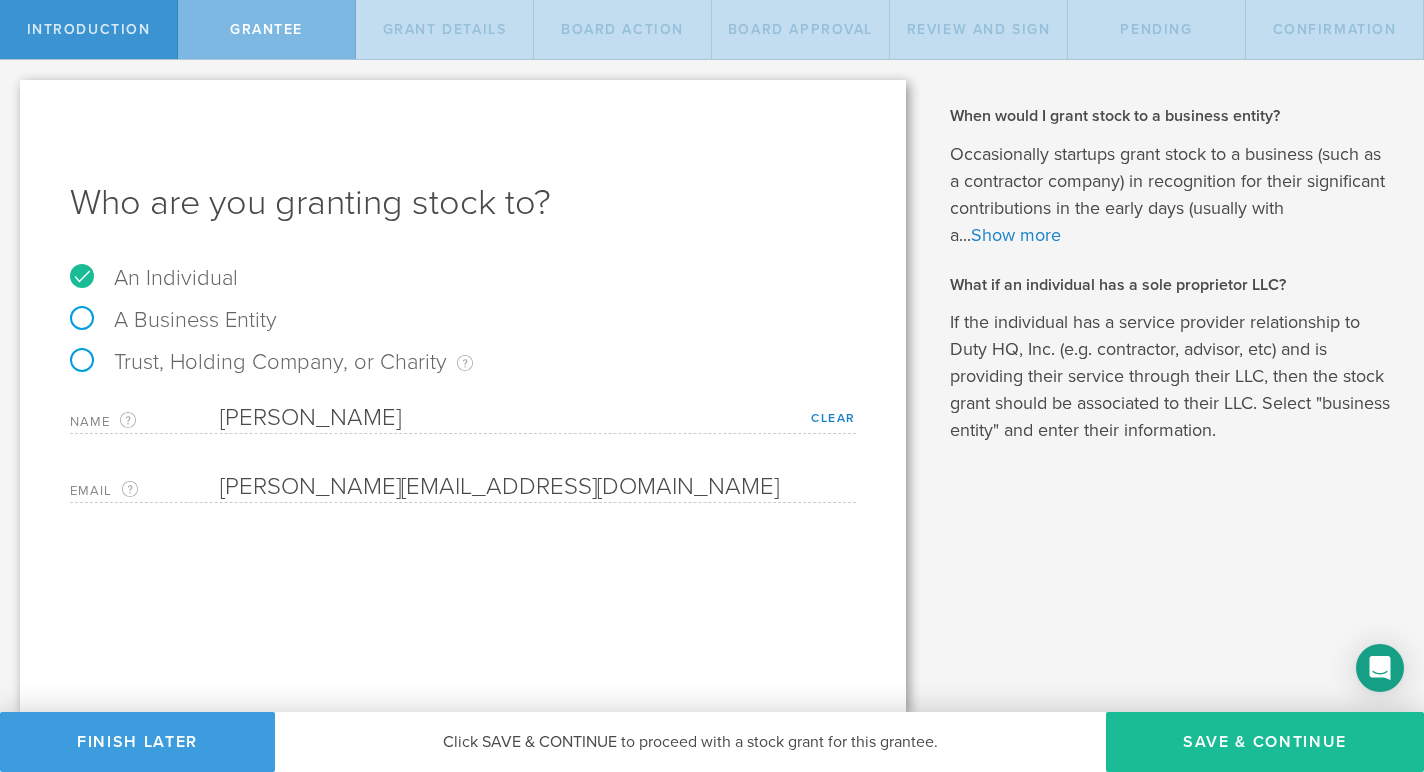 scroll, scrollTop: 0, scrollLeft: 0, axis: both 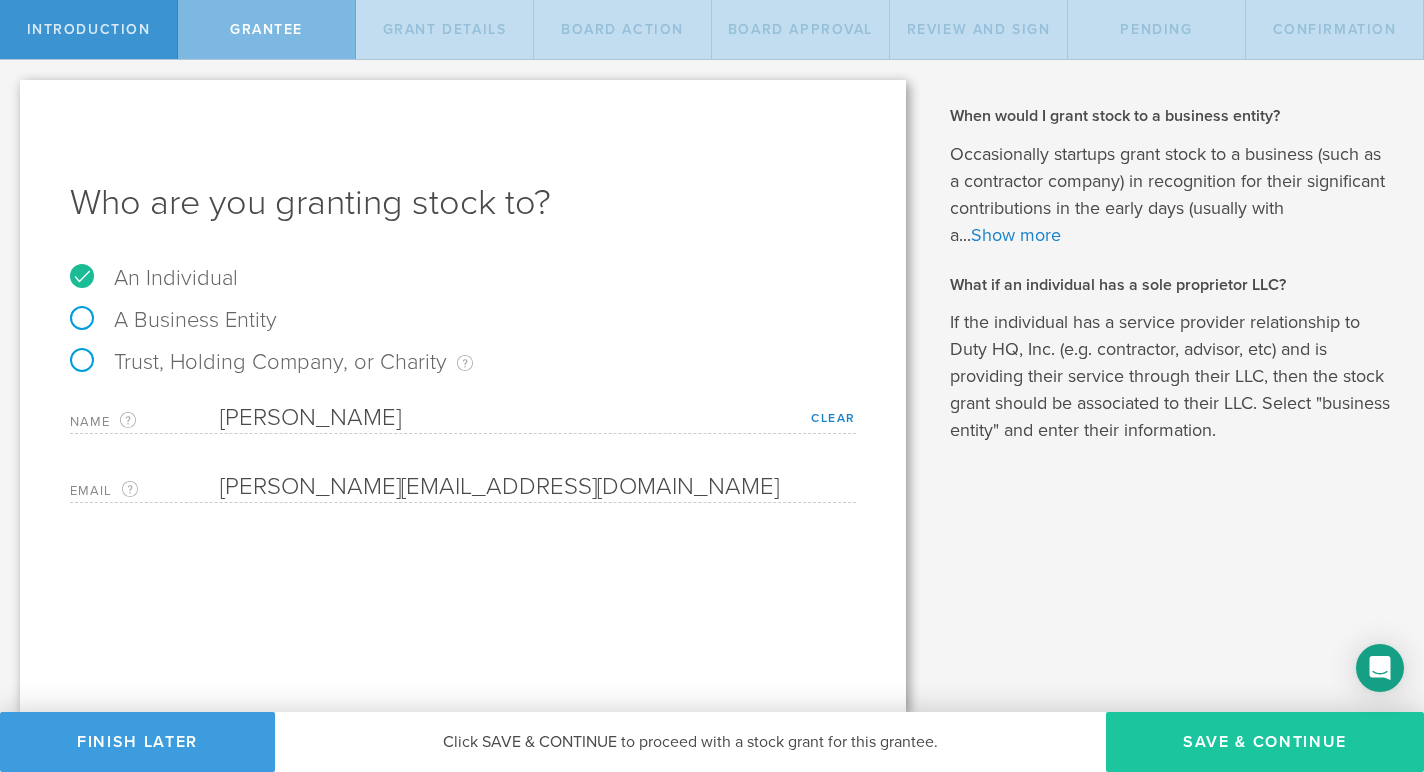 click on "Save & Continue" at bounding box center [1265, 742] 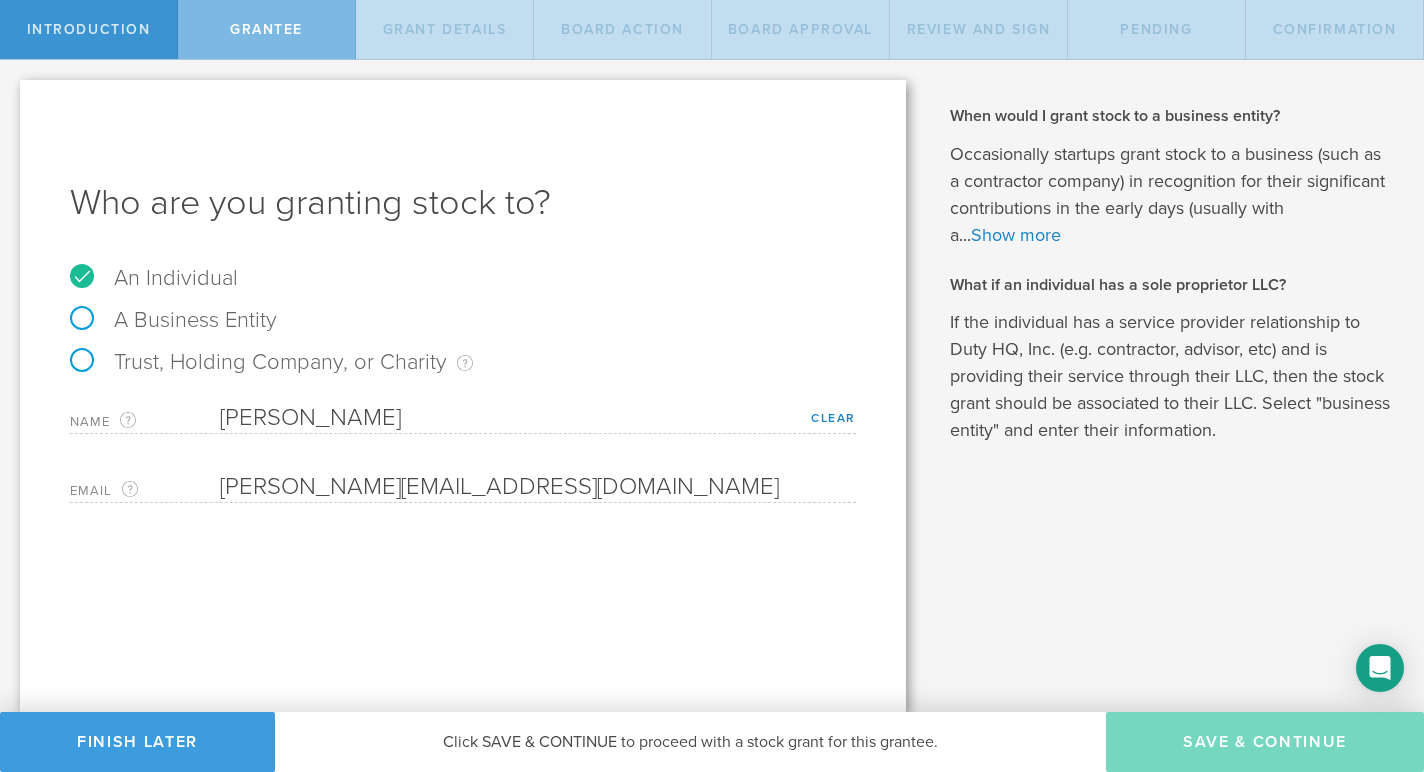 type on "4,000,000" 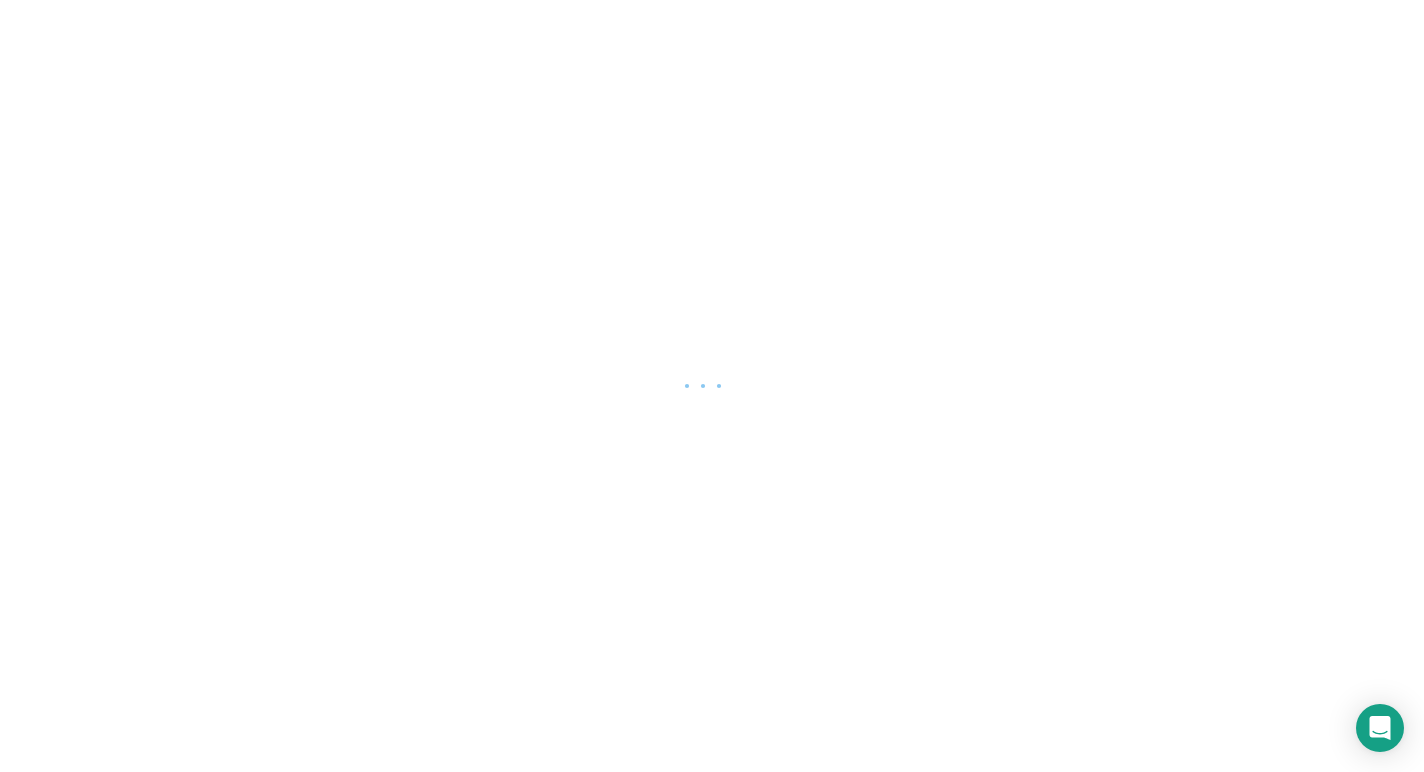 scroll, scrollTop: 0, scrollLeft: 0, axis: both 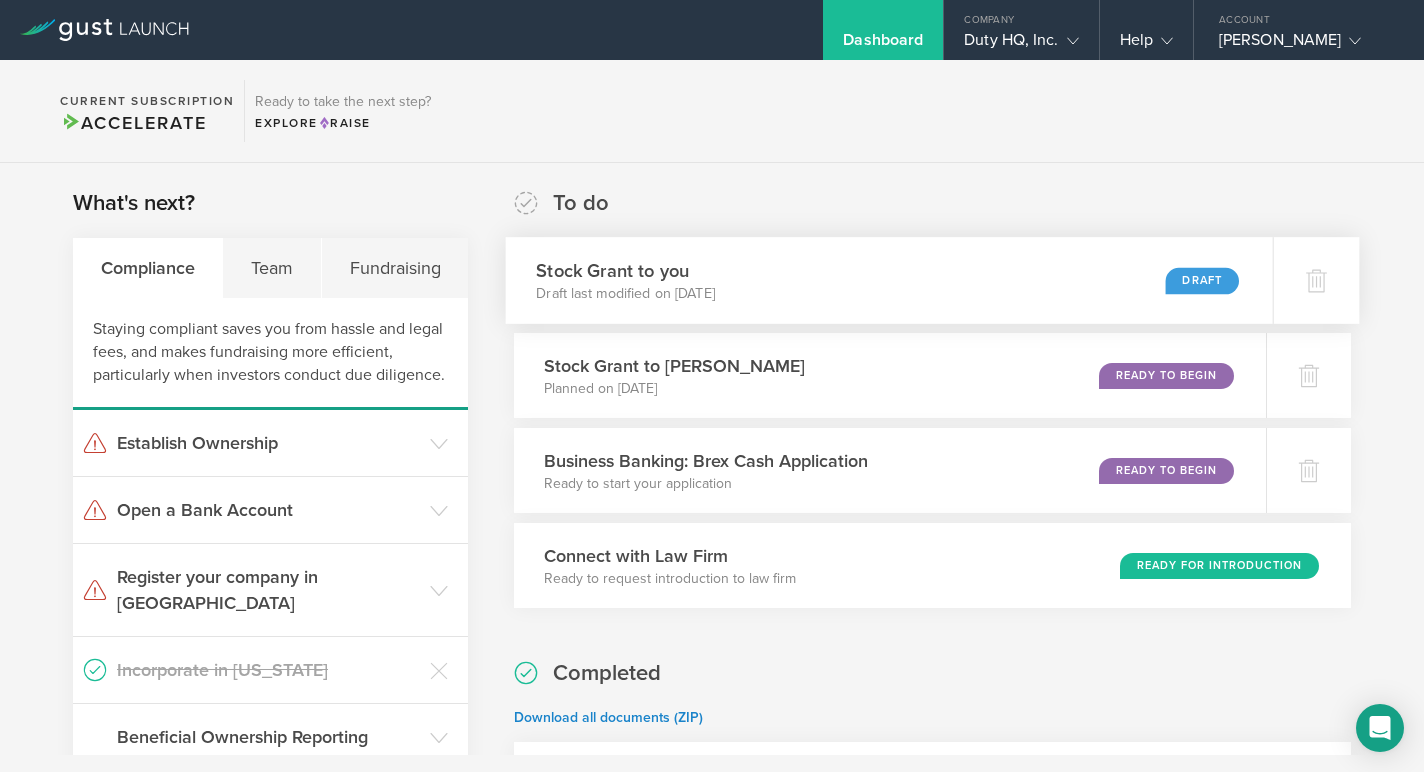 click on "Stock Grant to you Draft last modified on Jul 10, 2025  Draft" at bounding box center [889, 280] 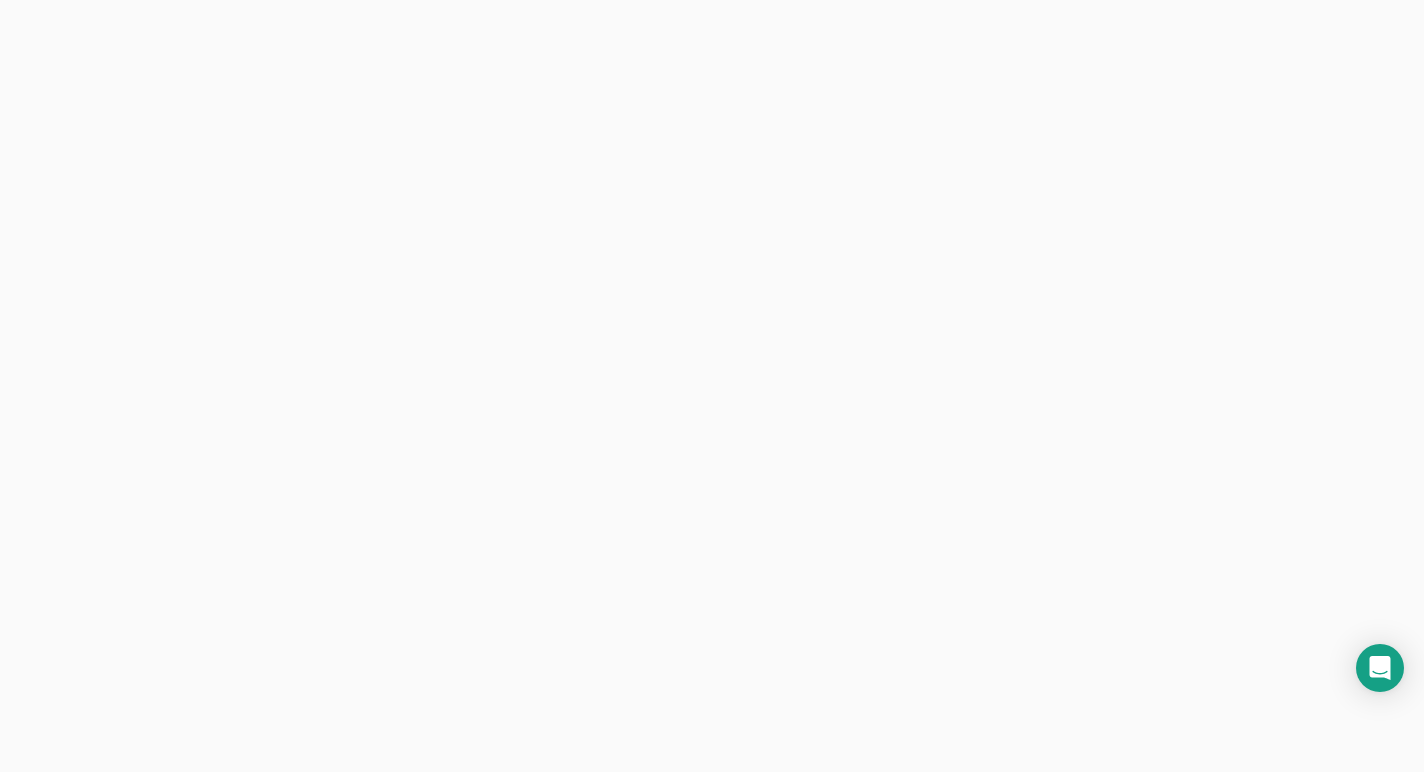 scroll, scrollTop: 0, scrollLeft: 0, axis: both 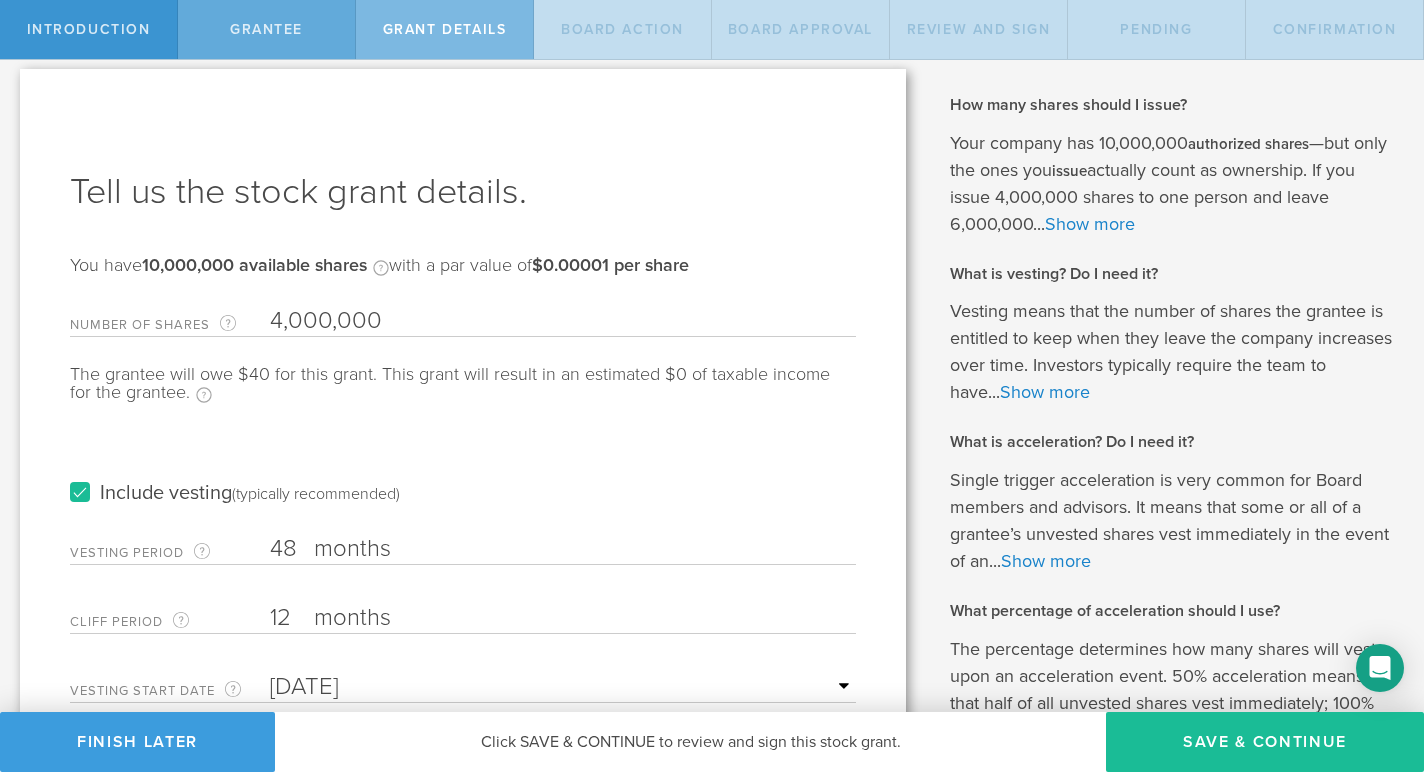 click on "Grantee" at bounding box center [267, 29] 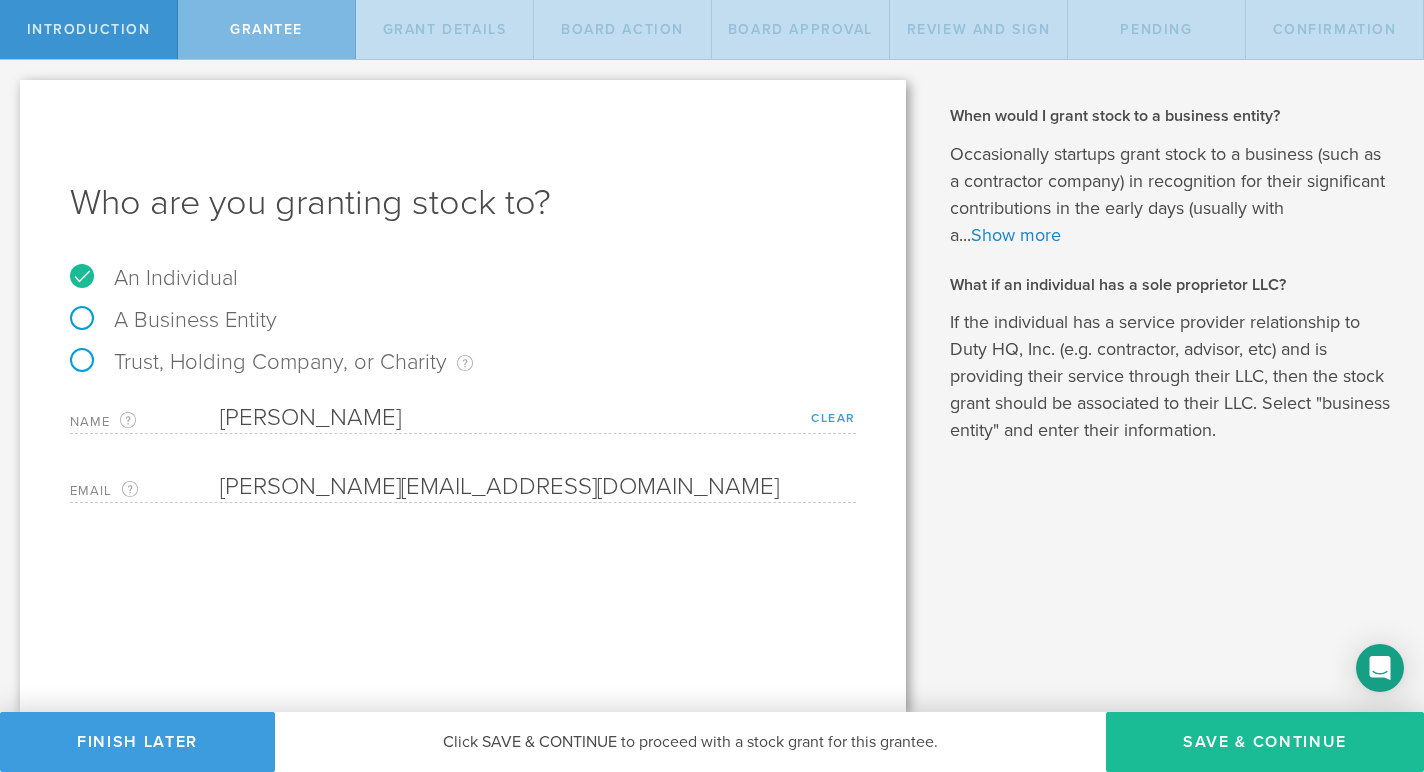 click on "Clear" at bounding box center [833, 418] 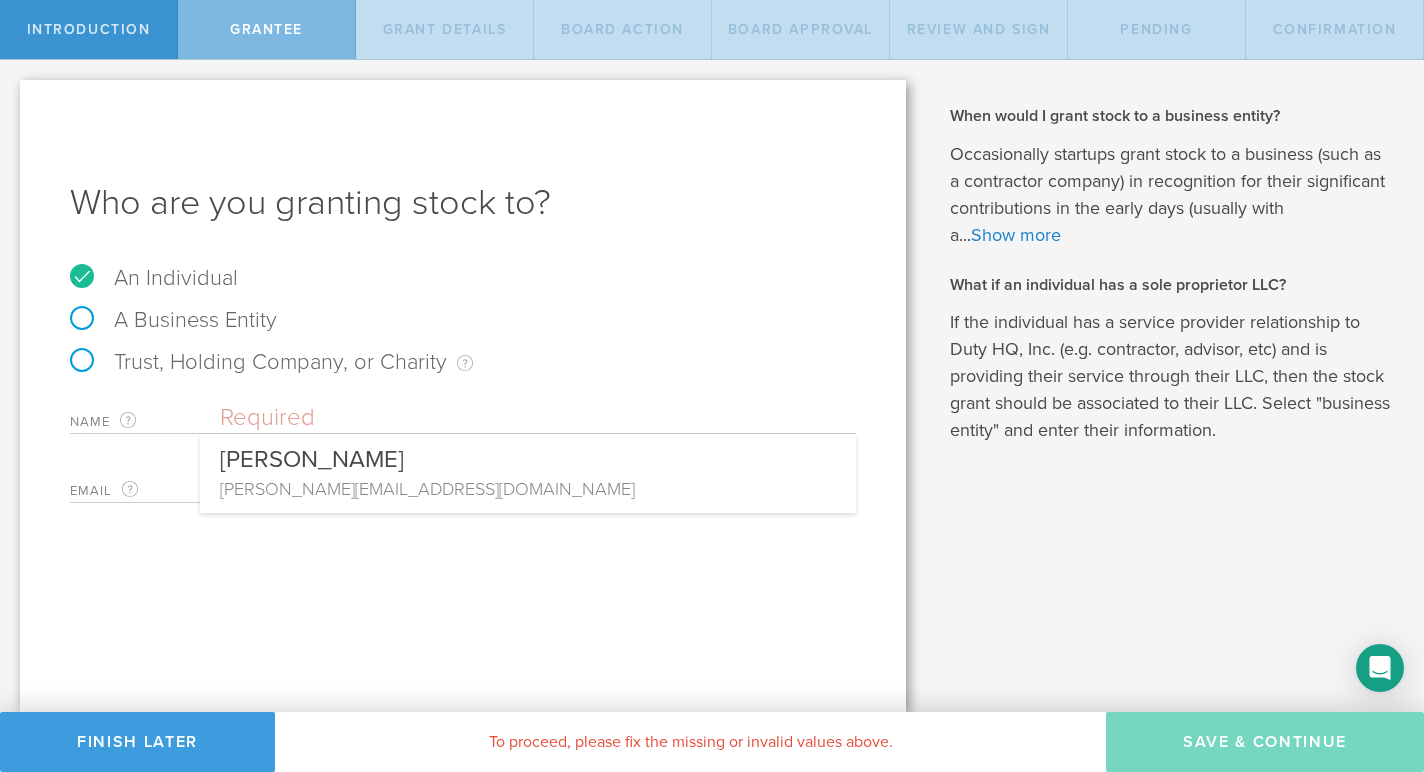 click at bounding box center (538, 418) 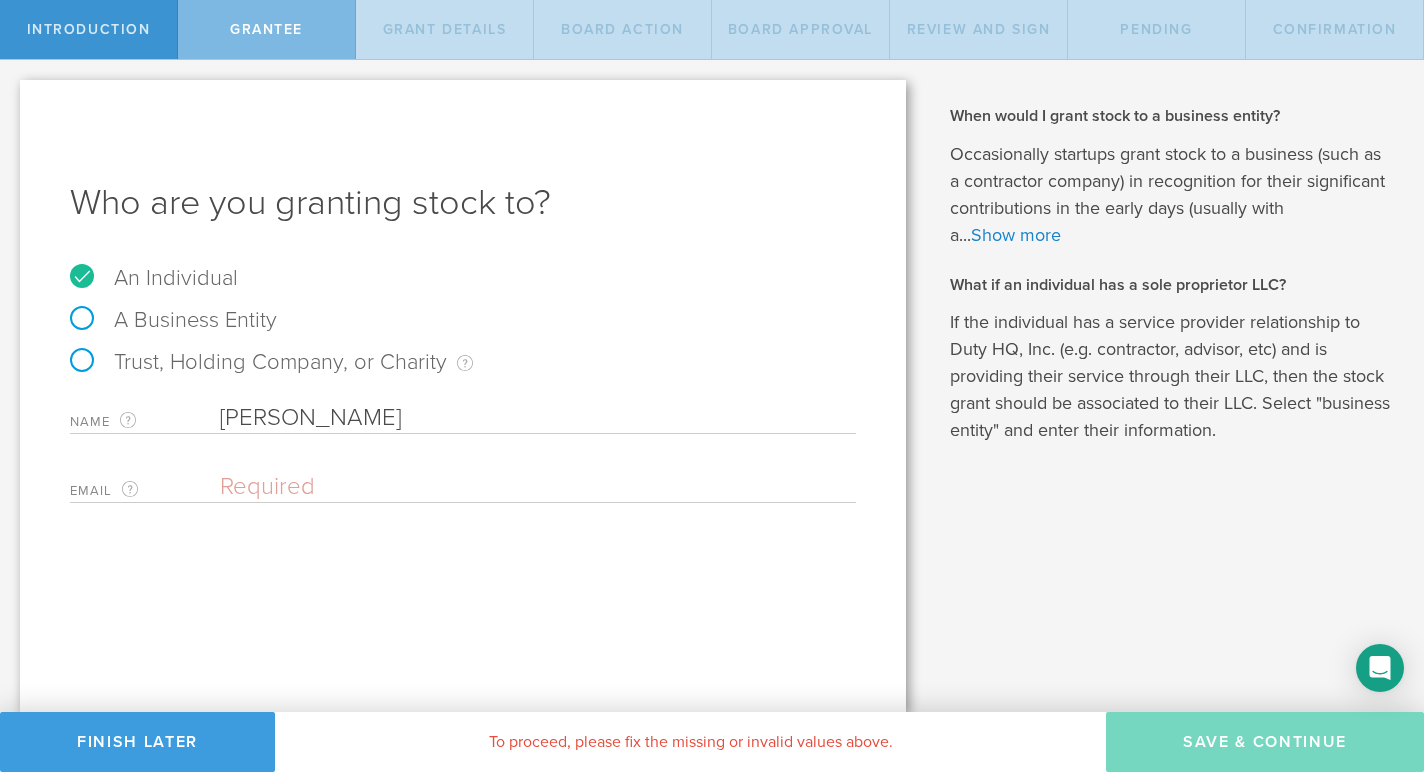 type on "[PERSON_NAME]" 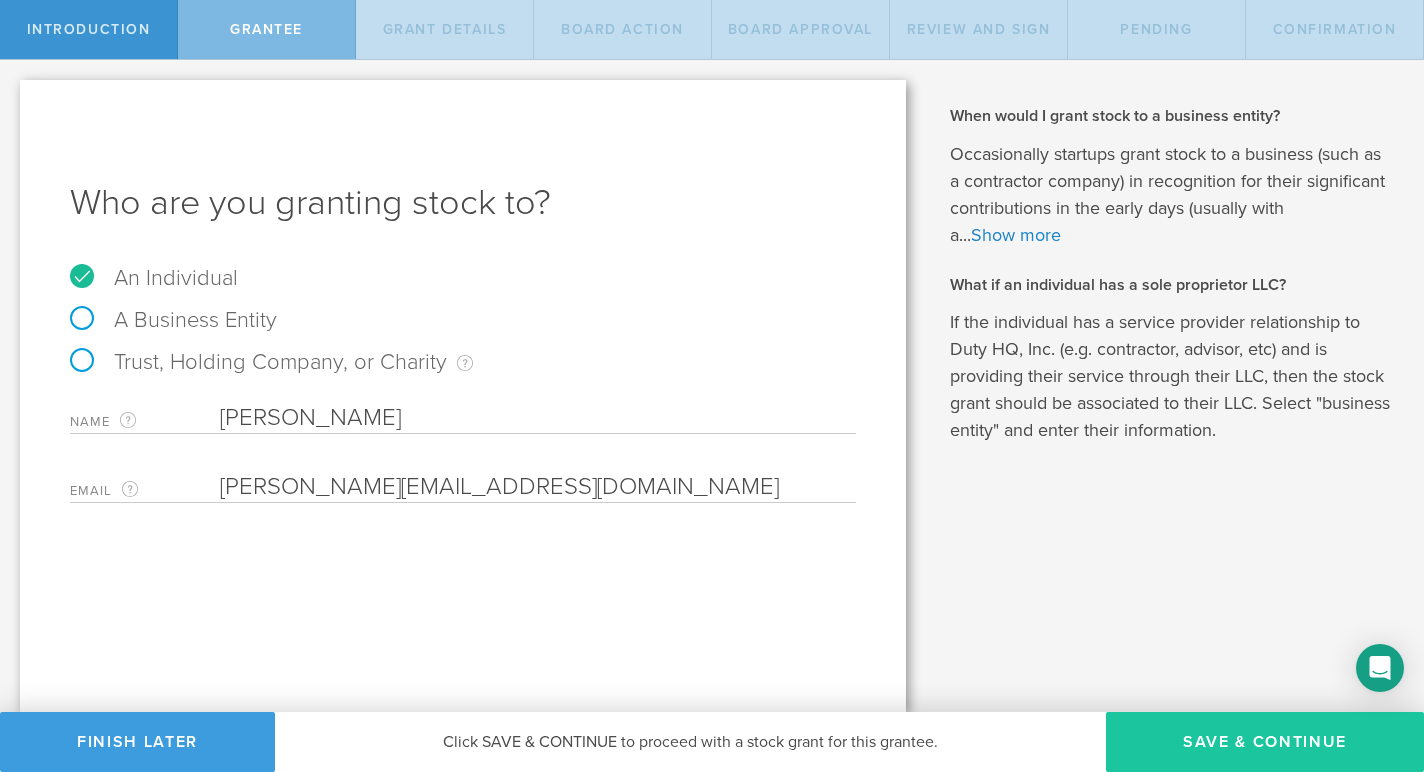 type on "[PERSON_NAME][EMAIL_ADDRESS][DOMAIN_NAME]" 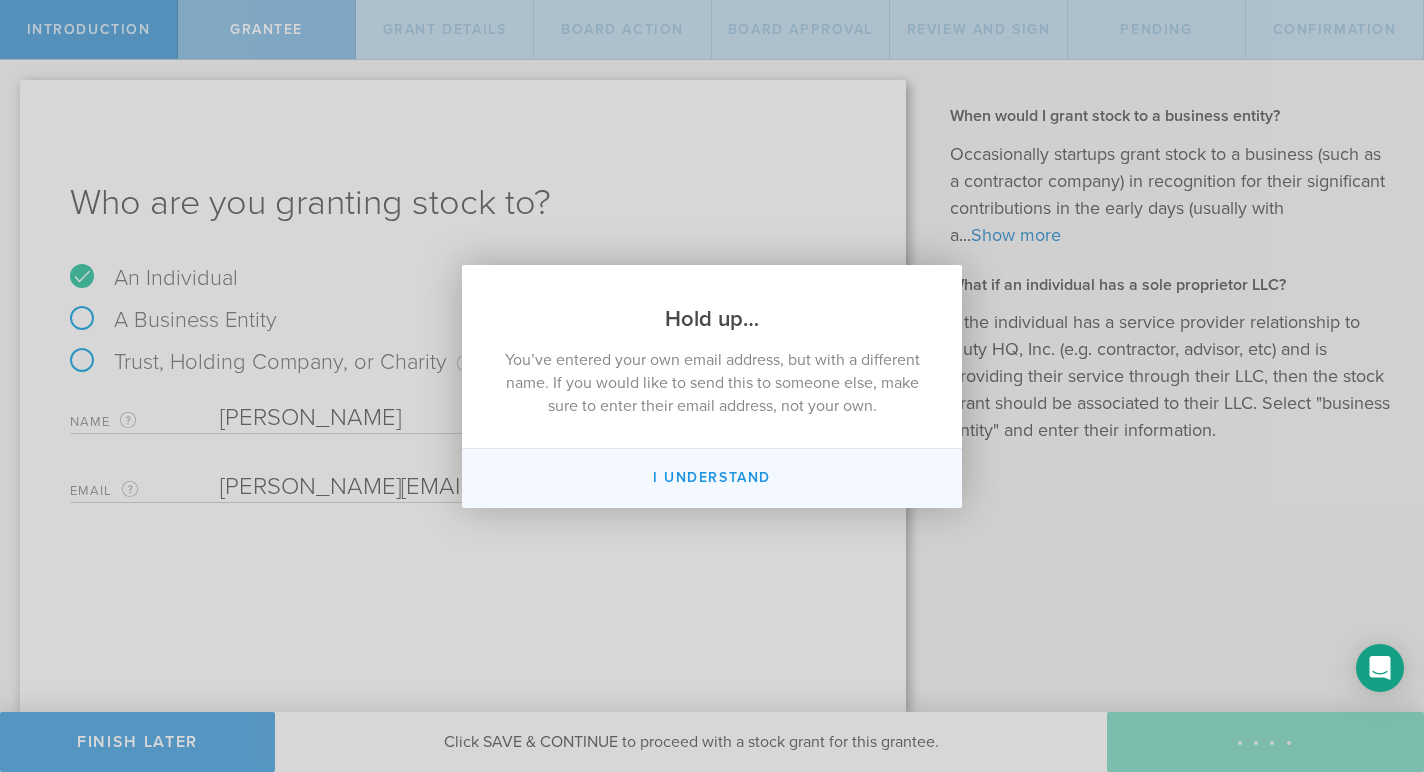 click on "I understand" at bounding box center [712, 478] 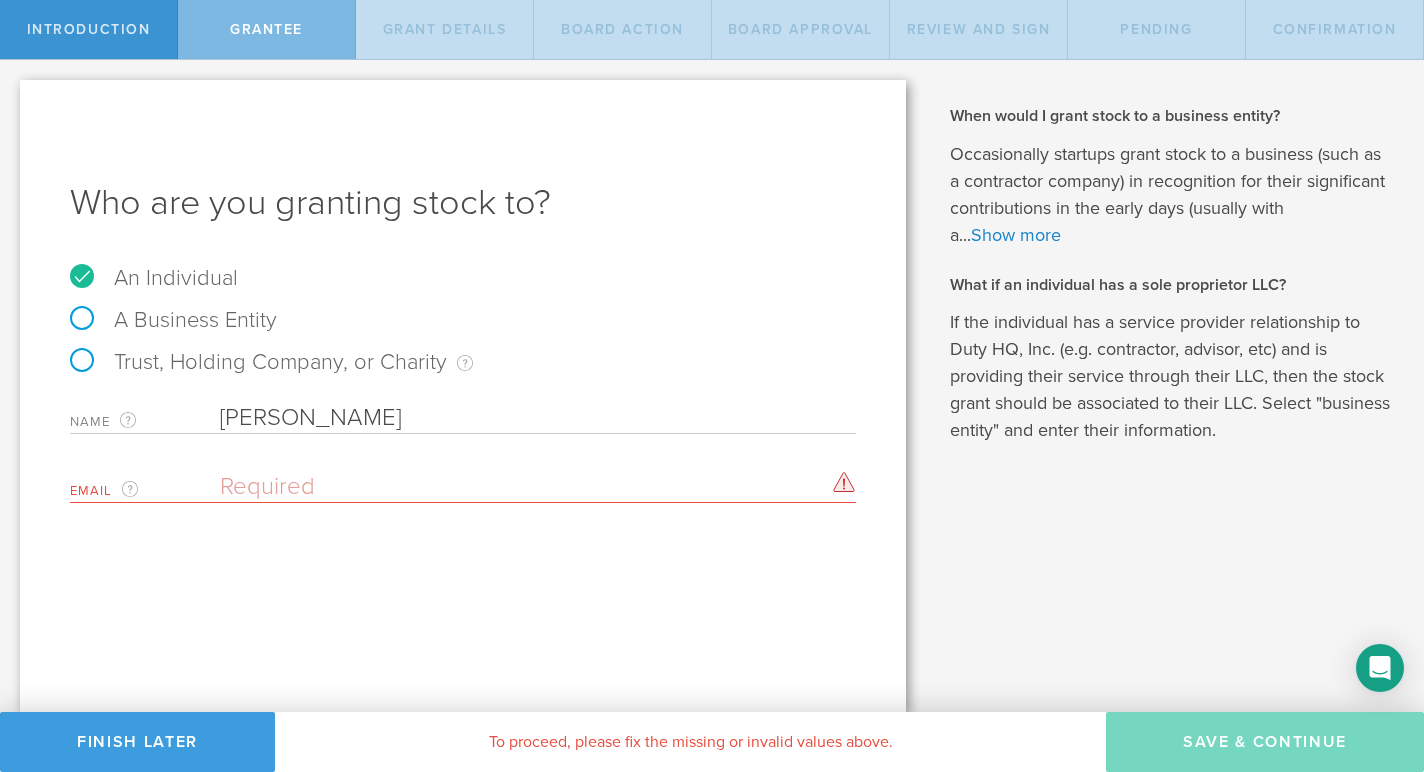 click at bounding box center (533, 487) 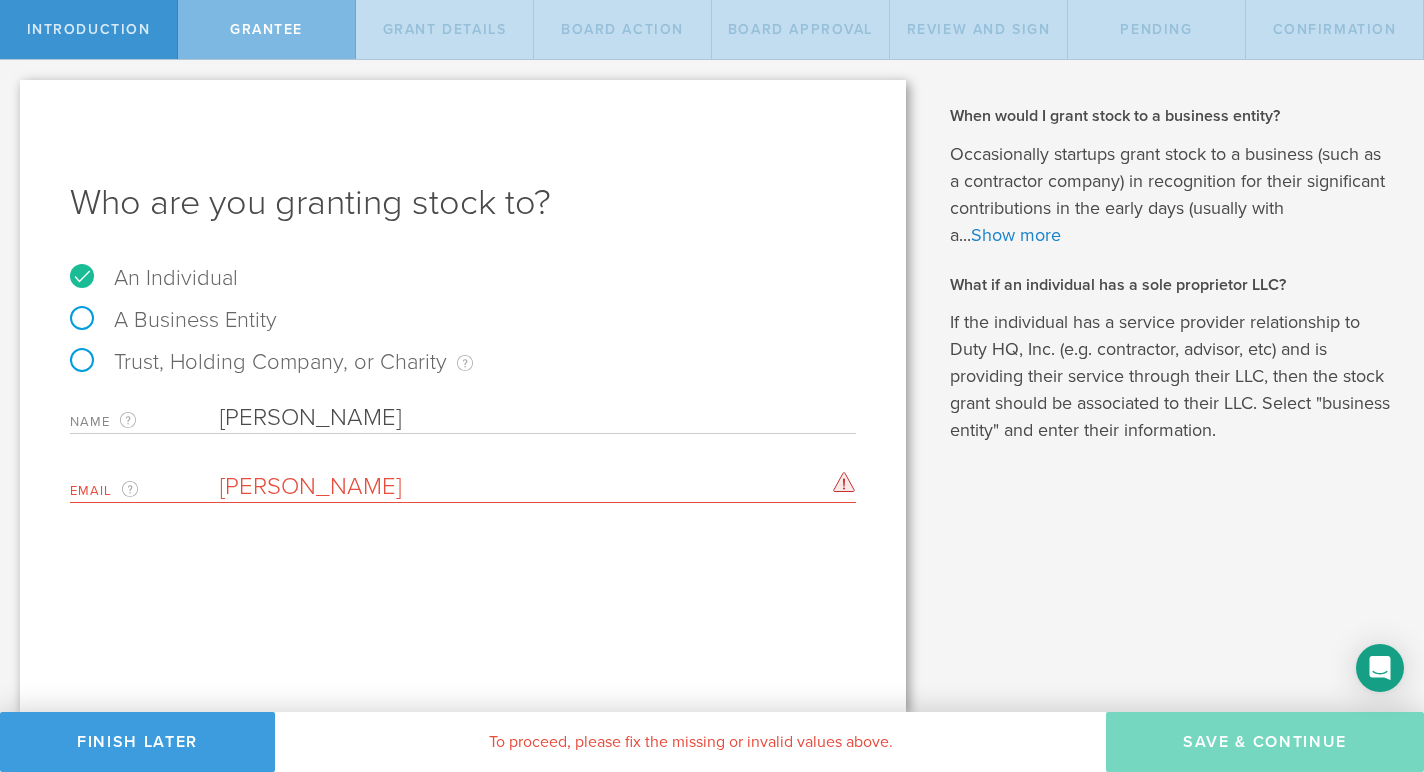 type on "chapin" 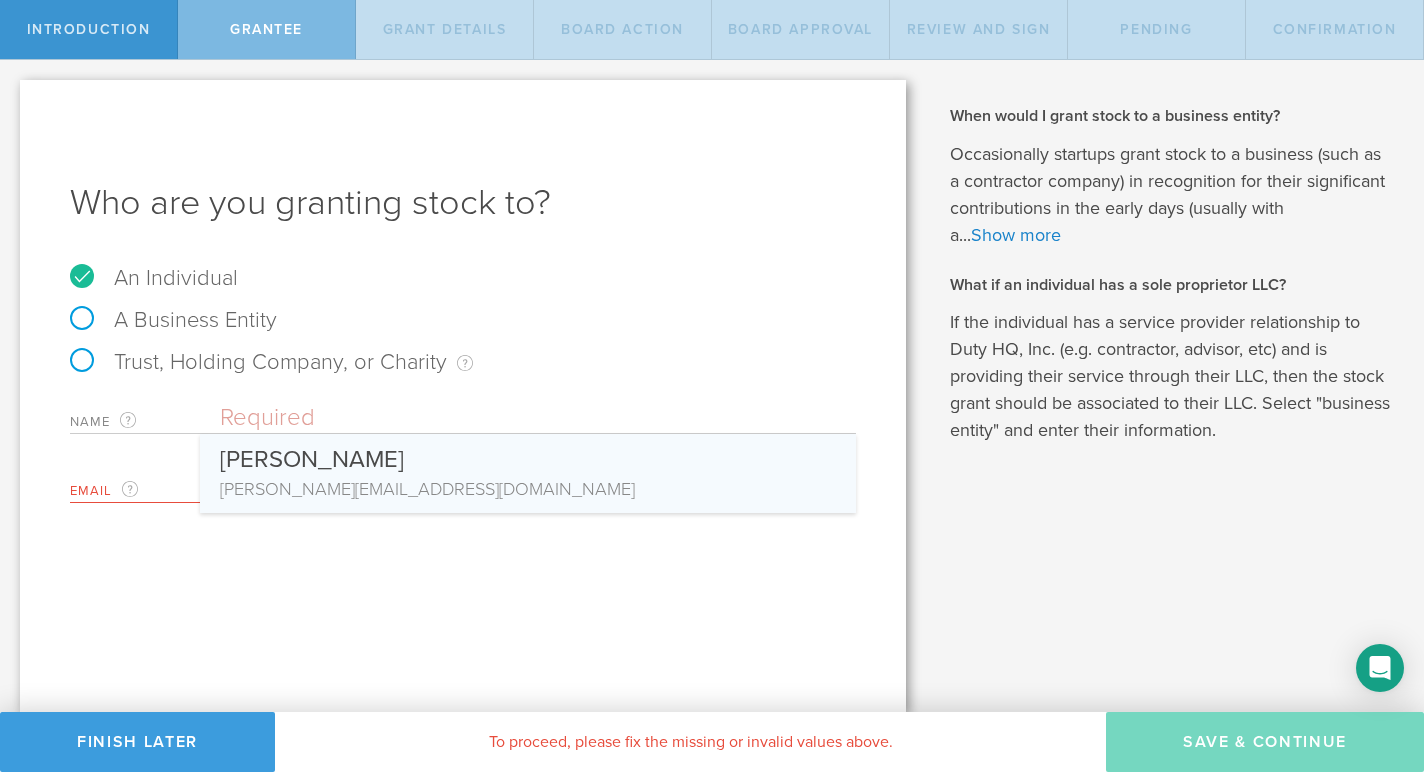 click on "[PERSON_NAME][EMAIL_ADDRESS][DOMAIN_NAME]" at bounding box center [528, 489] 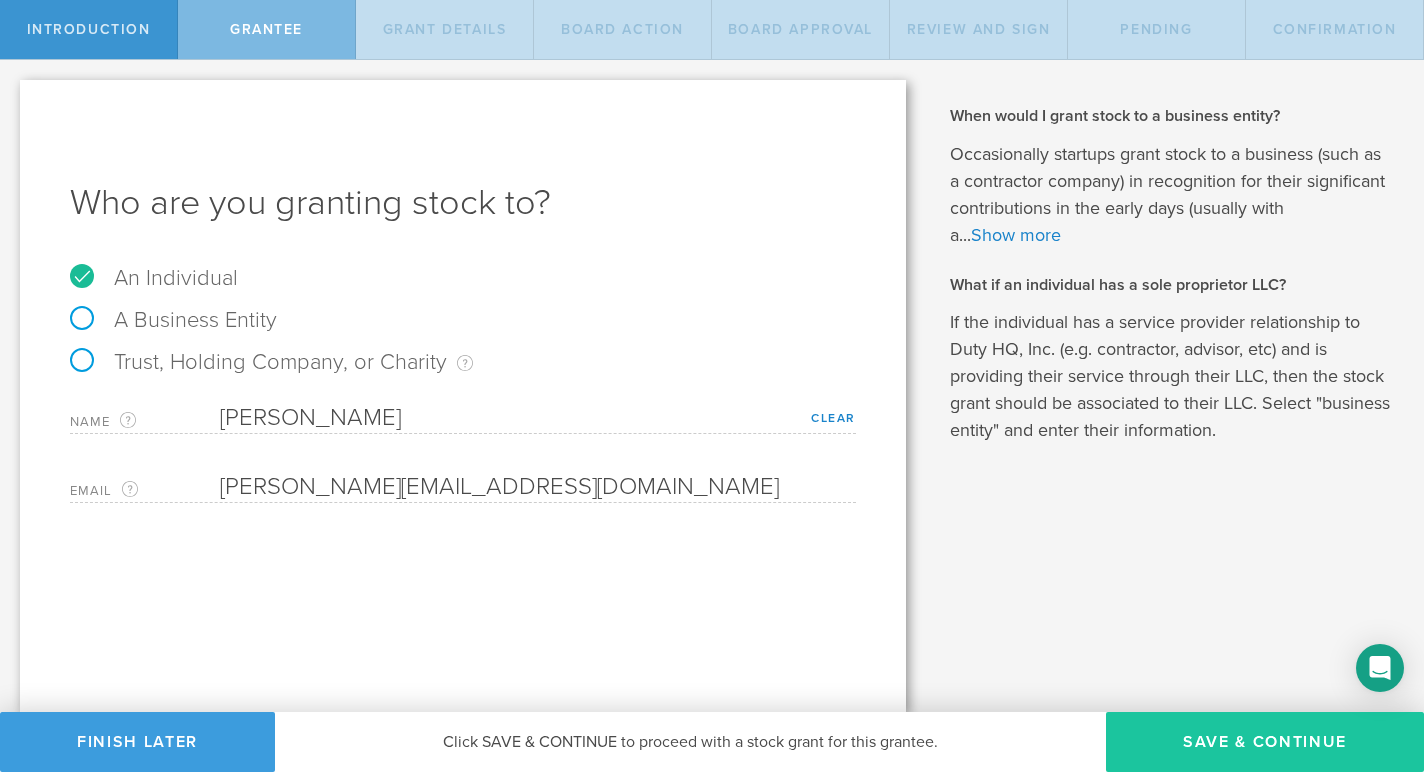 click on "Save & Continue" at bounding box center [1265, 742] 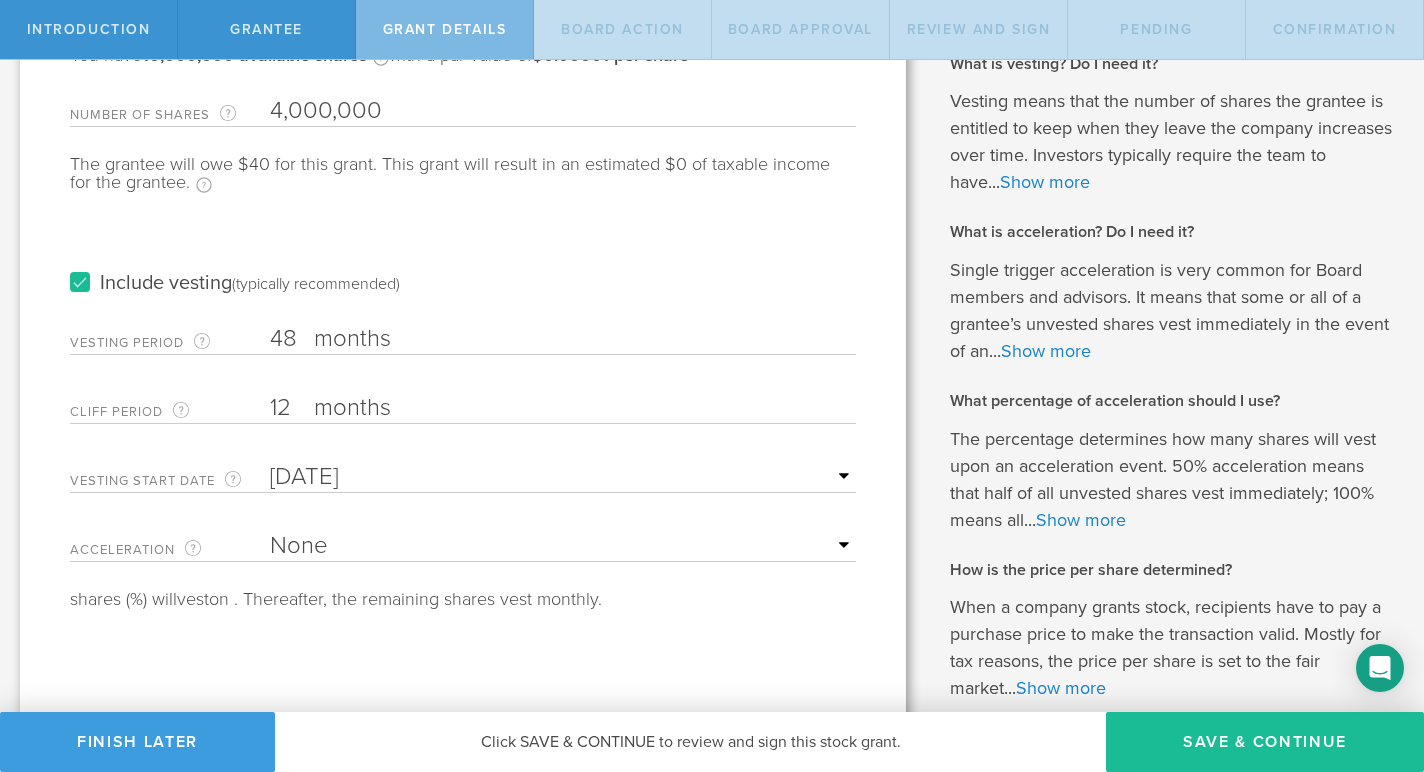 scroll, scrollTop: 329, scrollLeft: 0, axis: vertical 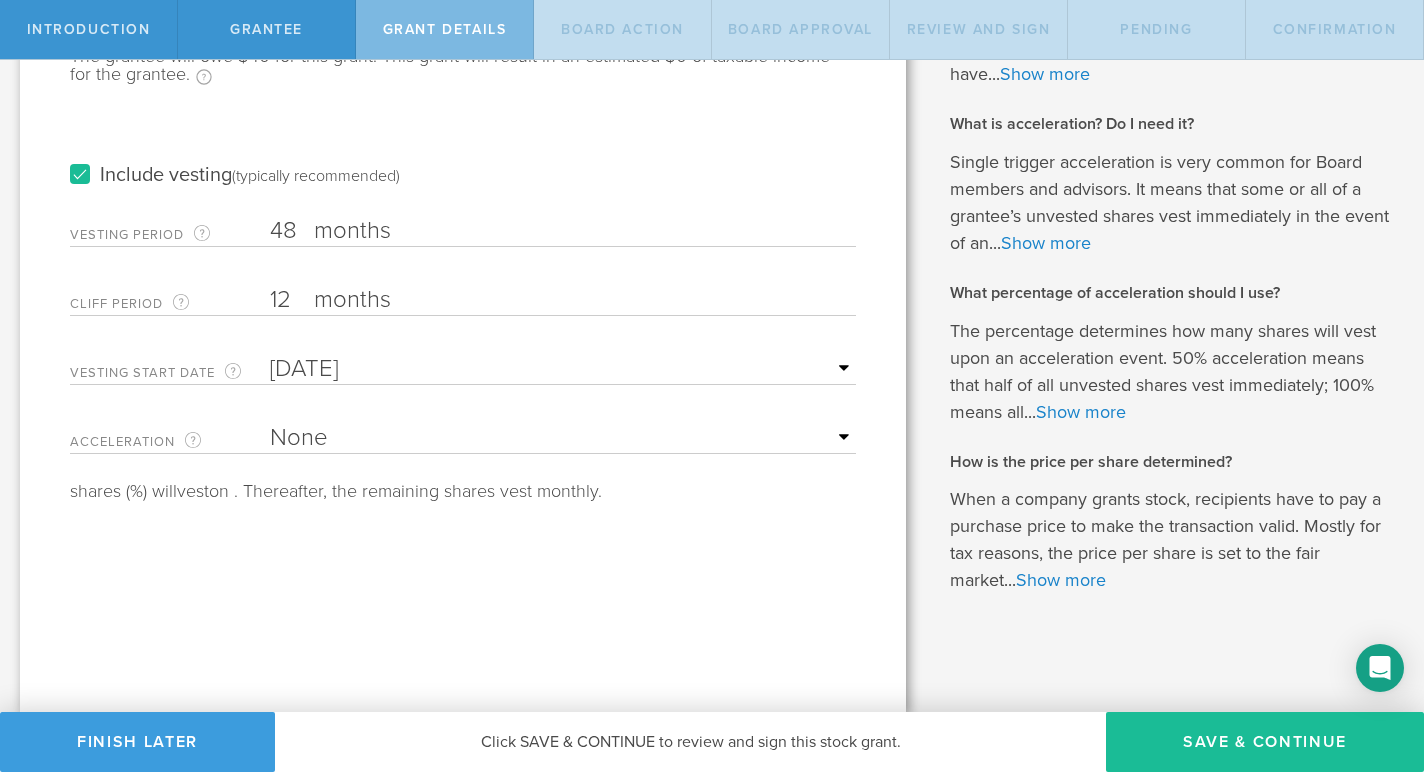 click on "None Single Trigger Double Trigger" at bounding box center [563, 438] 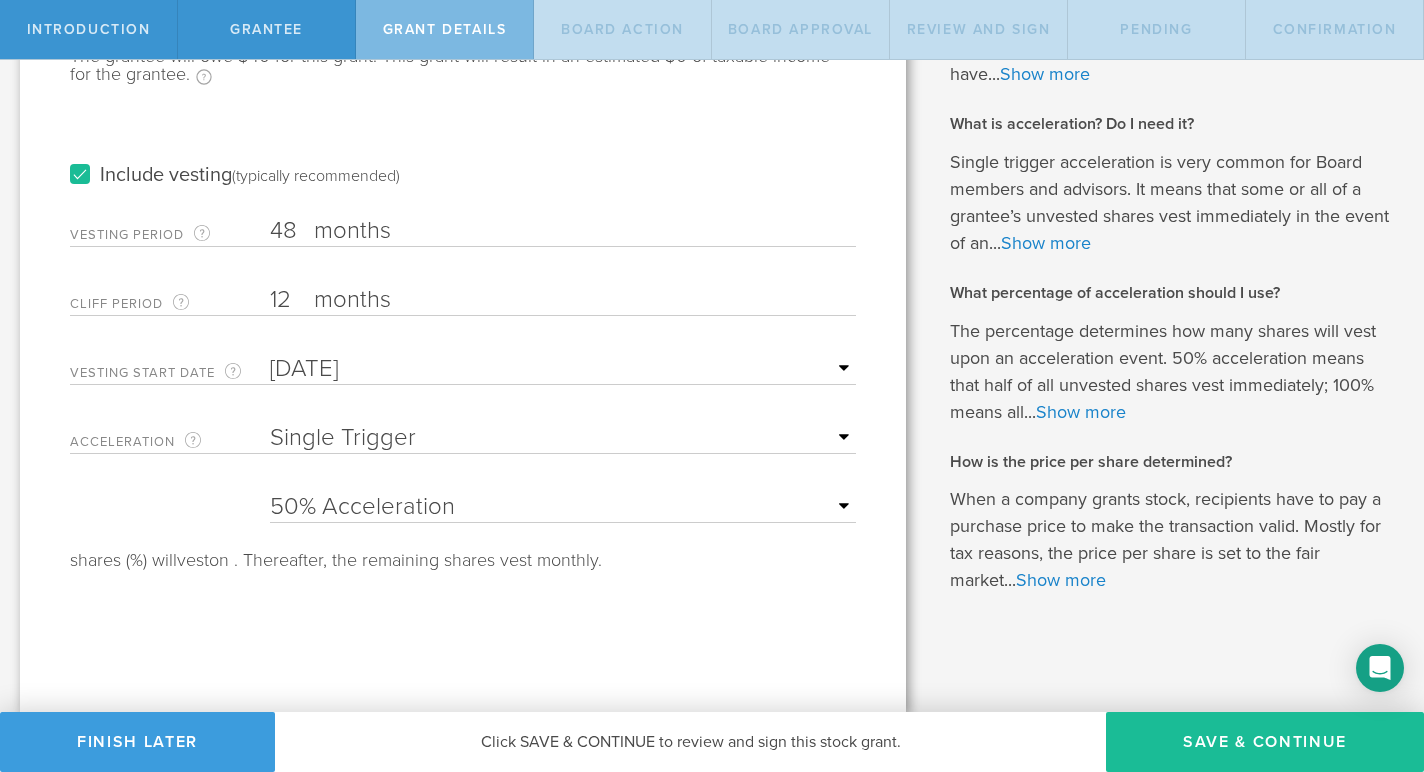 click on "25% Acceleration 50% Acceleration 75% Acceleration 100% Acceleration" at bounding box center [563, 507] 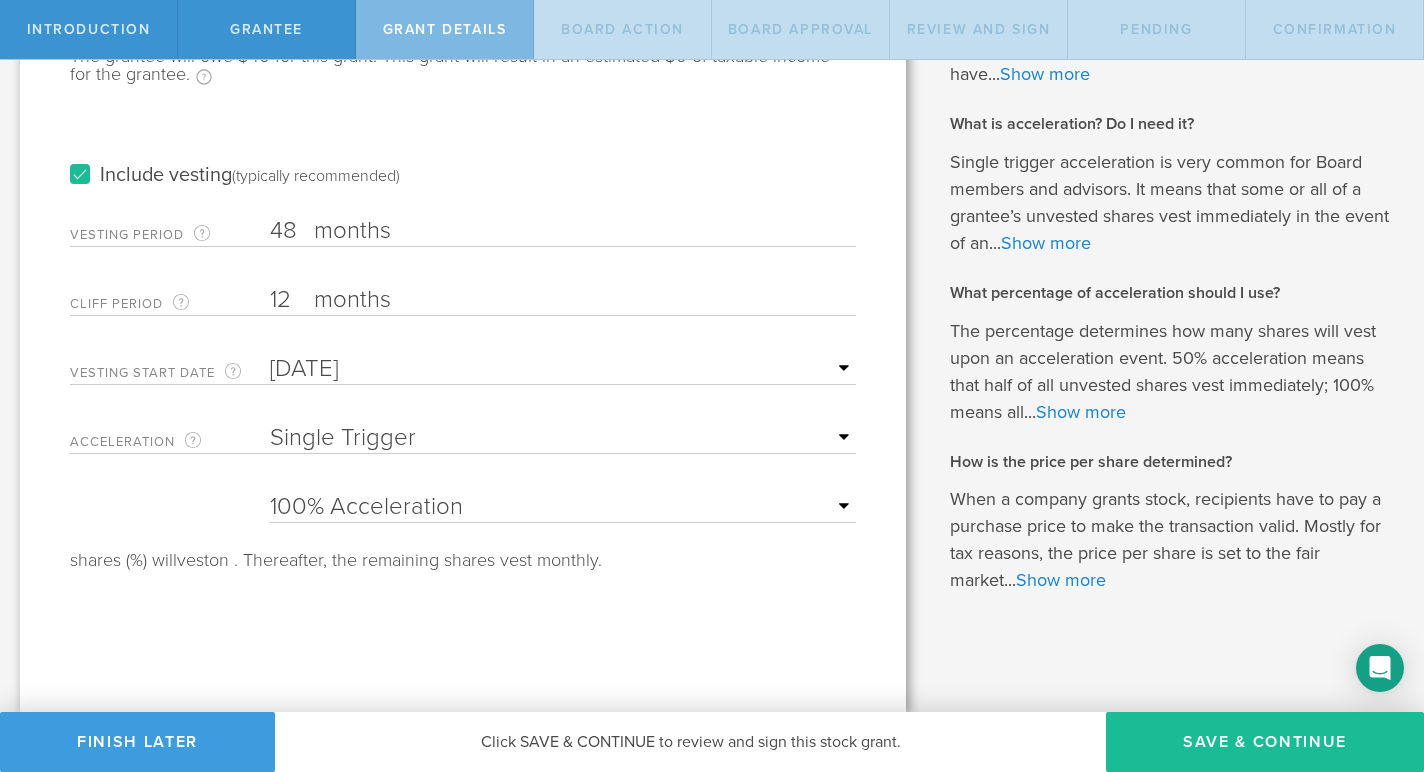 click on "Tell us the stock grant details. You have  10,000,000 available shares Available shares is the number of authorized shares minus any fully issued shares and any pending shares that have been sent for signature.  with a par value of  $0.00001 per share Number of Shares The total amount of stock the company is granting to this recipient. 4,000,000 Please enter a valid number of shares. Number of shares must be at least 1. Number of shares cannot exceed the number of Common Stock shares available. The grantee will owe $40 for this grant.
This grant will result in an estimated $0 of taxable income for the grantee. Taxable income estimate assumes grantee will pay for the grant in cash and file an 83(b) election. Include vesting  (typically recommended) Vesting Period The total number of months until vesting is complete. 48 months The vesting period must be at least 1 month and at most 10 years. Cliff Period 12 months Please enter a valid cliff vesting period. Vesting Start Date Jul 10, 2025" at bounding box center (463, 231) 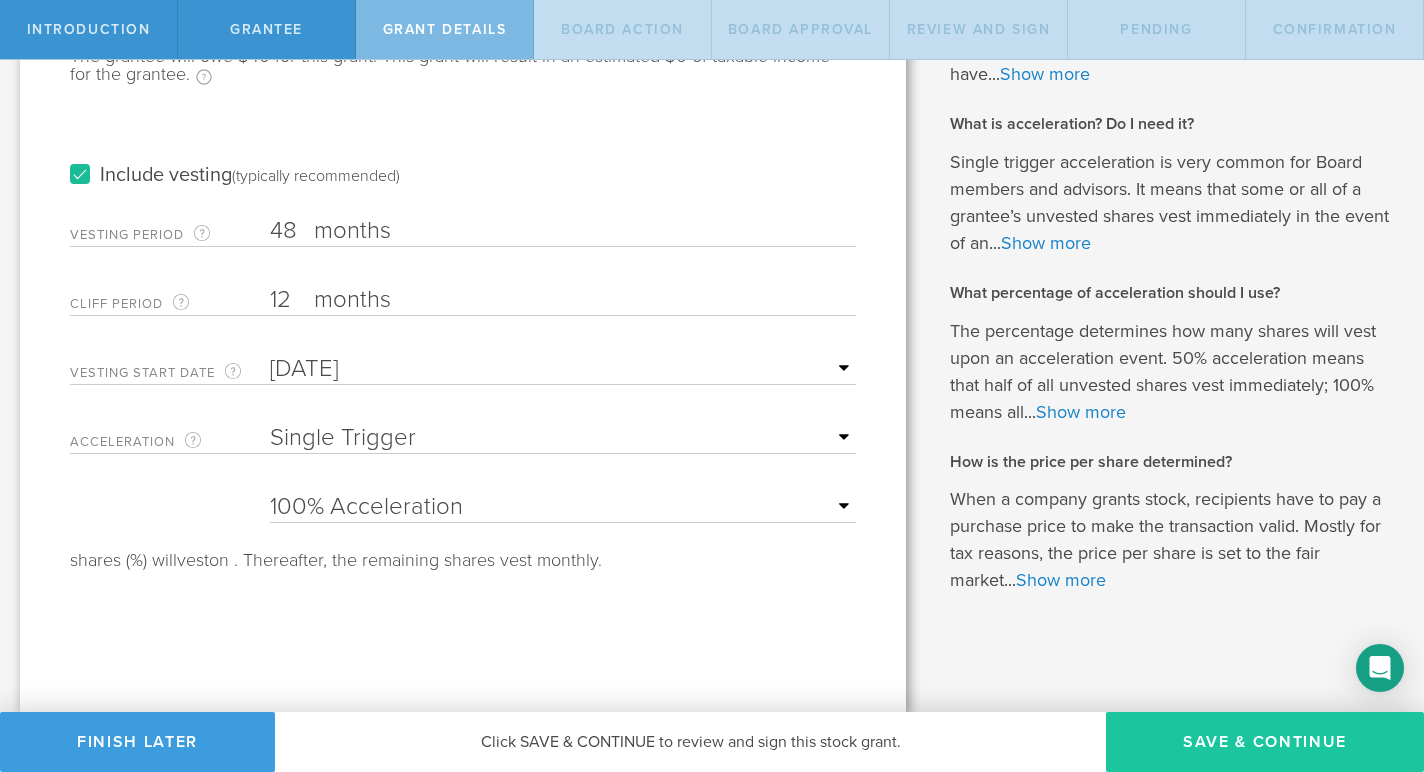 click on "Save & Continue" at bounding box center (1265, 742) 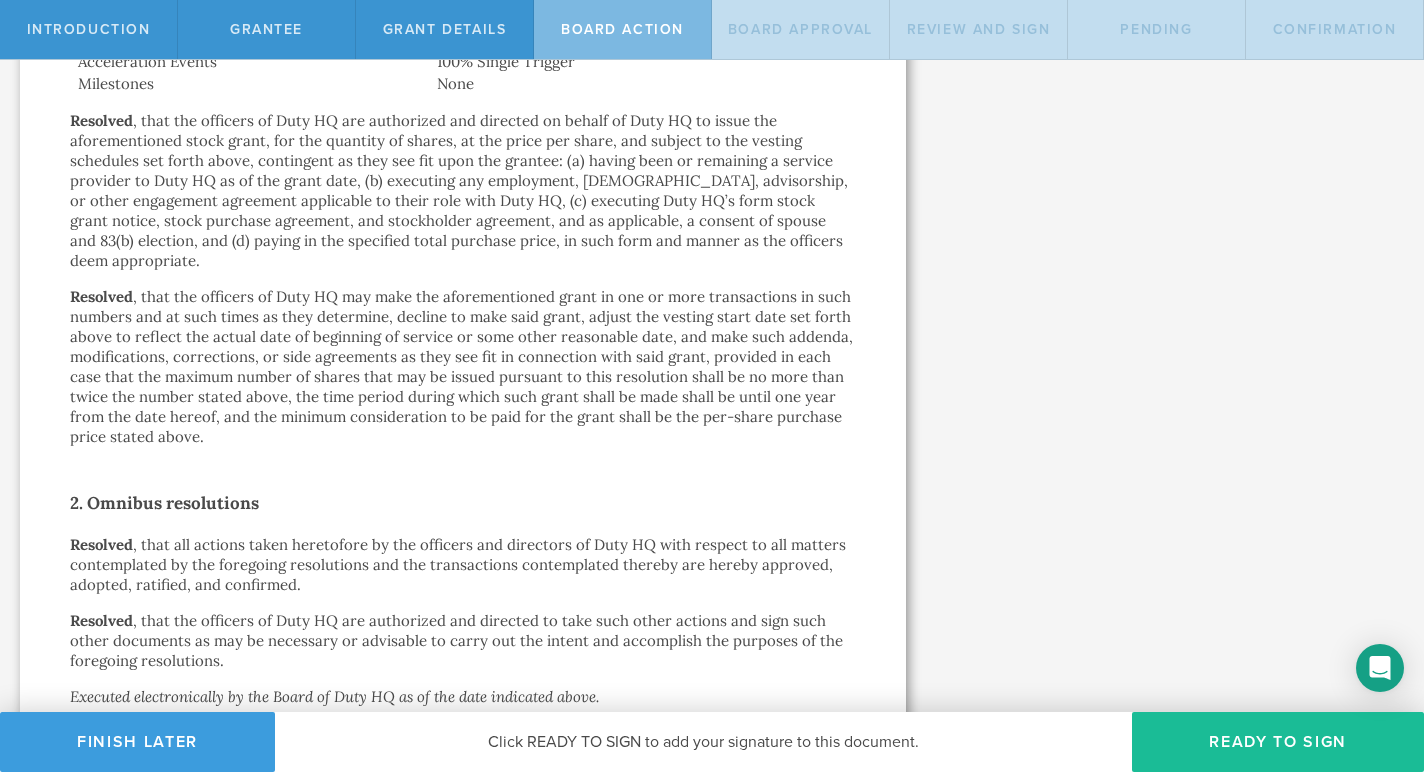 scroll, scrollTop: 1236, scrollLeft: 0, axis: vertical 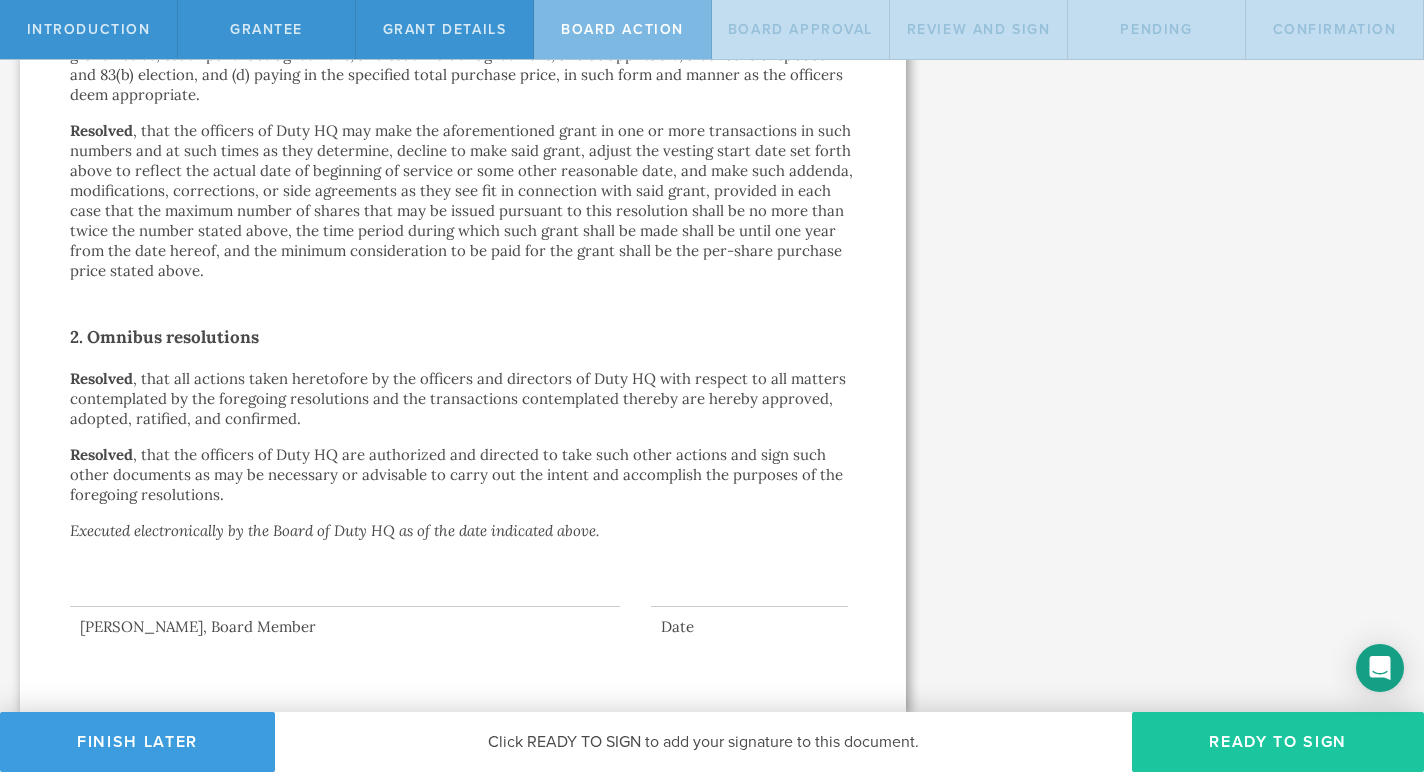 click on "Ready to Sign" at bounding box center [1278, 742] 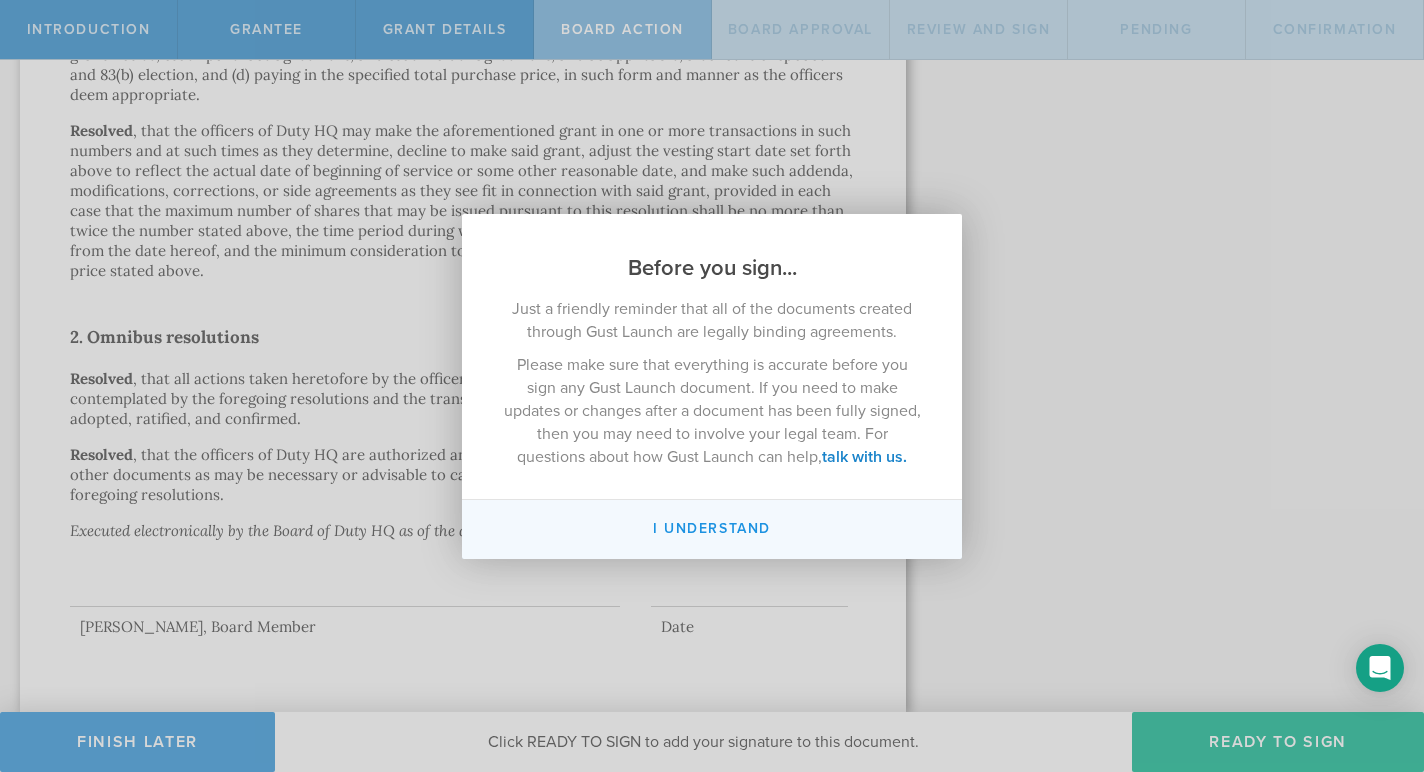 click on "I understand" at bounding box center (712, 529) 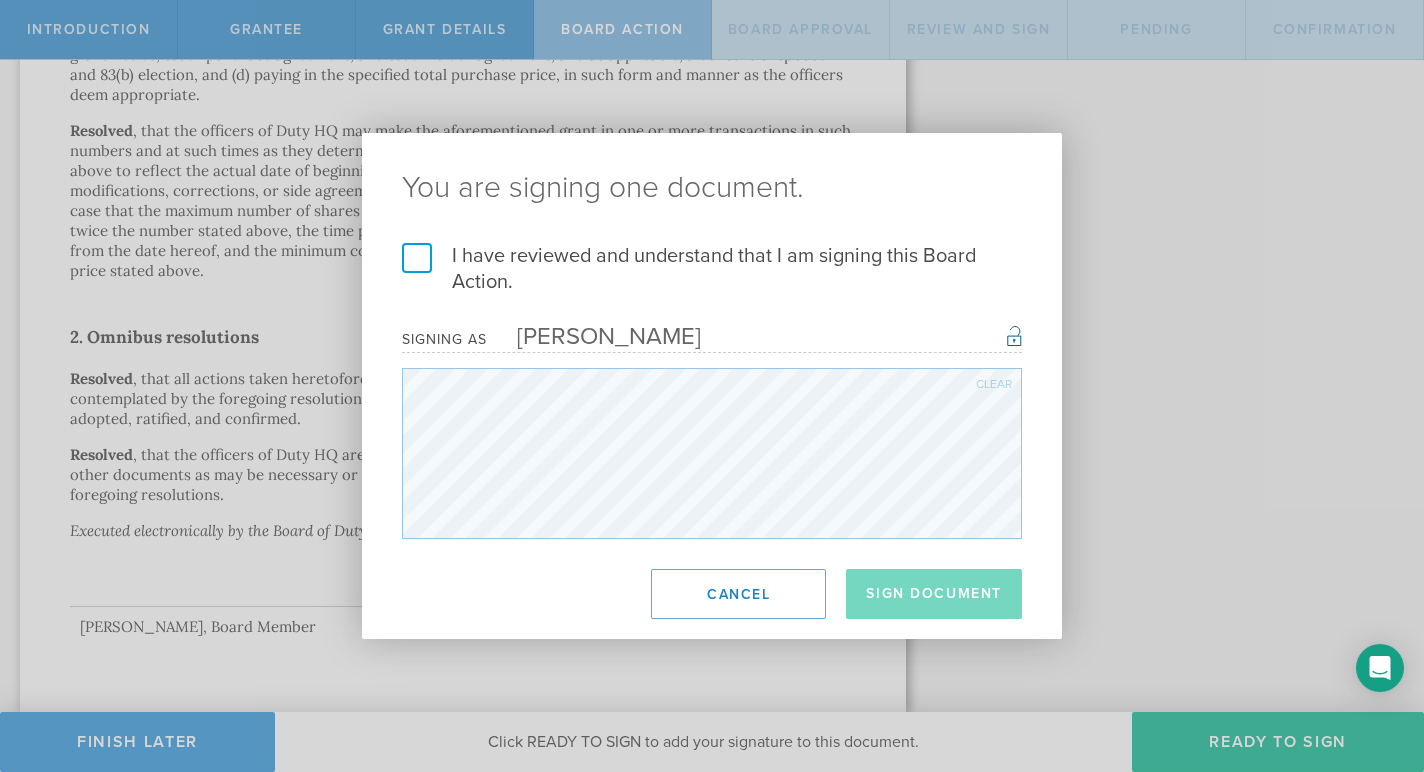 click on "I have reviewed and understand that I am signing this Board Action." at bounding box center [712, 269] 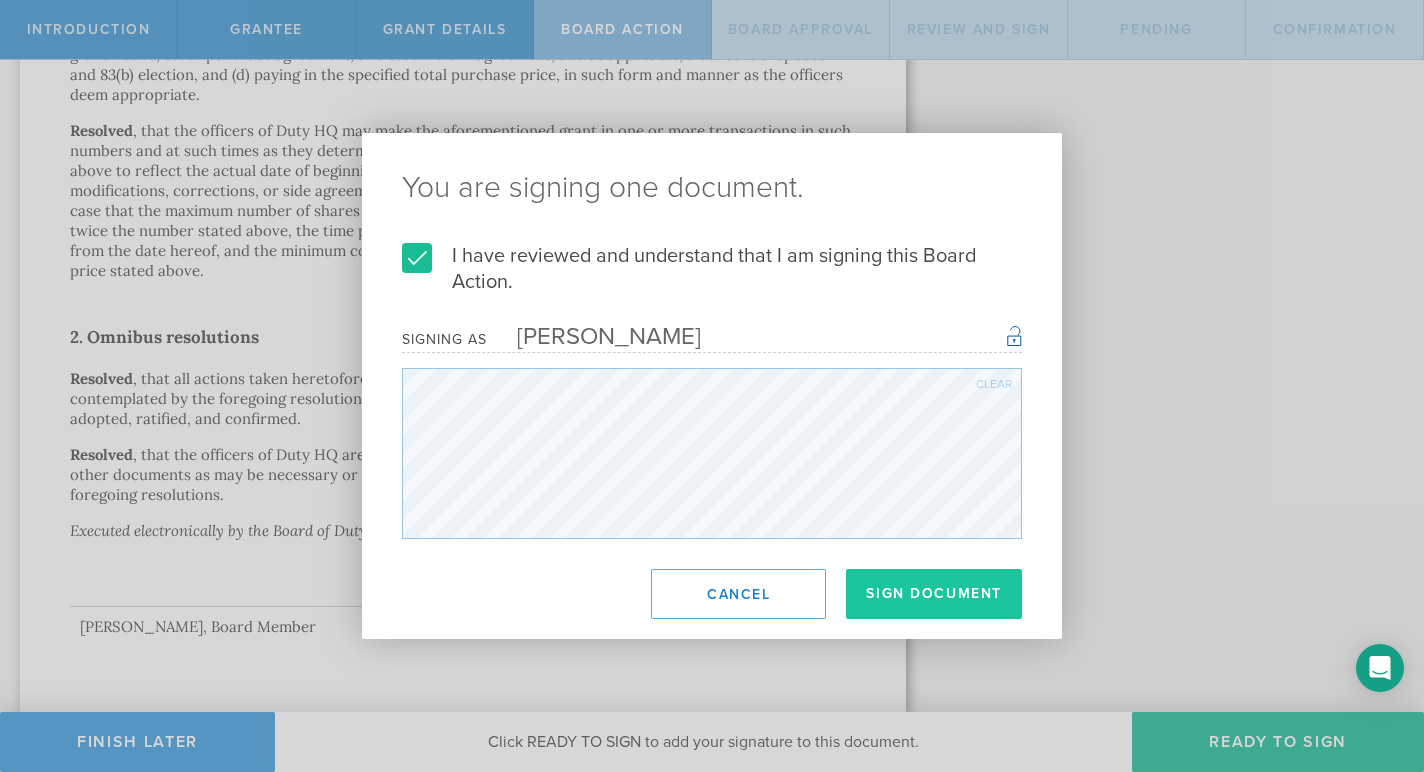 click on "Sign Document" at bounding box center (934, 594) 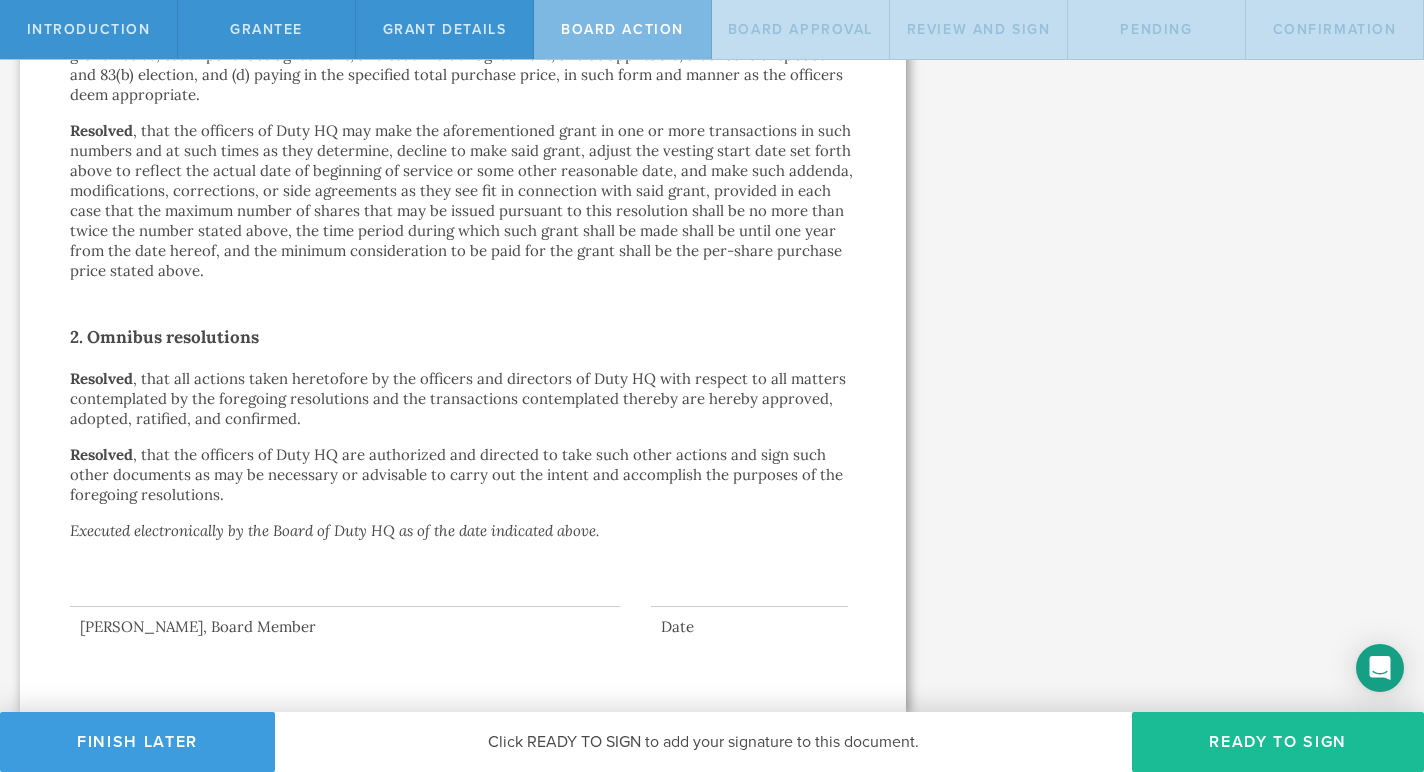 scroll, scrollTop: 0, scrollLeft: 0, axis: both 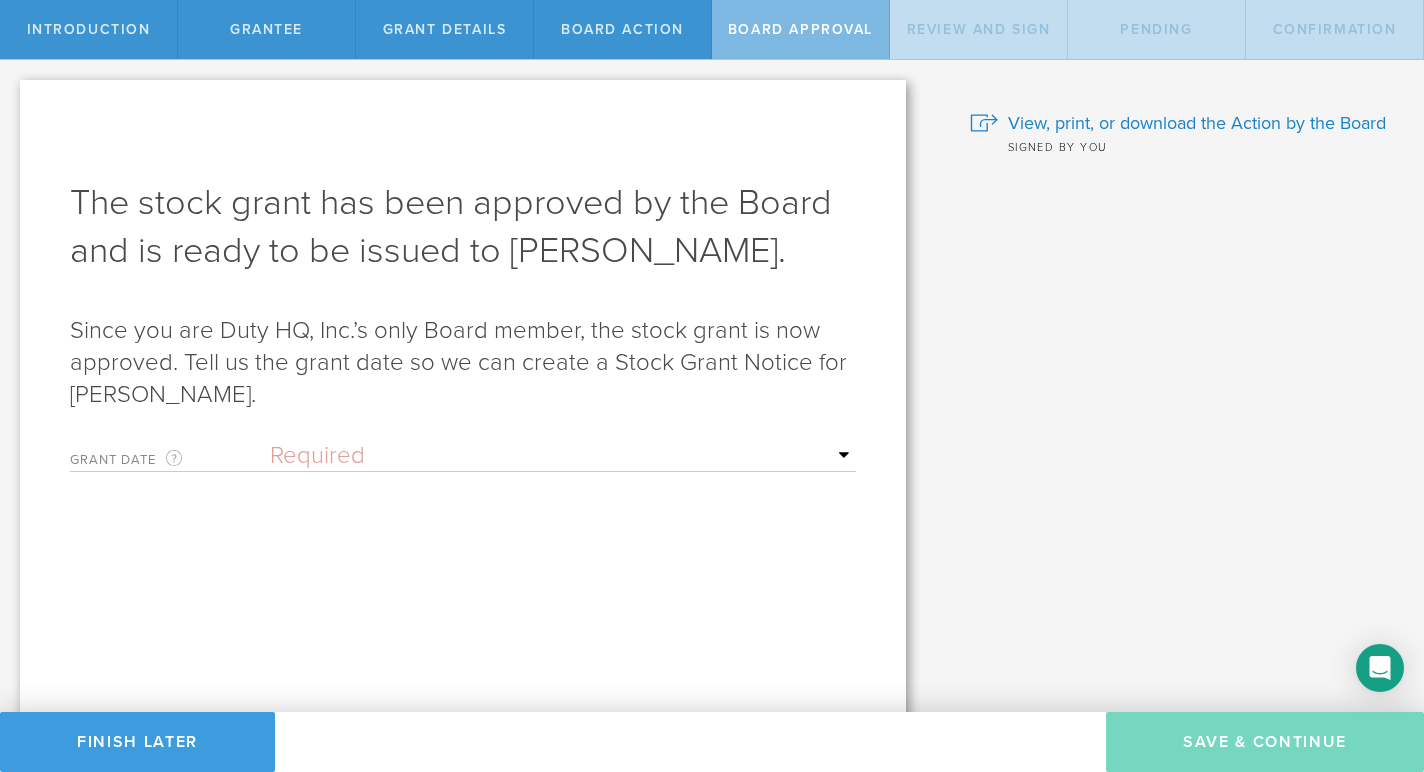 click on "Required Upon grantee's signature A specific date" at bounding box center (563, 456) 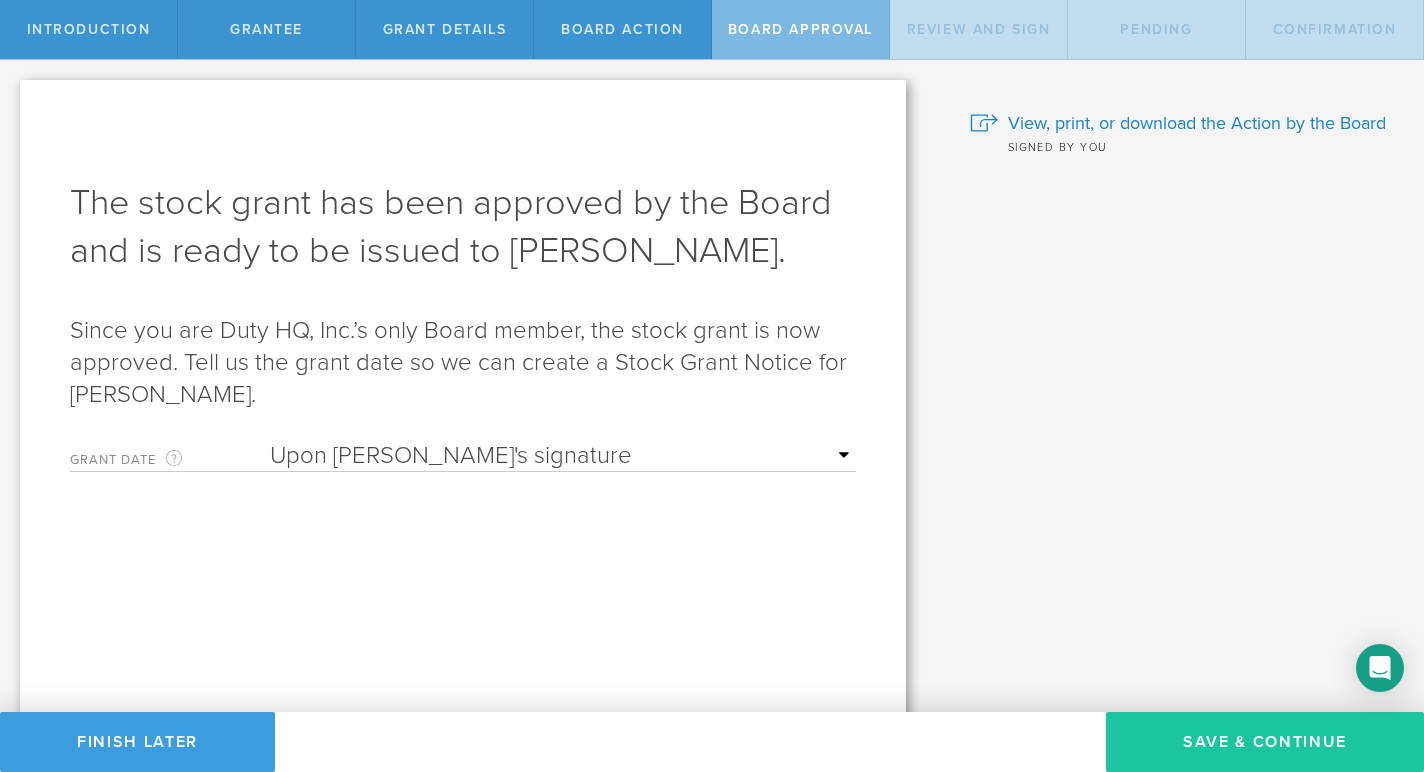 click on "Save & Continue" at bounding box center [1265, 742] 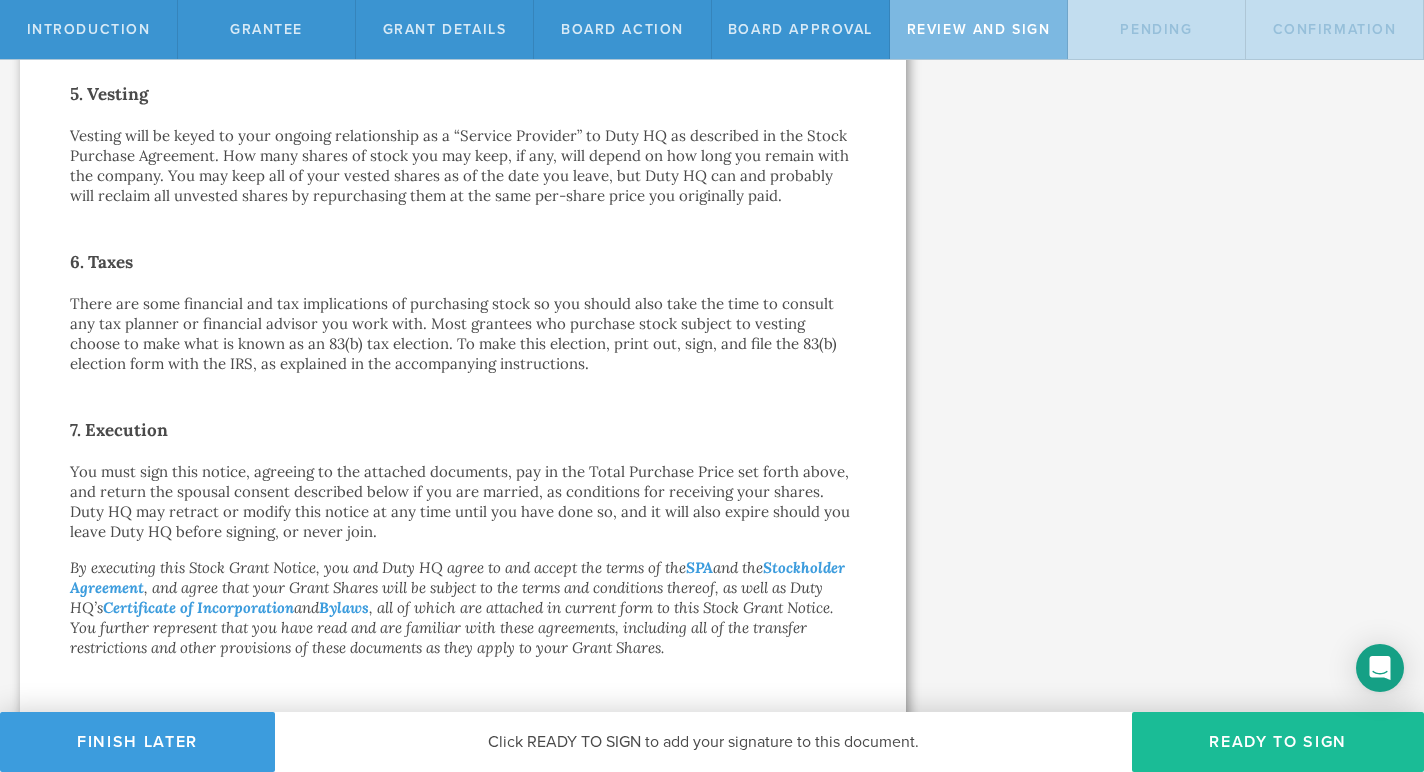scroll, scrollTop: 1418, scrollLeft: 0, axis: vertical 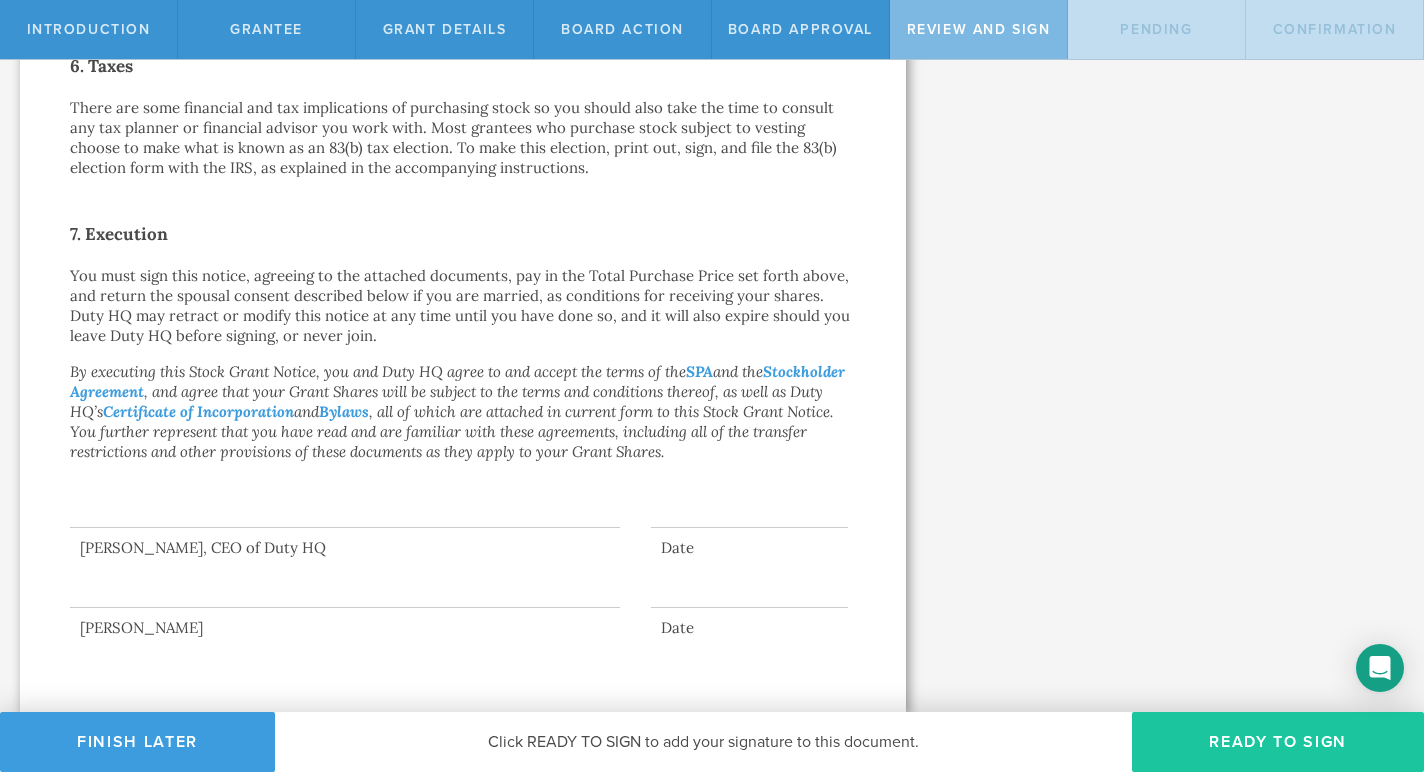 click on "Ready to Sign" at bounding box center (1278, 742) 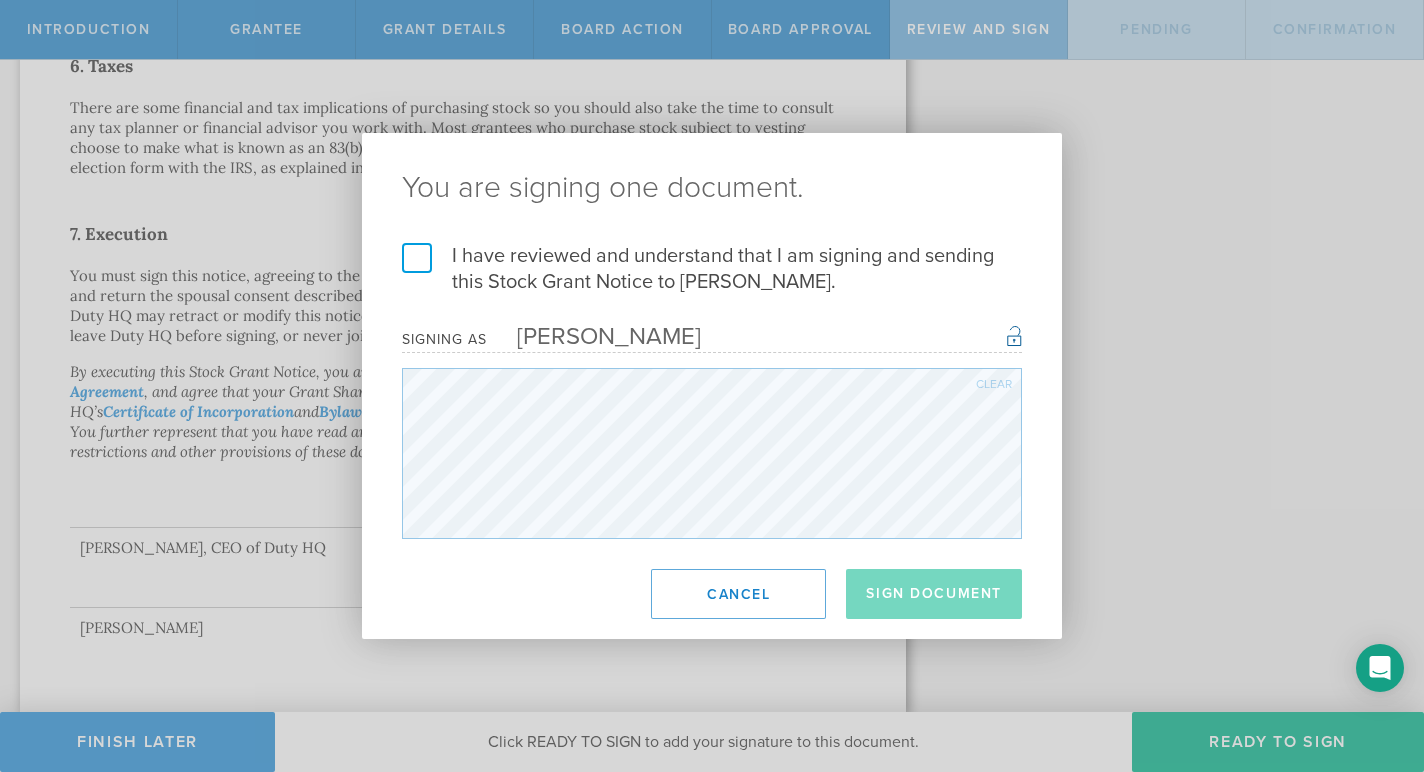 click on "I have reviewed and understand that I am signing and sending this Stock Grant Notice to Chapin Smith Whetstone." at bounding box center [712, 269] 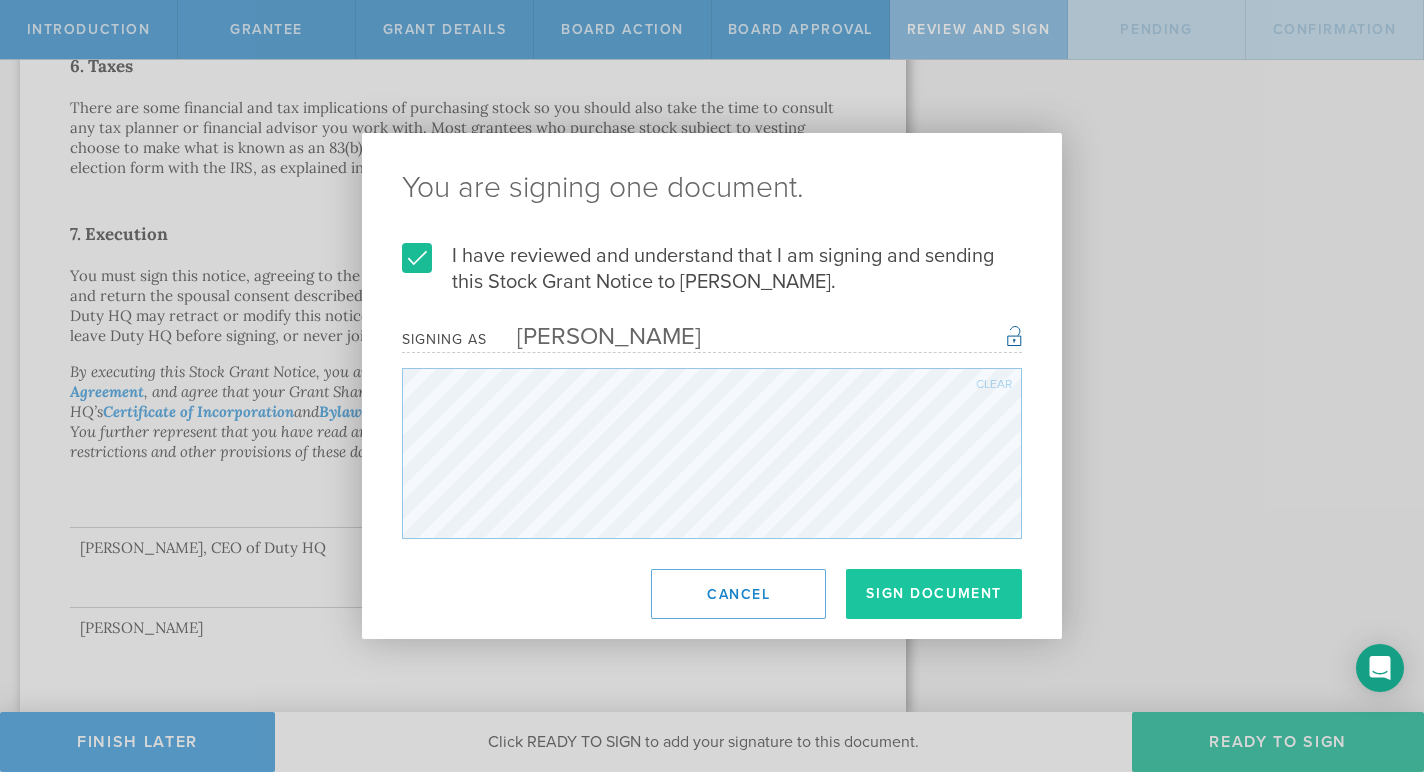 click on "Sign Document" at bounding box center [934, 594] 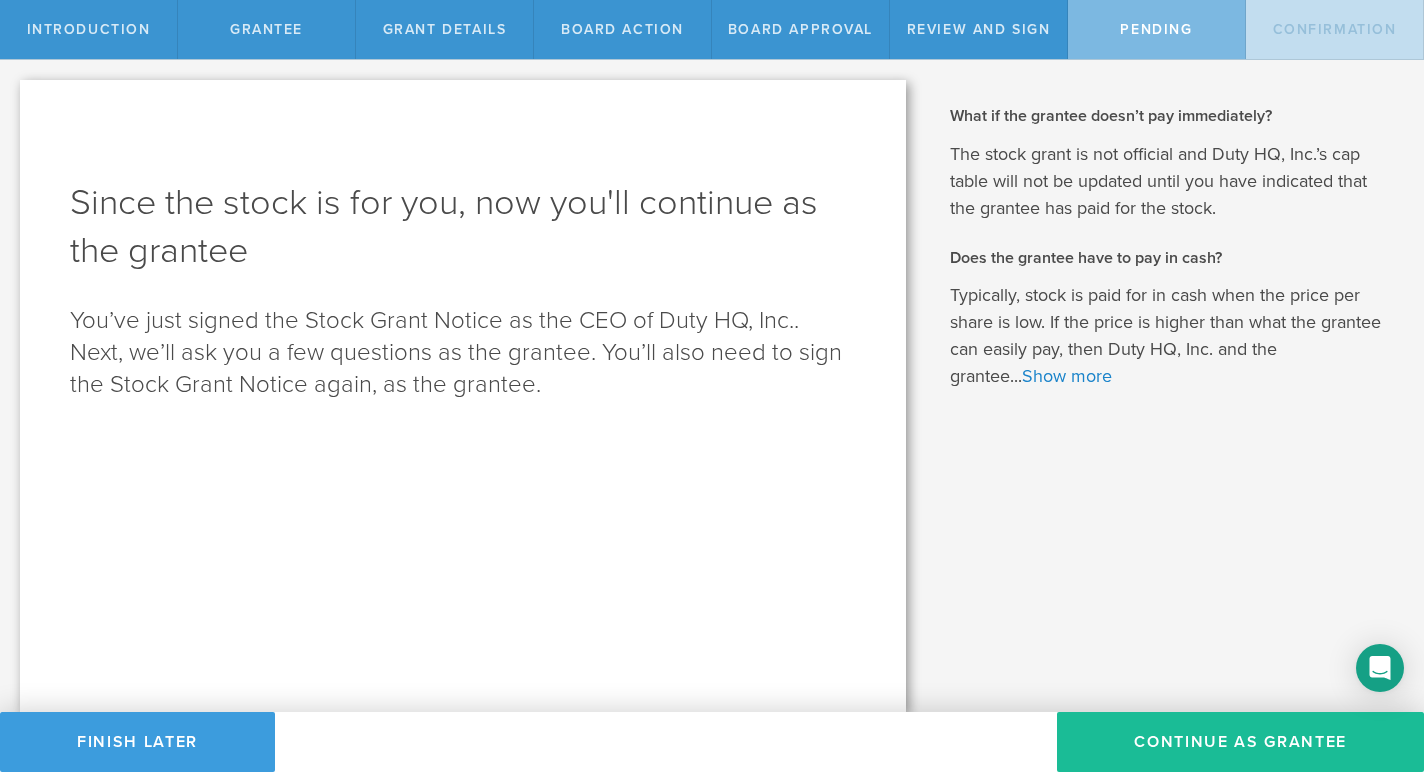 scroll, scrollTop: 0, scrollLeft: 0, axis: both 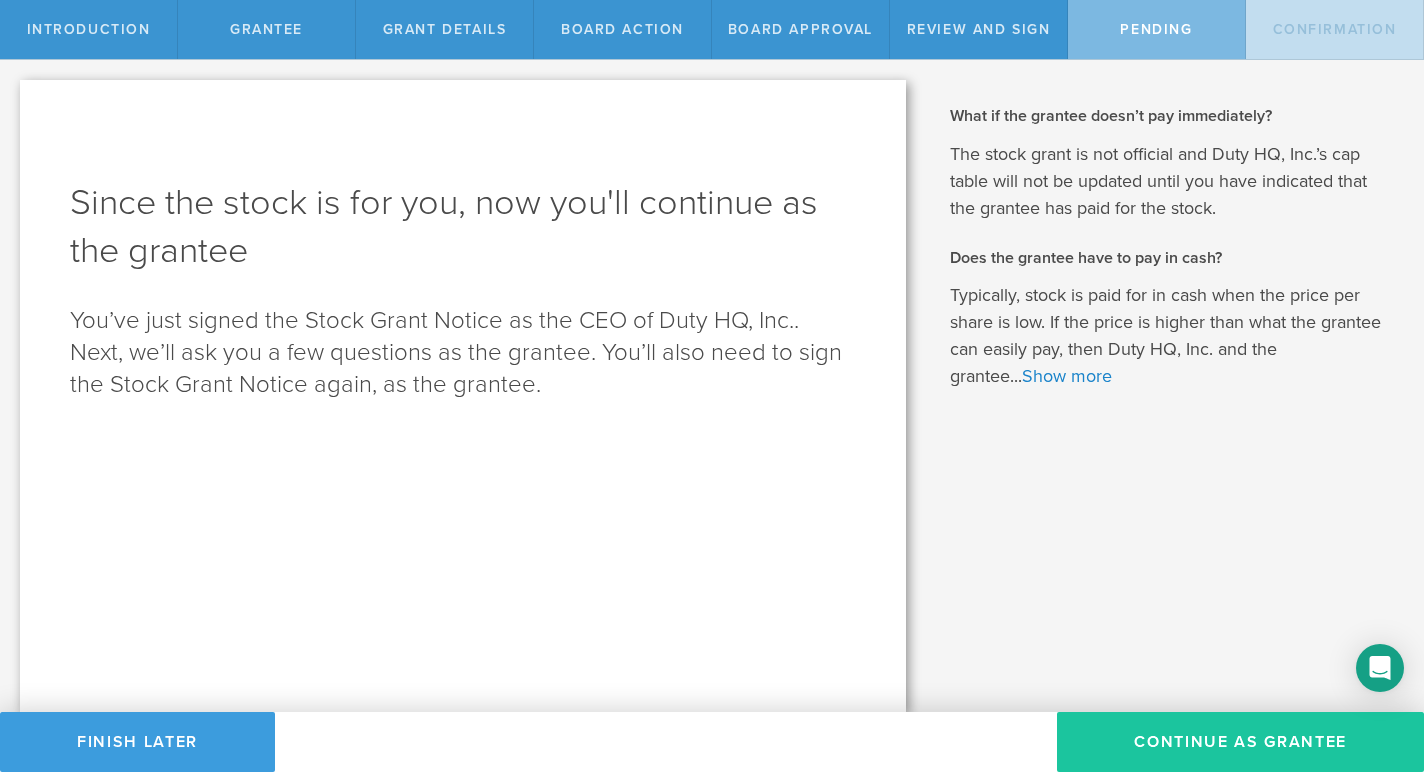 click on "Continue as Grantee" at bounding box center (1240, 742) 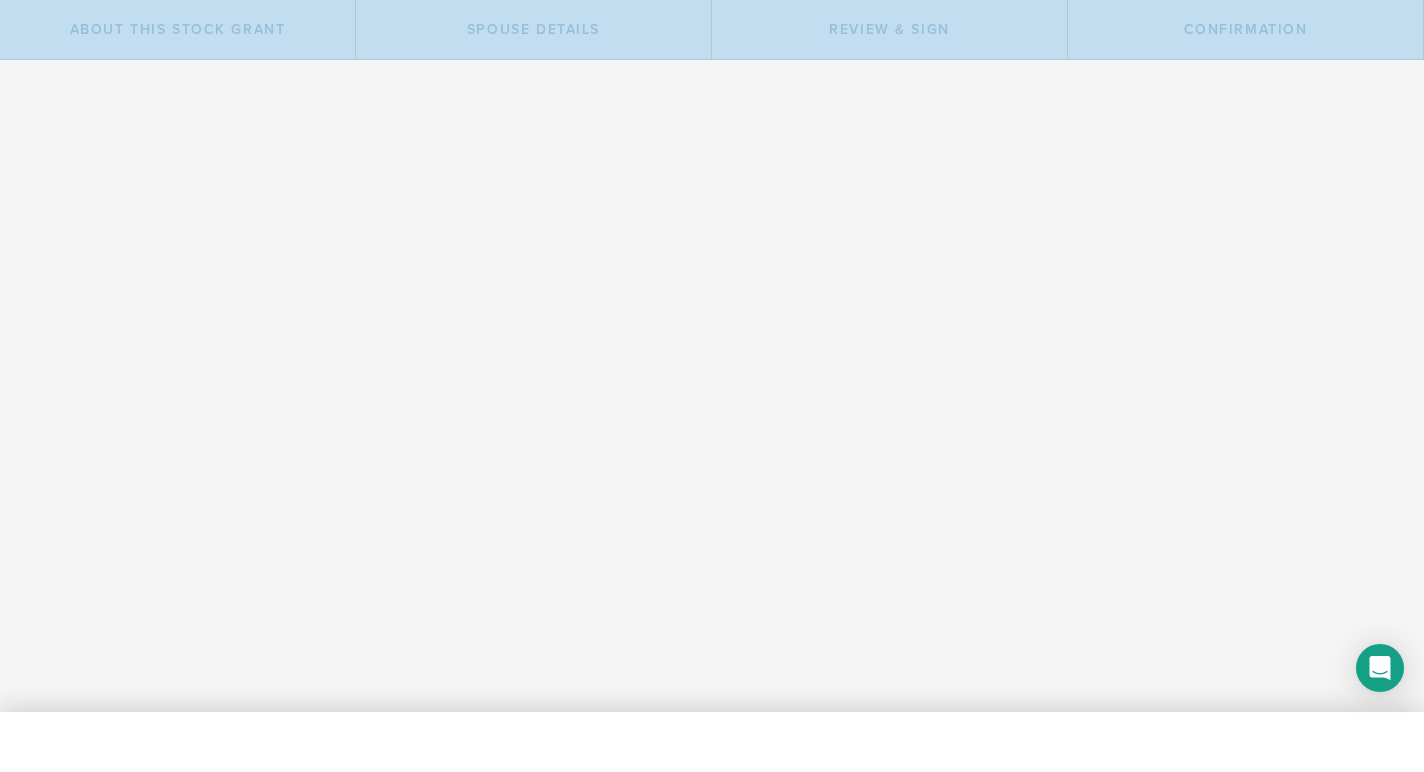 scroll, scrollTop: 0, scrollLeft: 0, axis: both 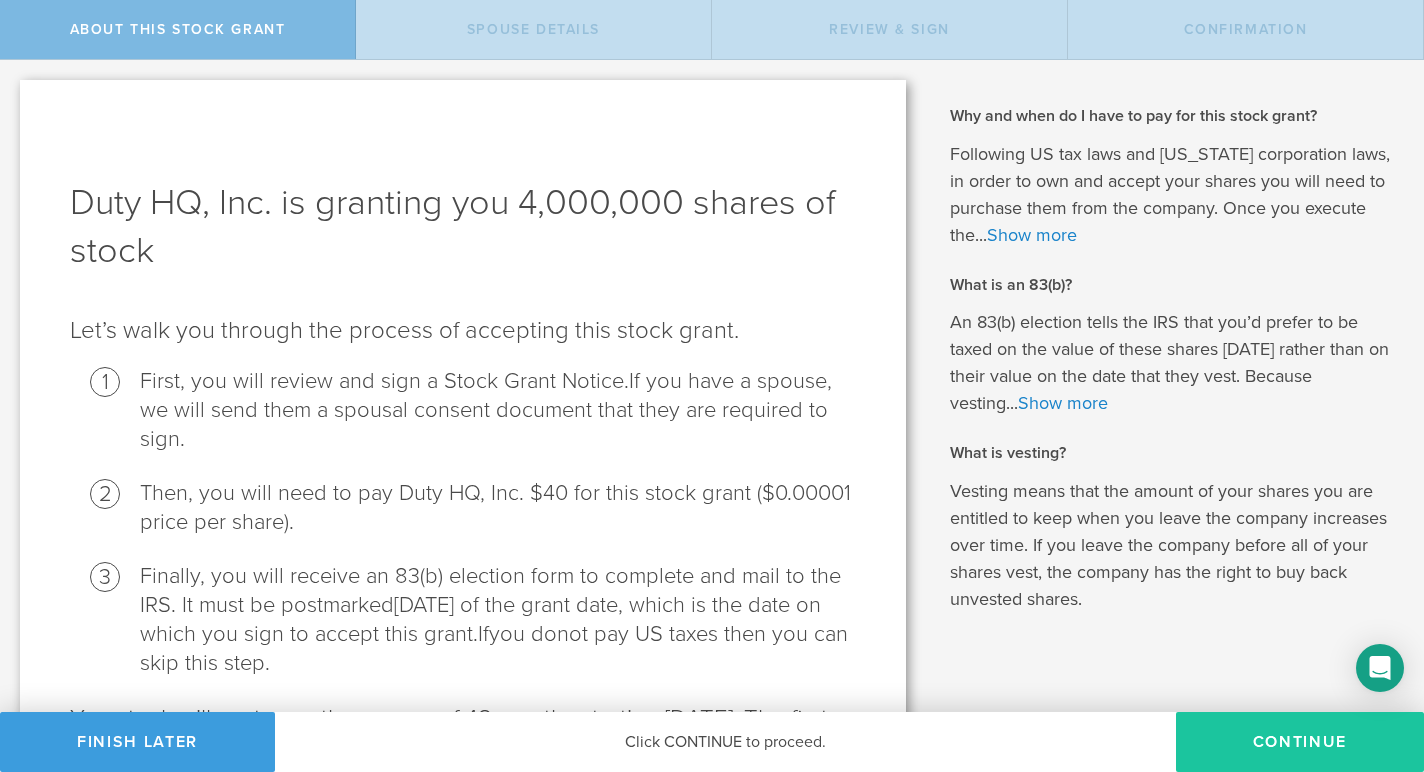 click on "CONTINUE" at bounding box center [1300, 742] 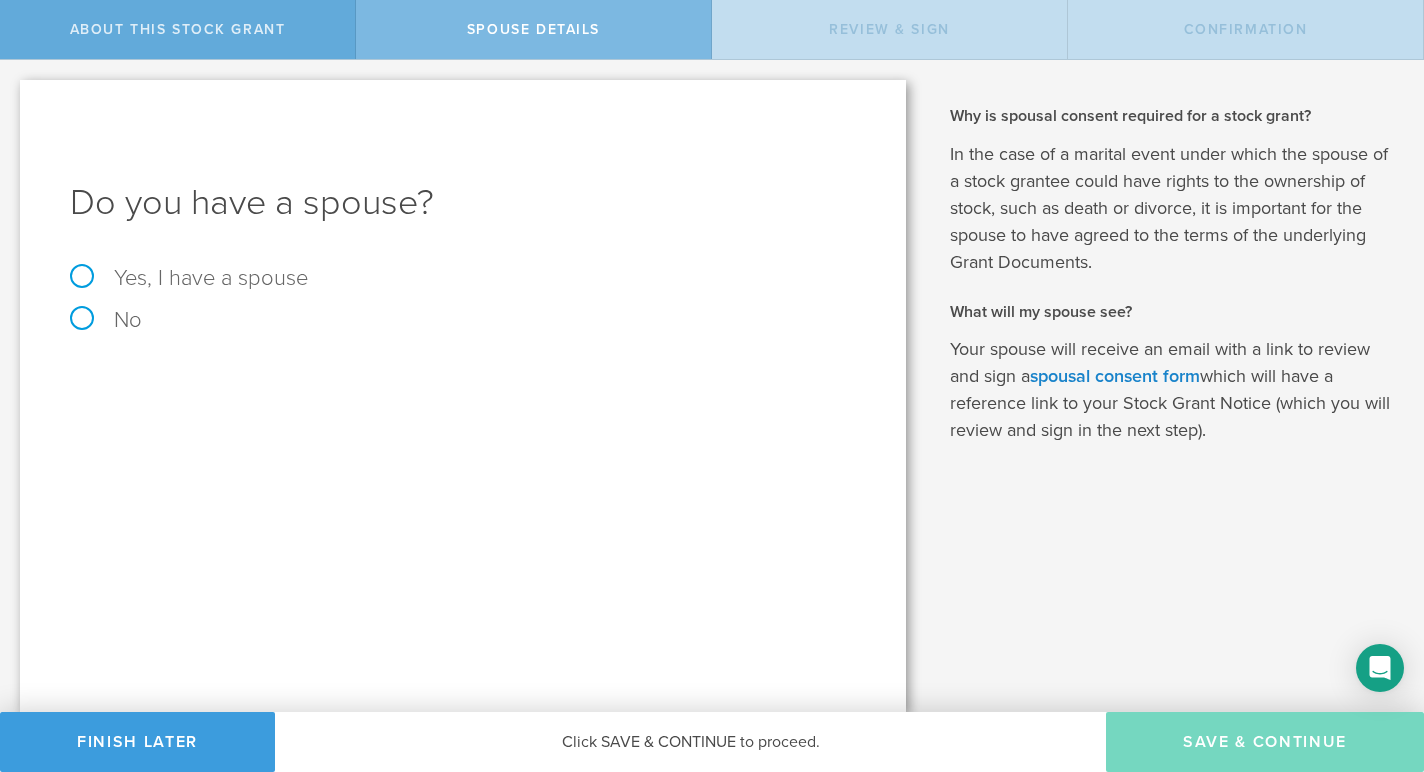 click on "About this stock grant" at bounding box center [178, 29] 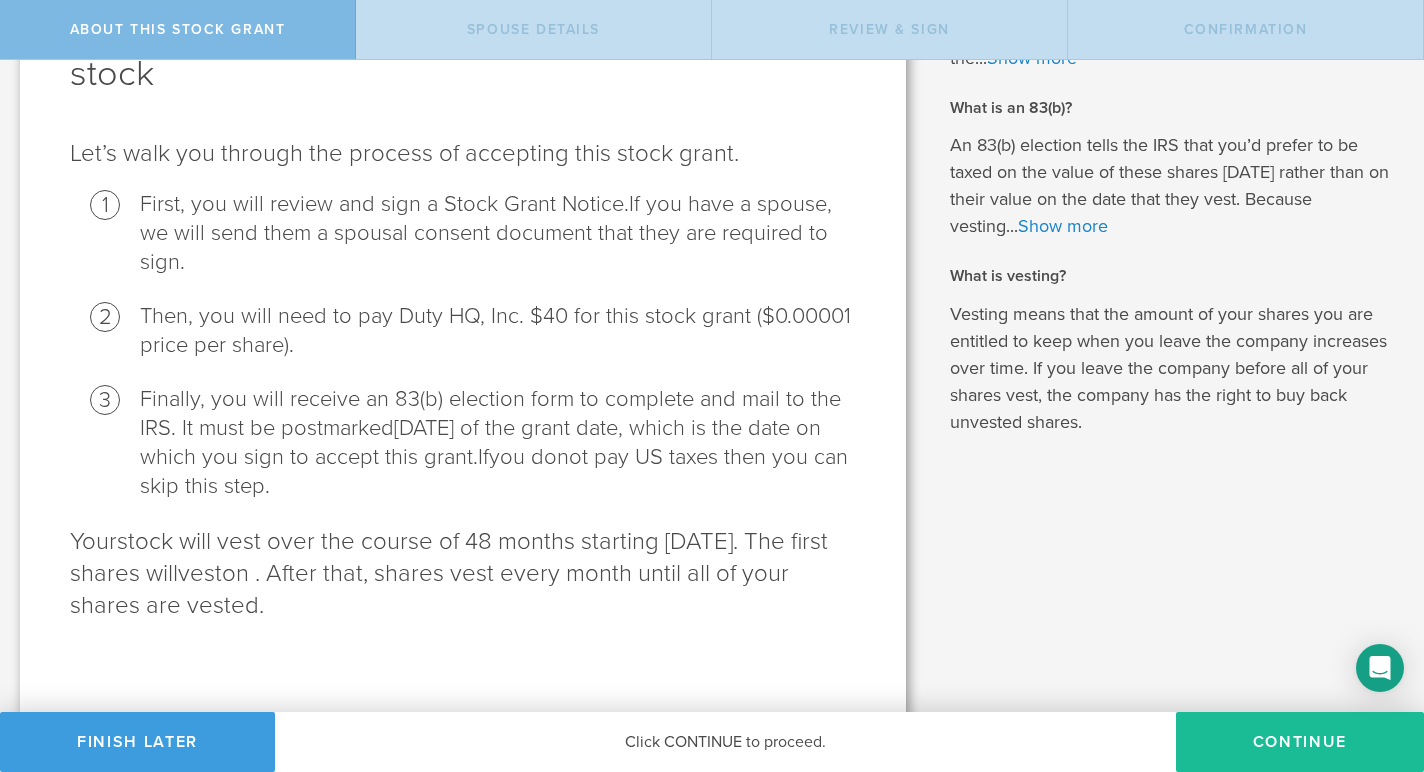 scroll, scrollTop: 182, scrollLeft: 0, axis: vertical 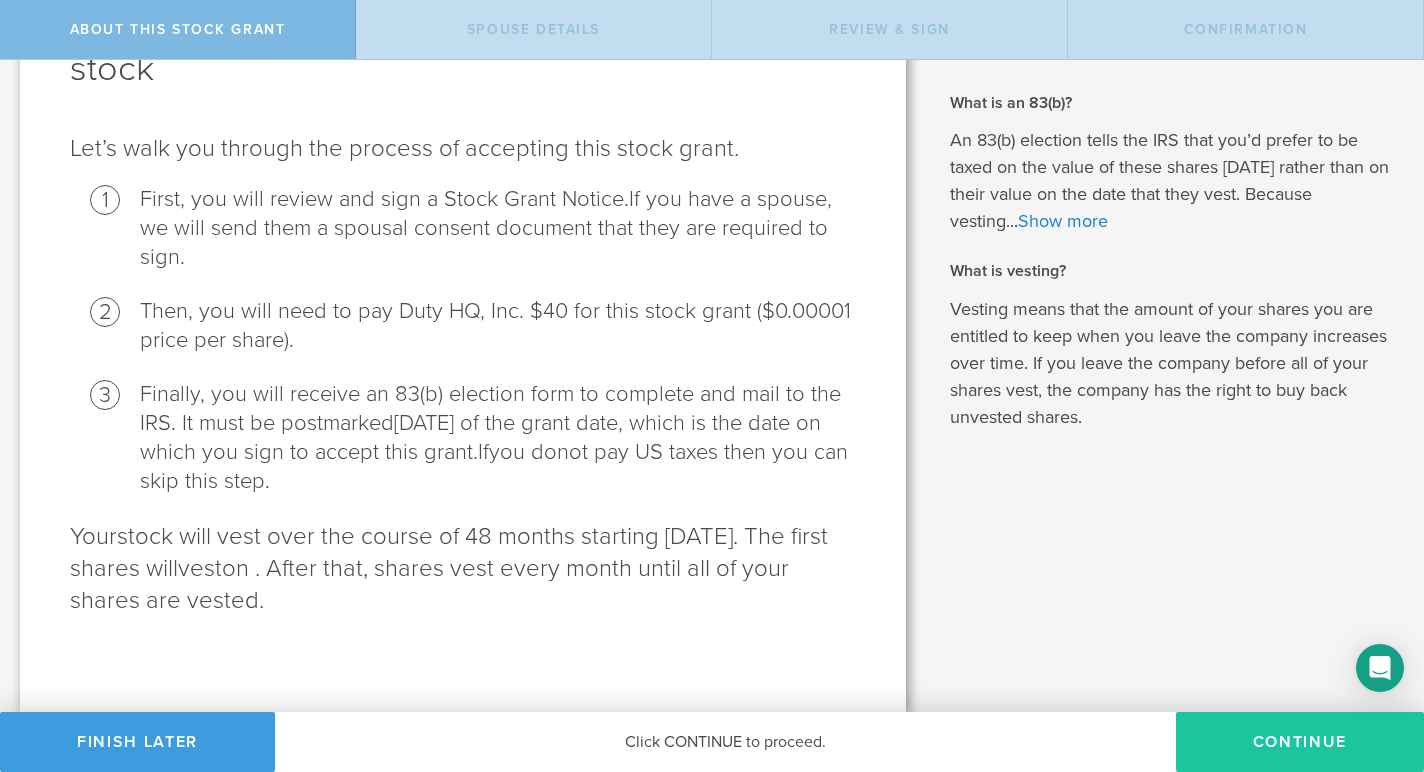 click on "CONTINUE" at bounding box center (1300, 742) 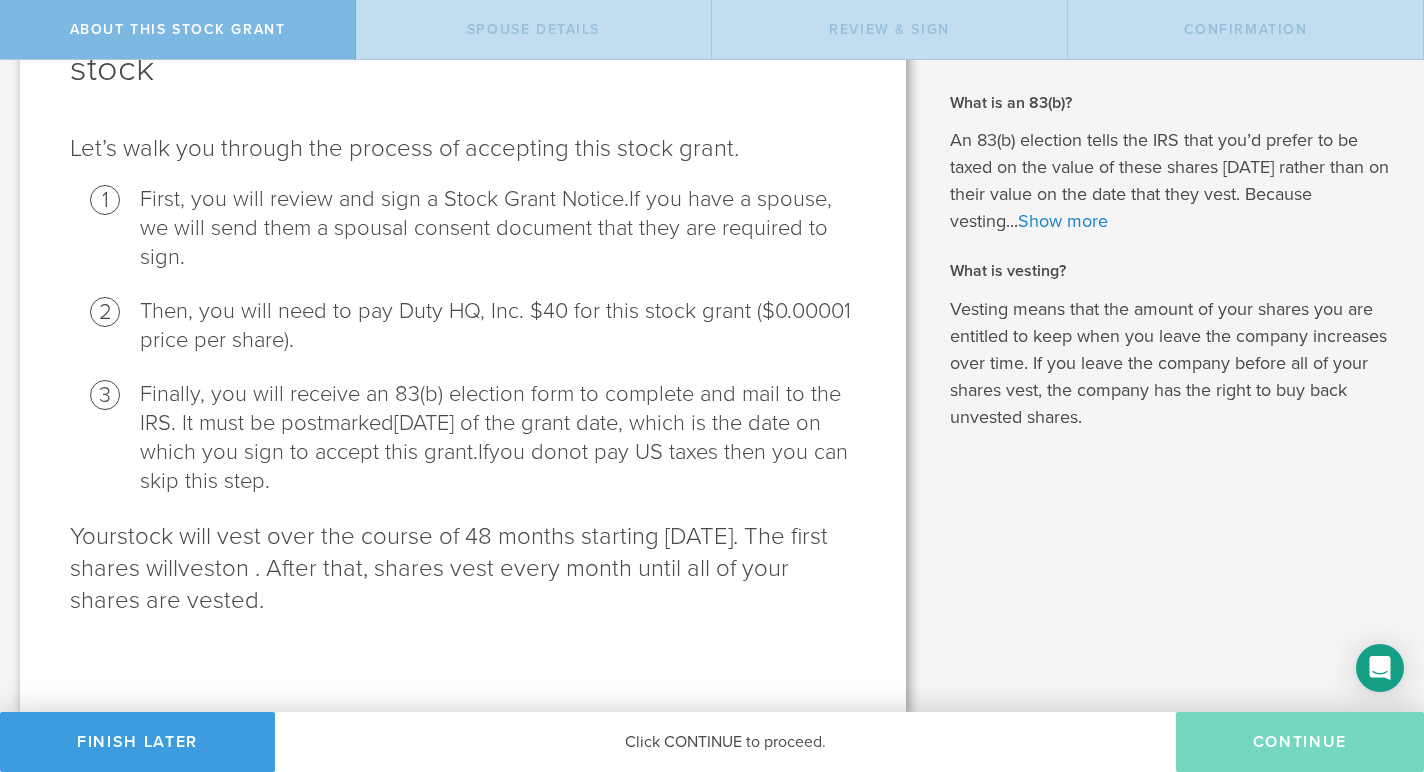 scroll, scrollTop: 0, scrollLeft: 0, axis: both 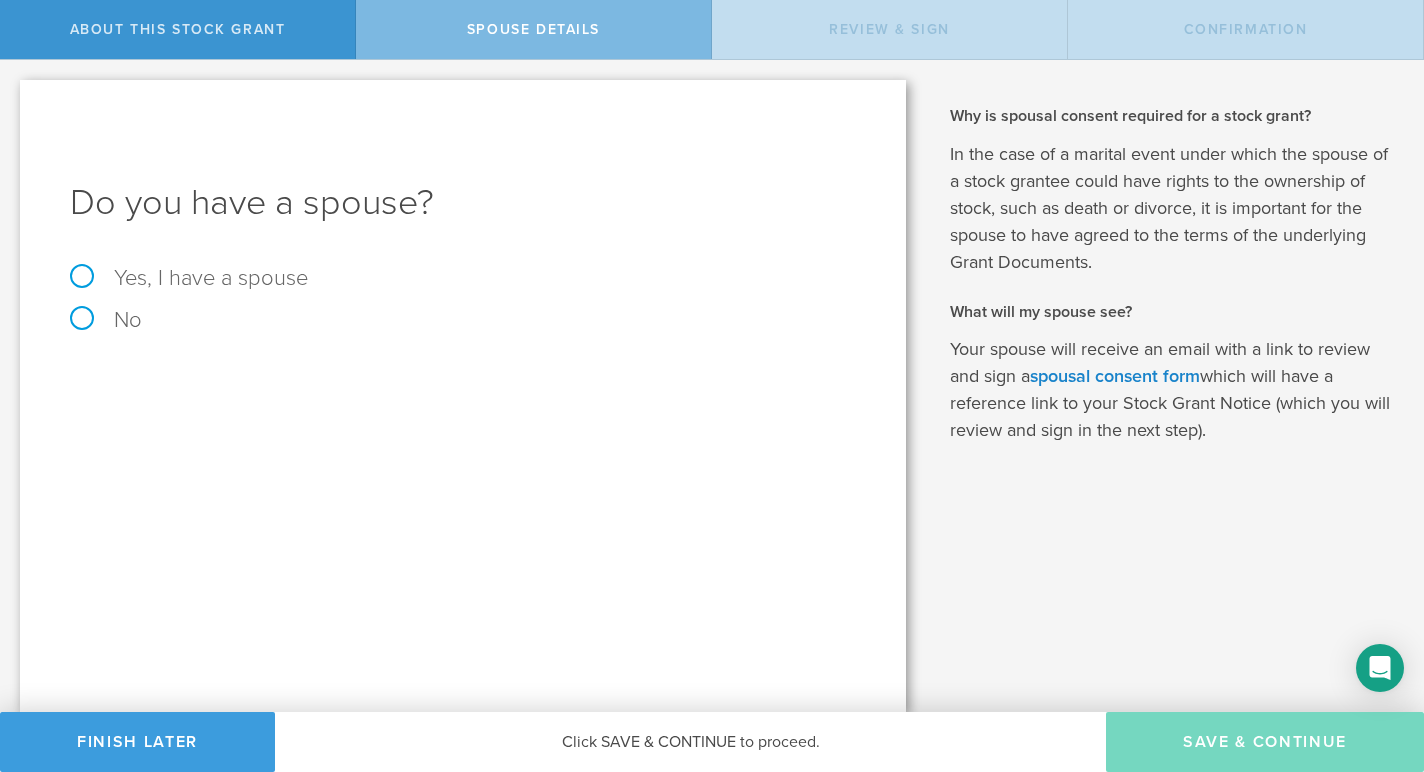 click on "Yes, I have a spouse" at bounding box center [463, 278] 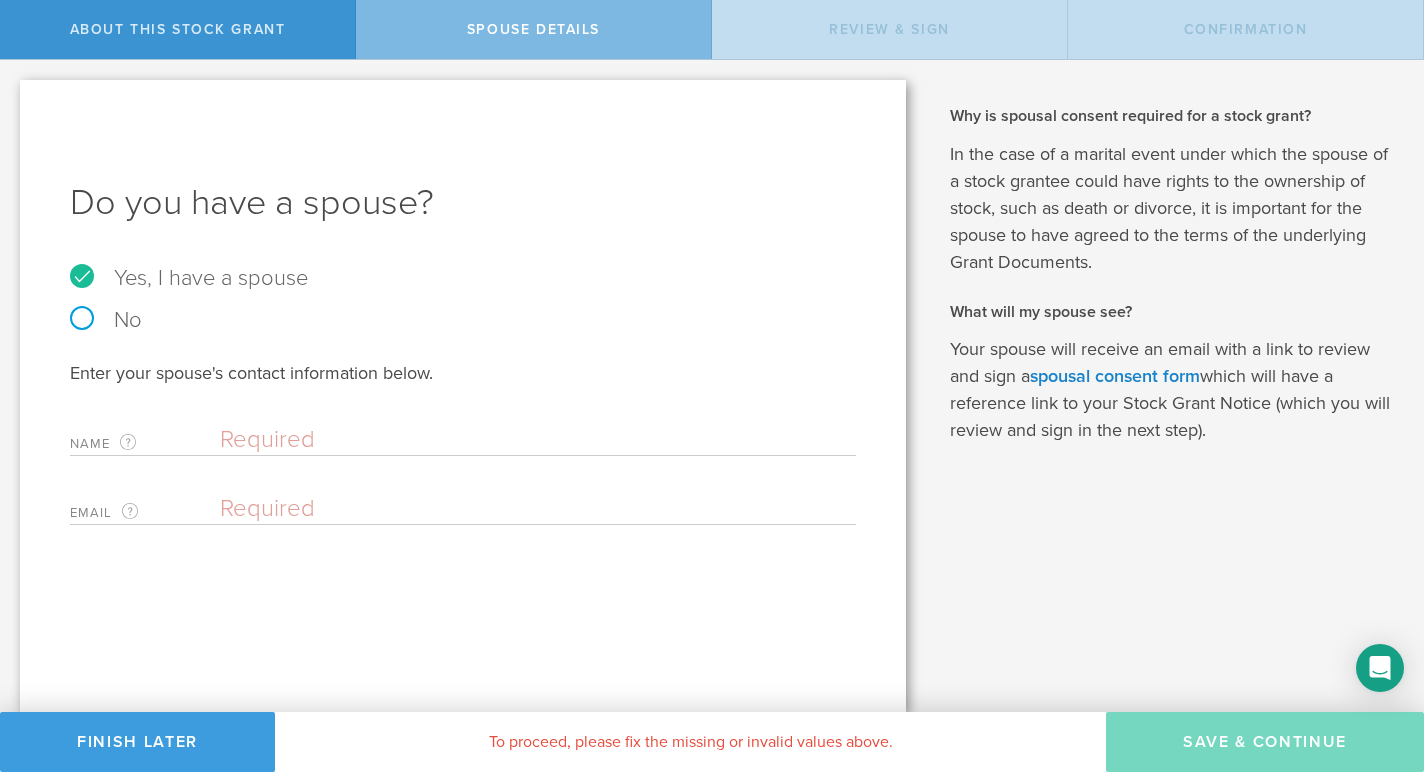 click at bounding box center [533, 440] 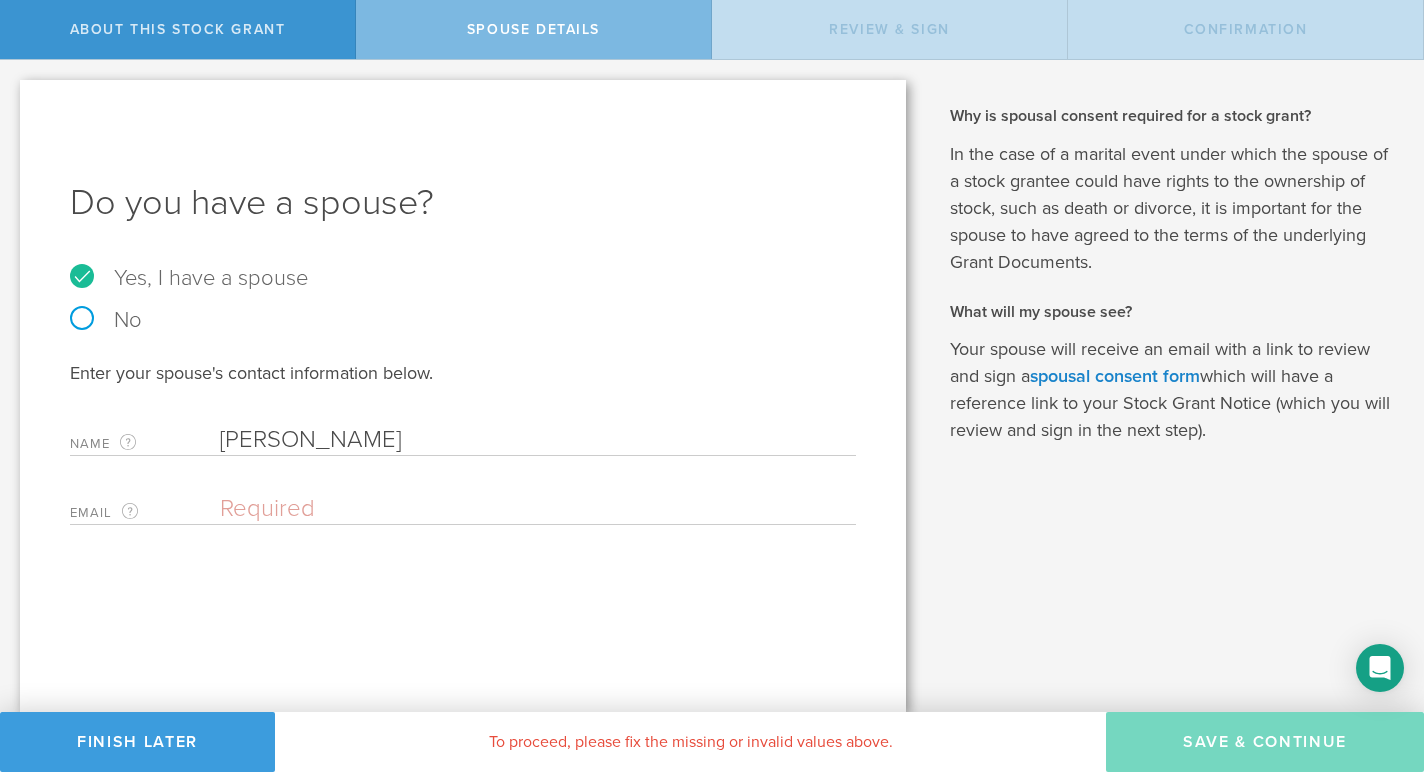type on "Morgan Whetstone" 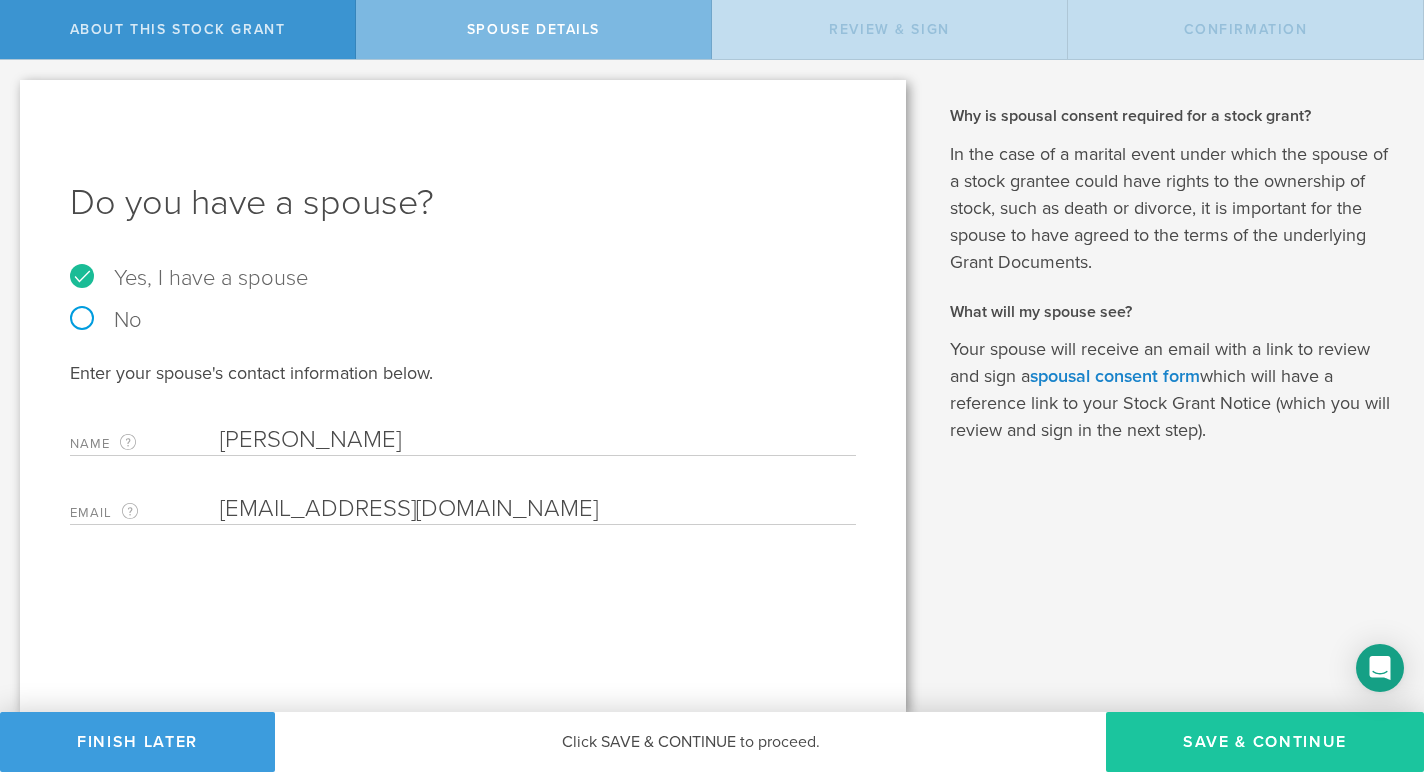 type on "[EMAIL_ADDRESS][DOMAIN_NAME]" 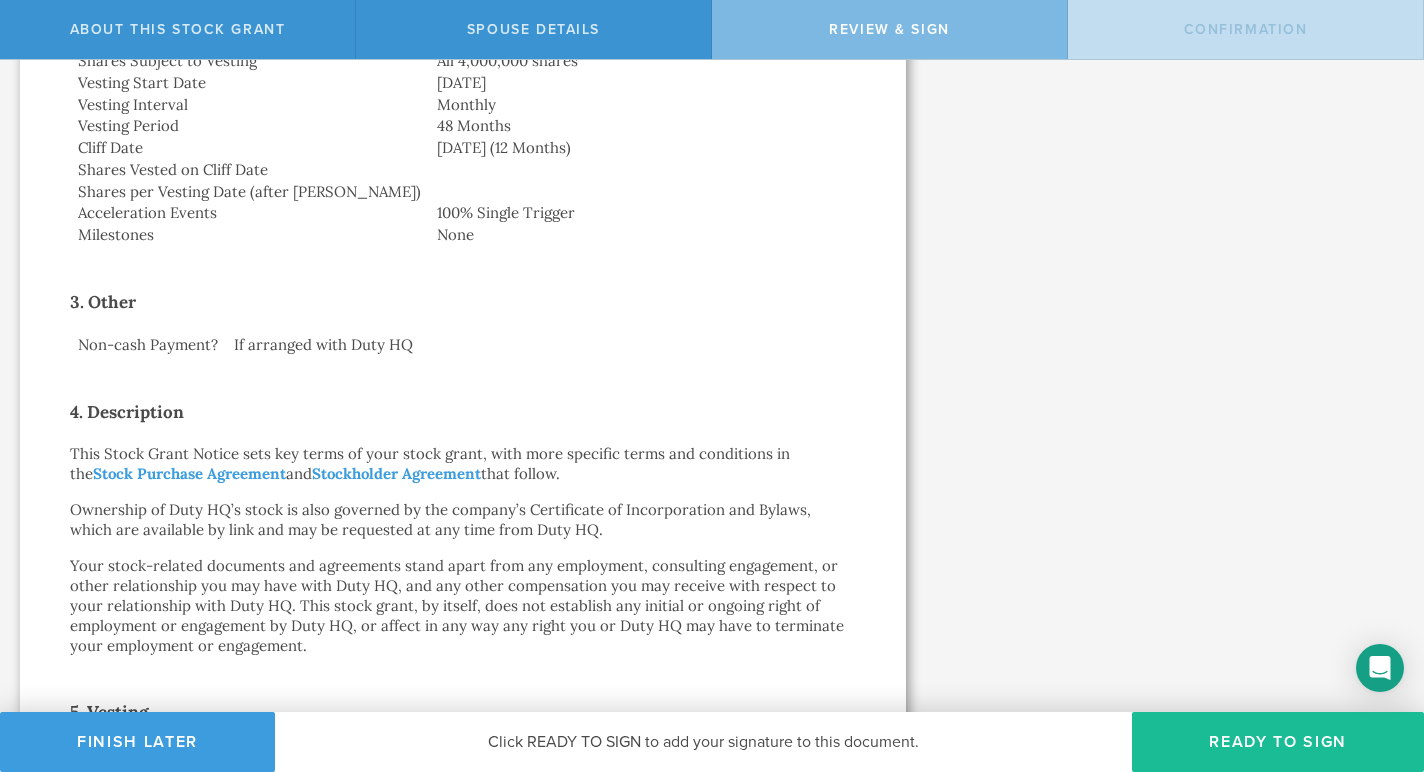 scroll, scrollTop: 0, scrollLeft: 0, axis: both 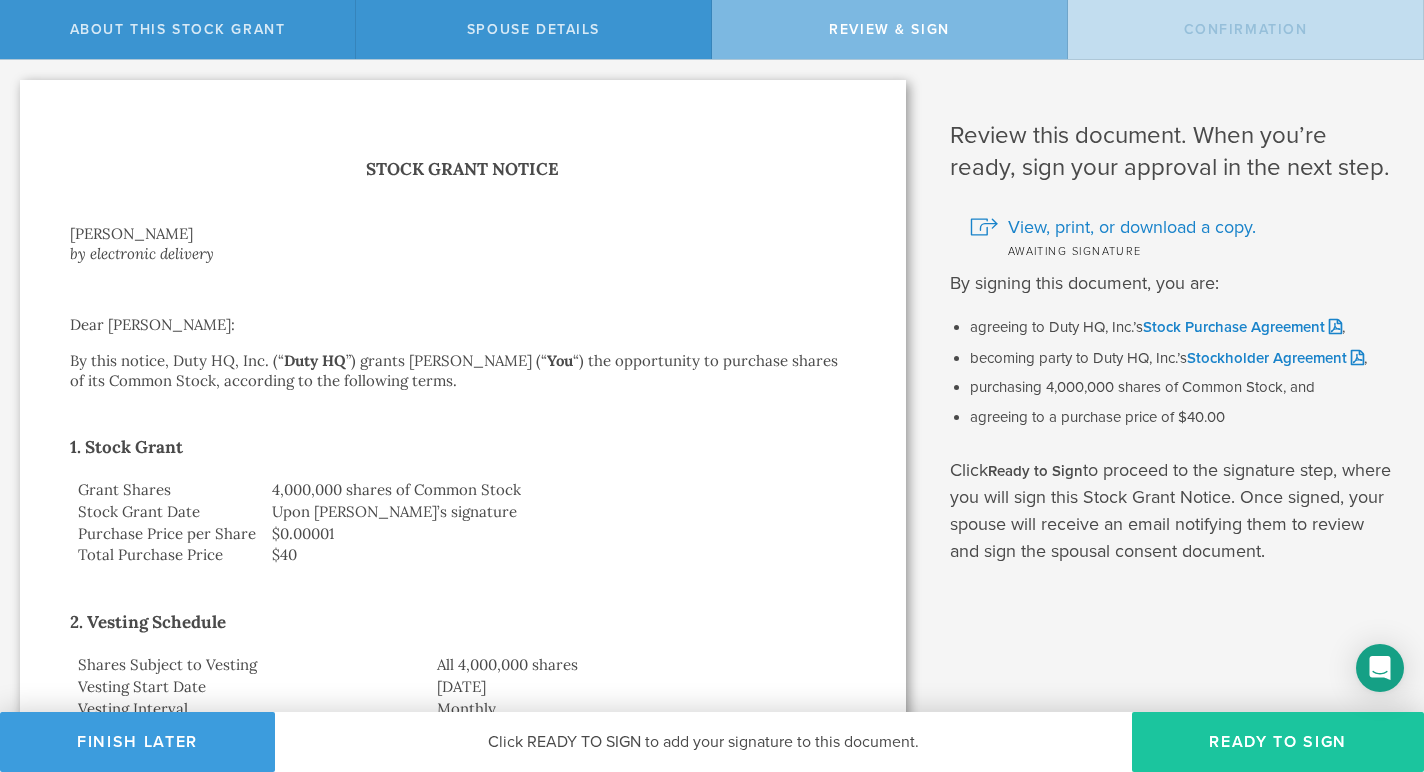 click on "Ready to Sign" at bounding box center [1278, 742] 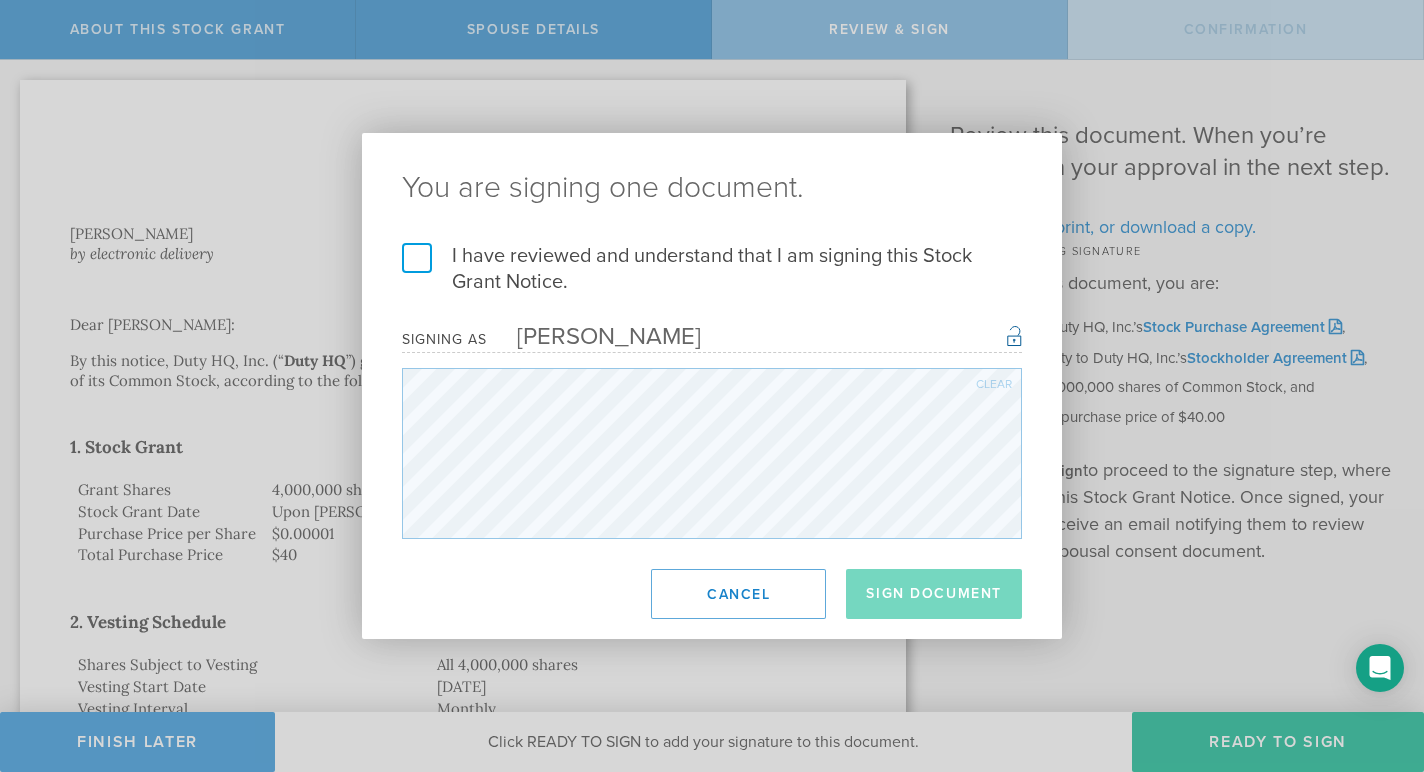click on "I have reviewed and understand that I am signing this Stock Grant Notice." at bounding box center [712, 269] 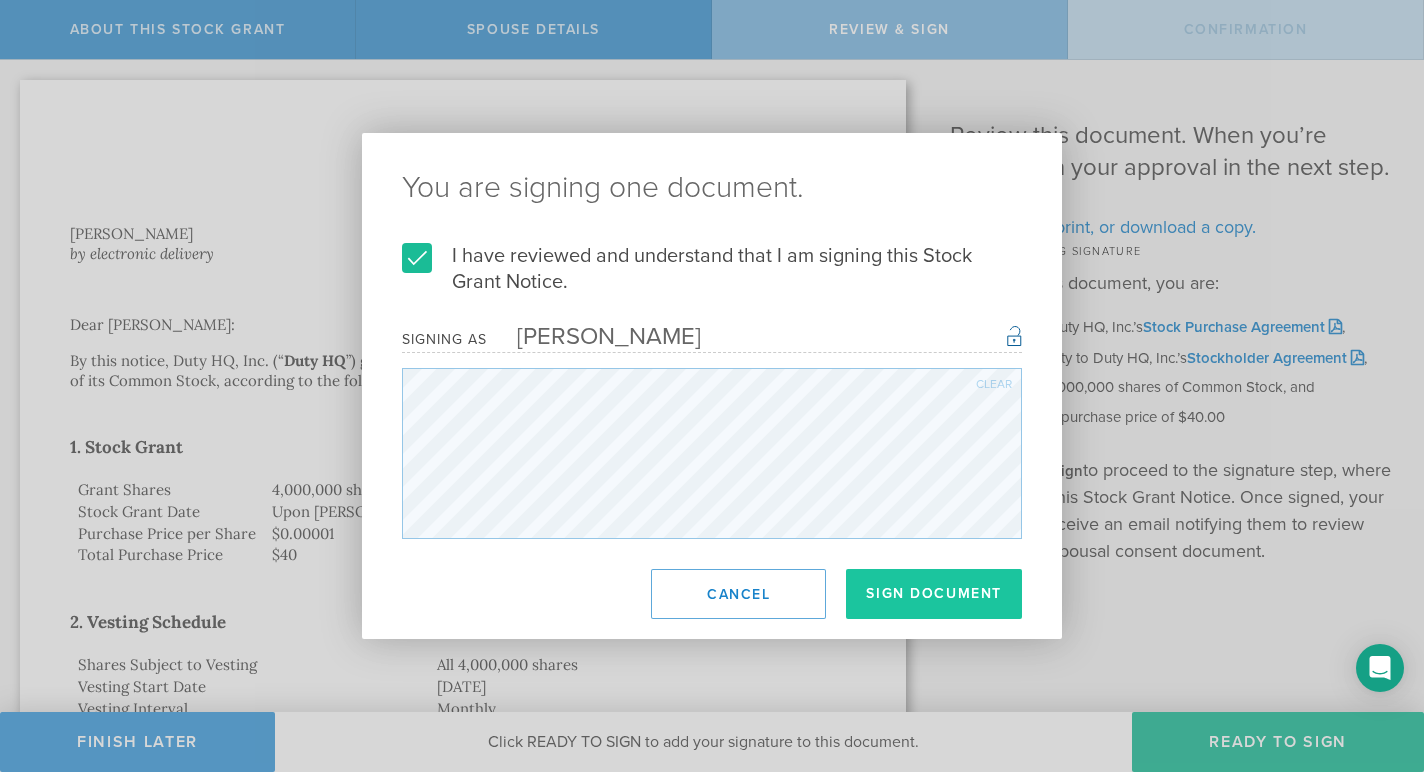 click on "Sign Document" at bounding box center [934, 594] 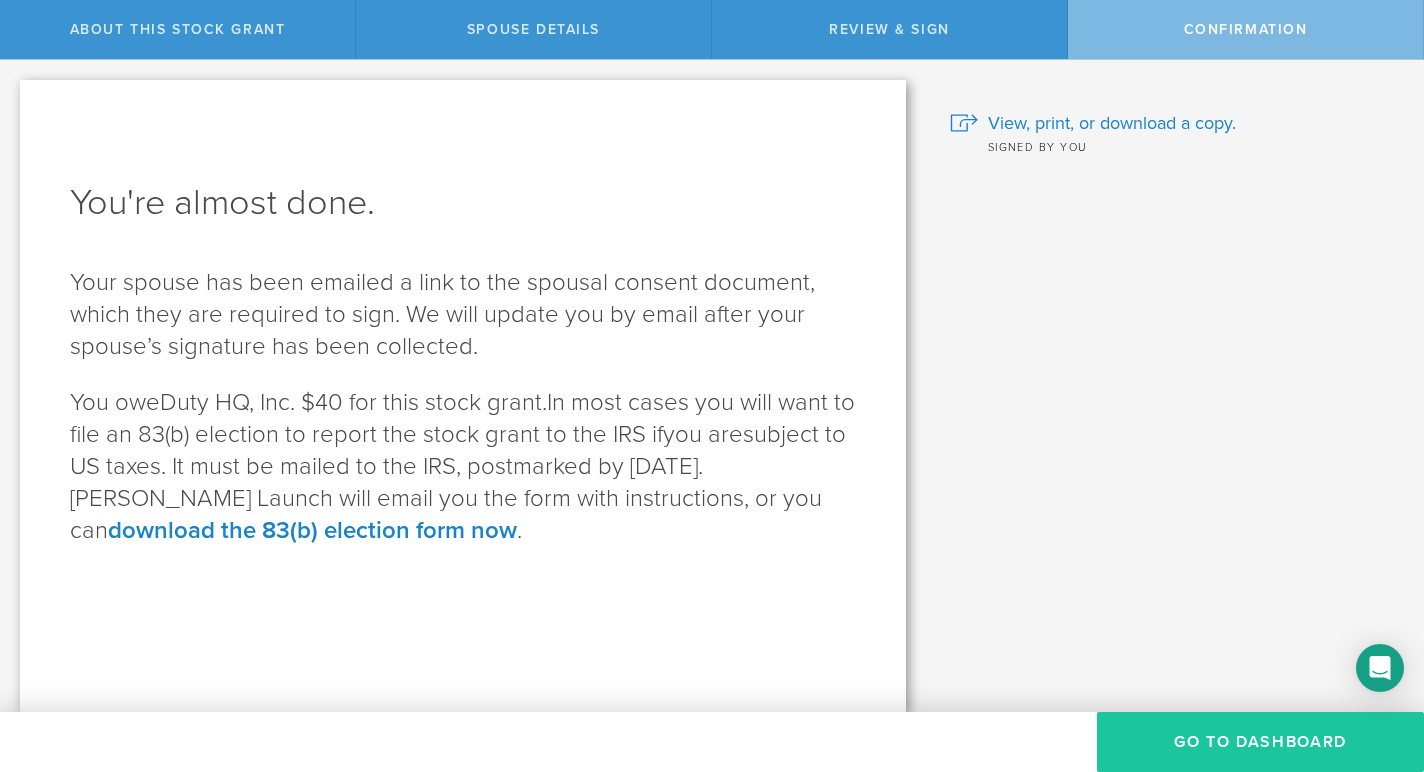 click on "Go to Dashboard" at bounding box center (1260, 742) 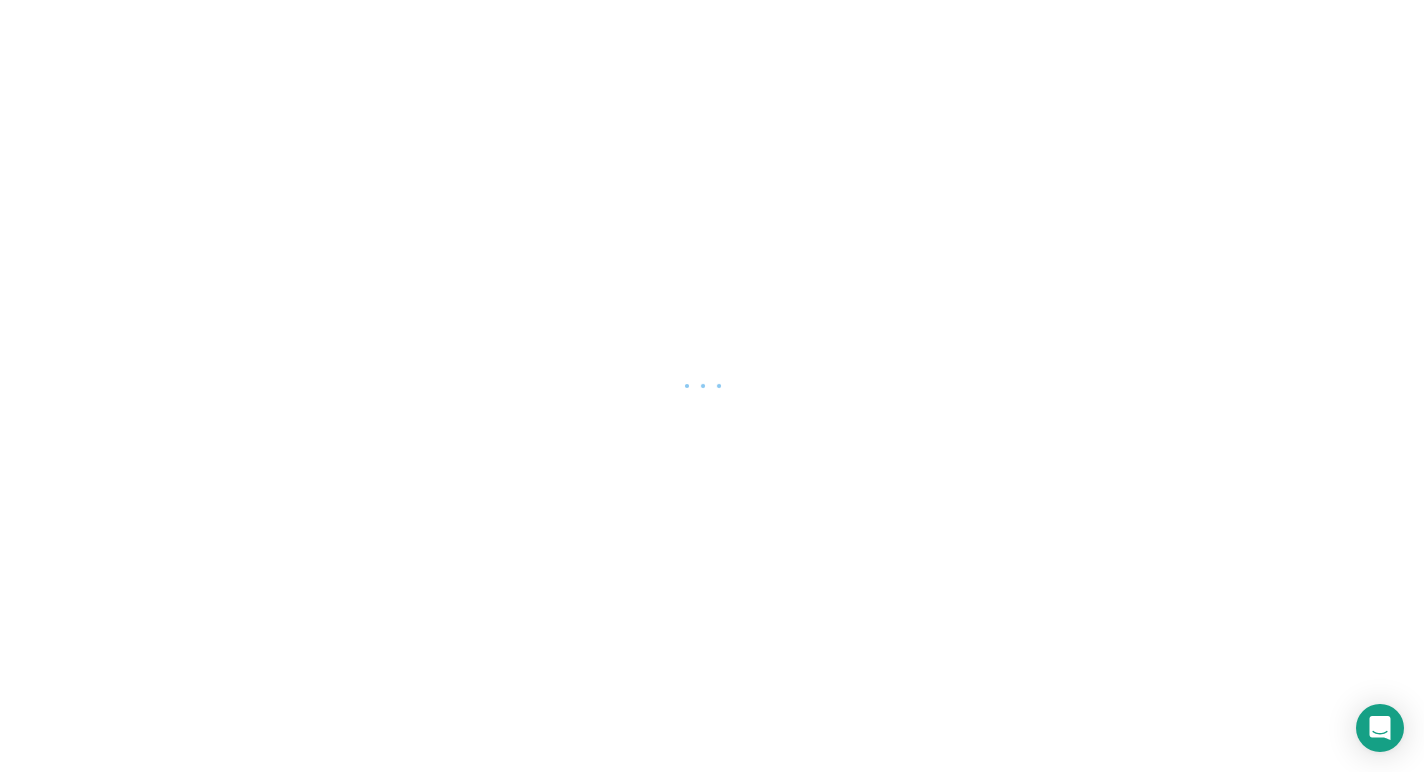 scroll, scrollTop: 0, scrollLeft: 0, axis: both 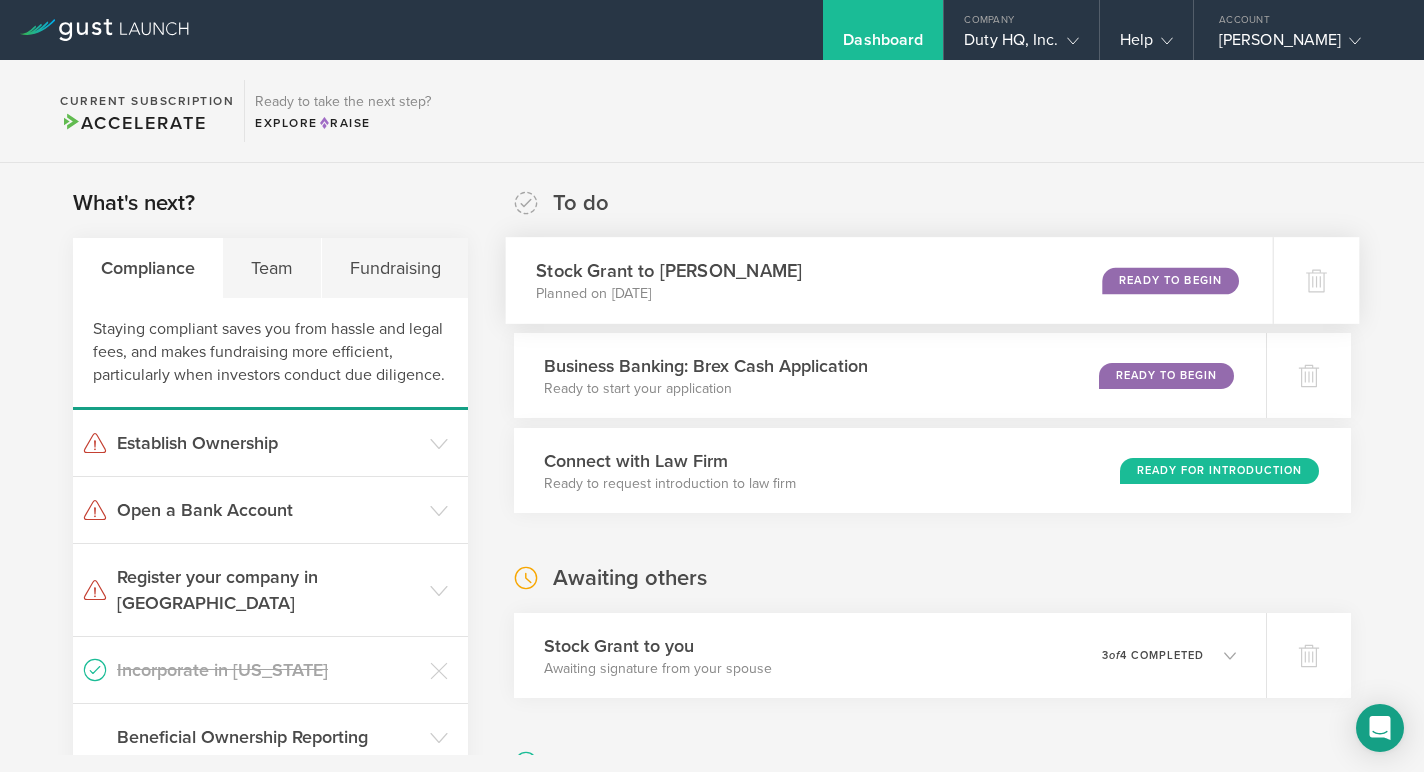 click on "Ready to Begin" at bounding box center (1170, 280) 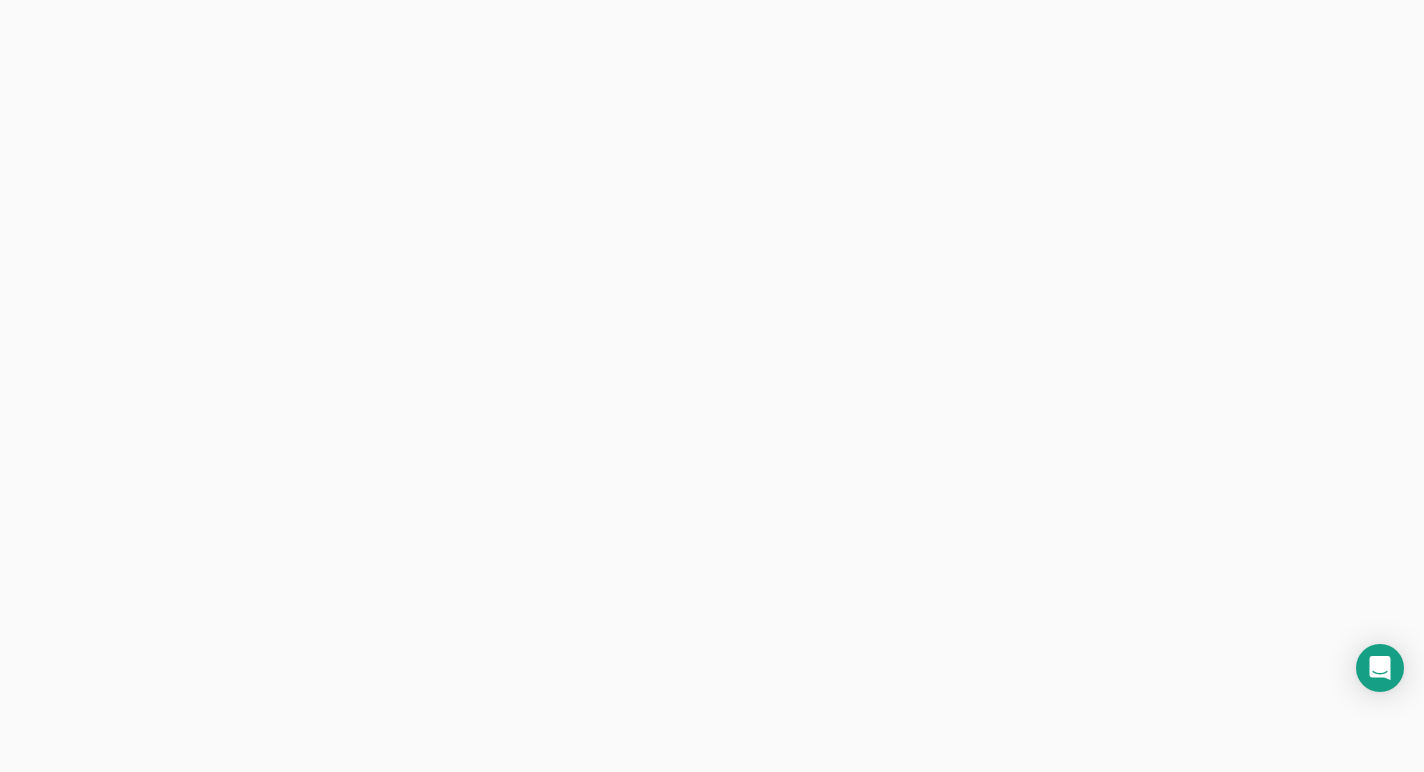 scroll, scrollTop: 0, scrollLeft: 0, axis: both 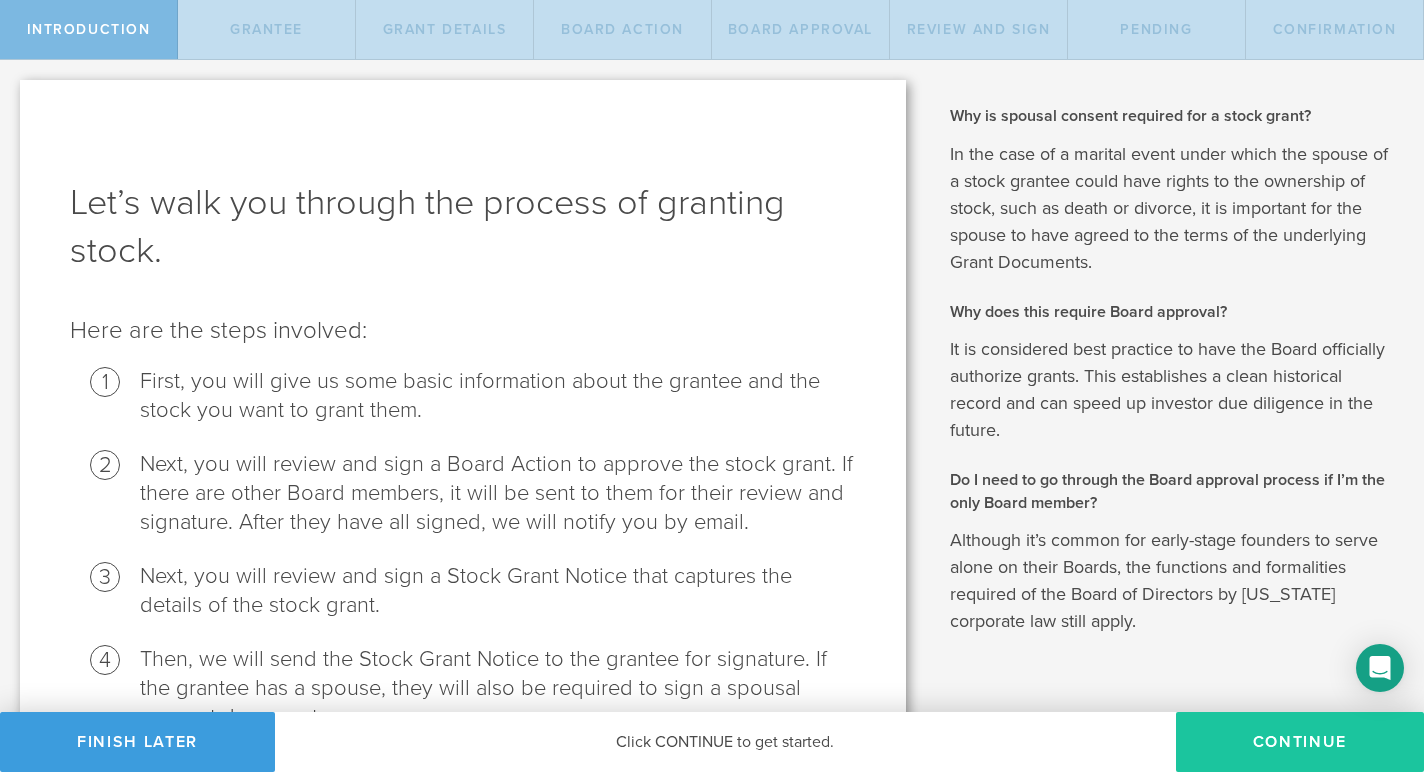 click on "Continue" at bounding box center [1300, 742] 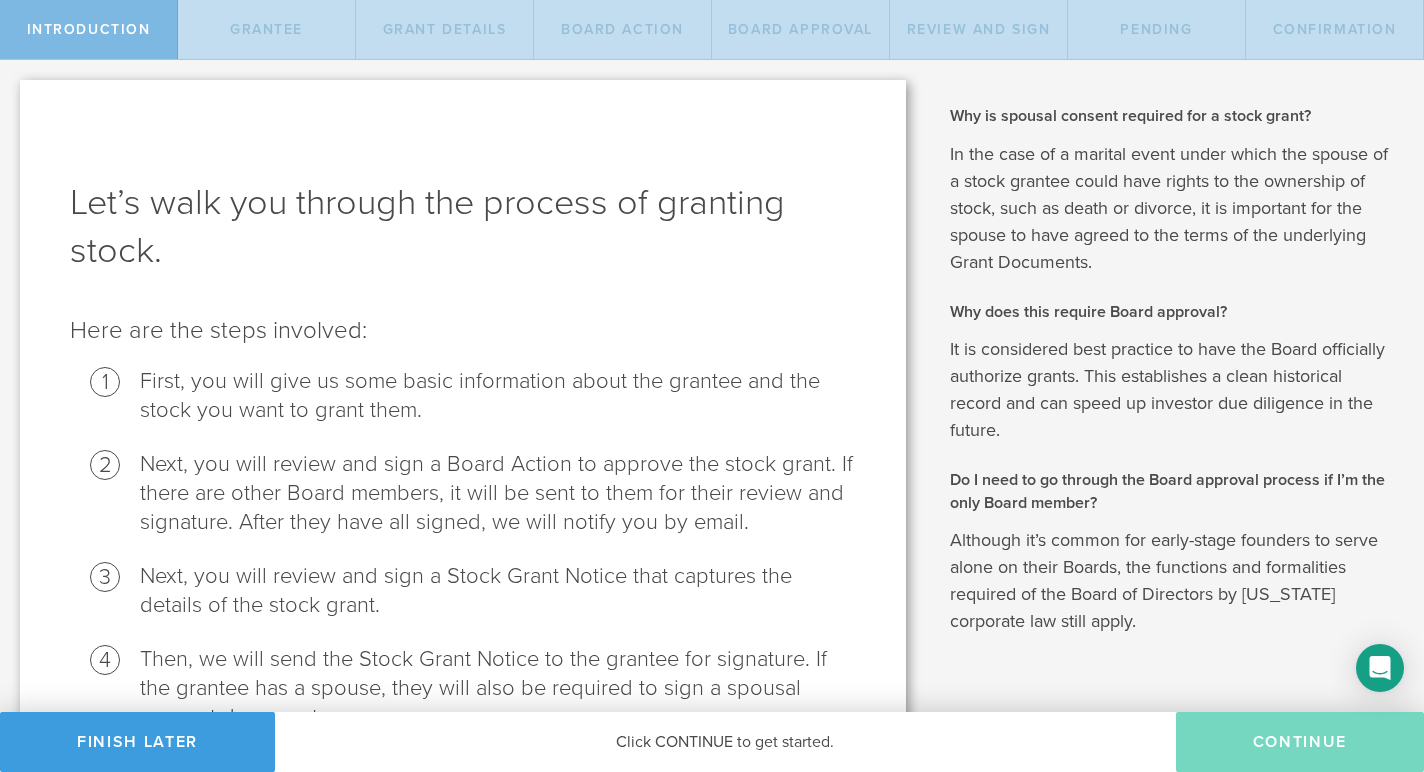 radio on "true" 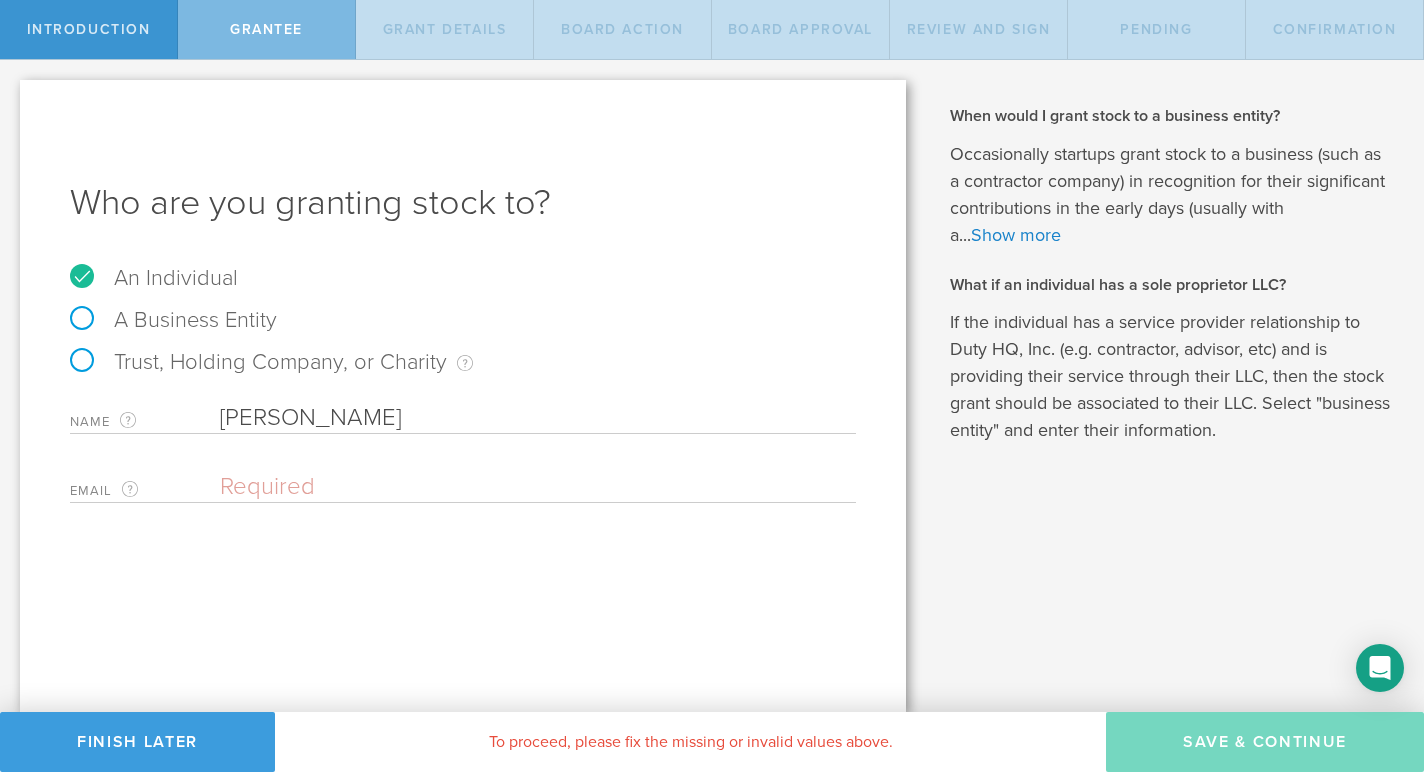 click at bounding box center (533, 487) 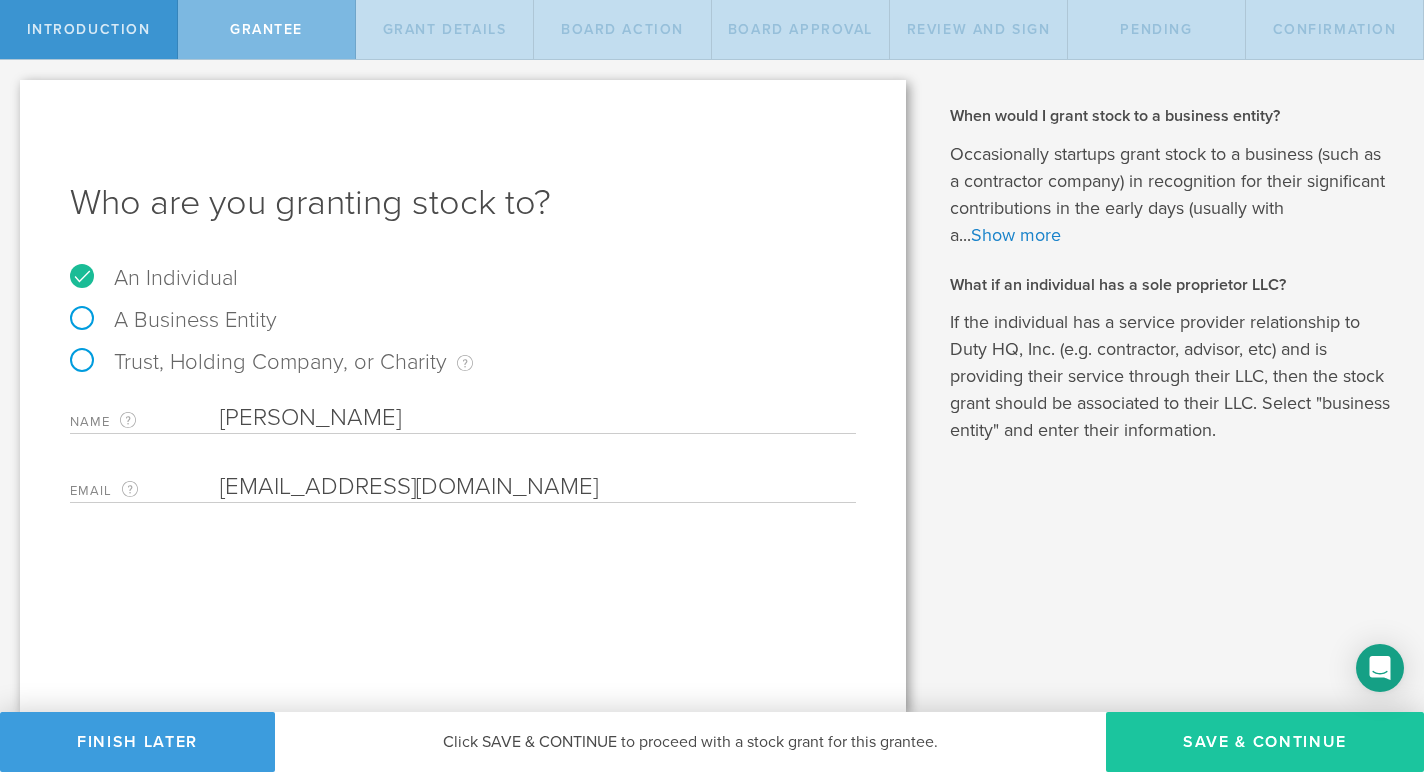 type on "[EMAIL_ADDRESS][DOMAIN_NAME]" 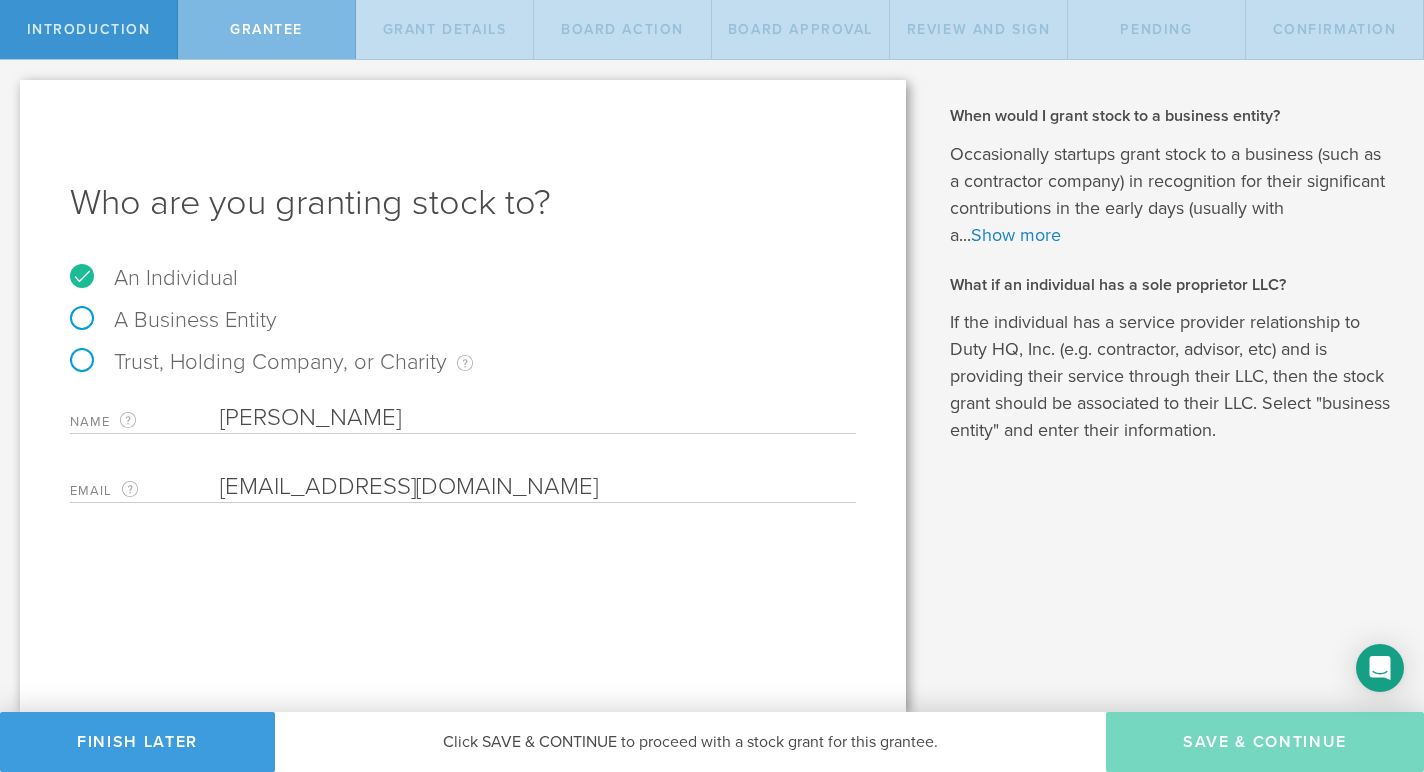 type on "4,000,000" 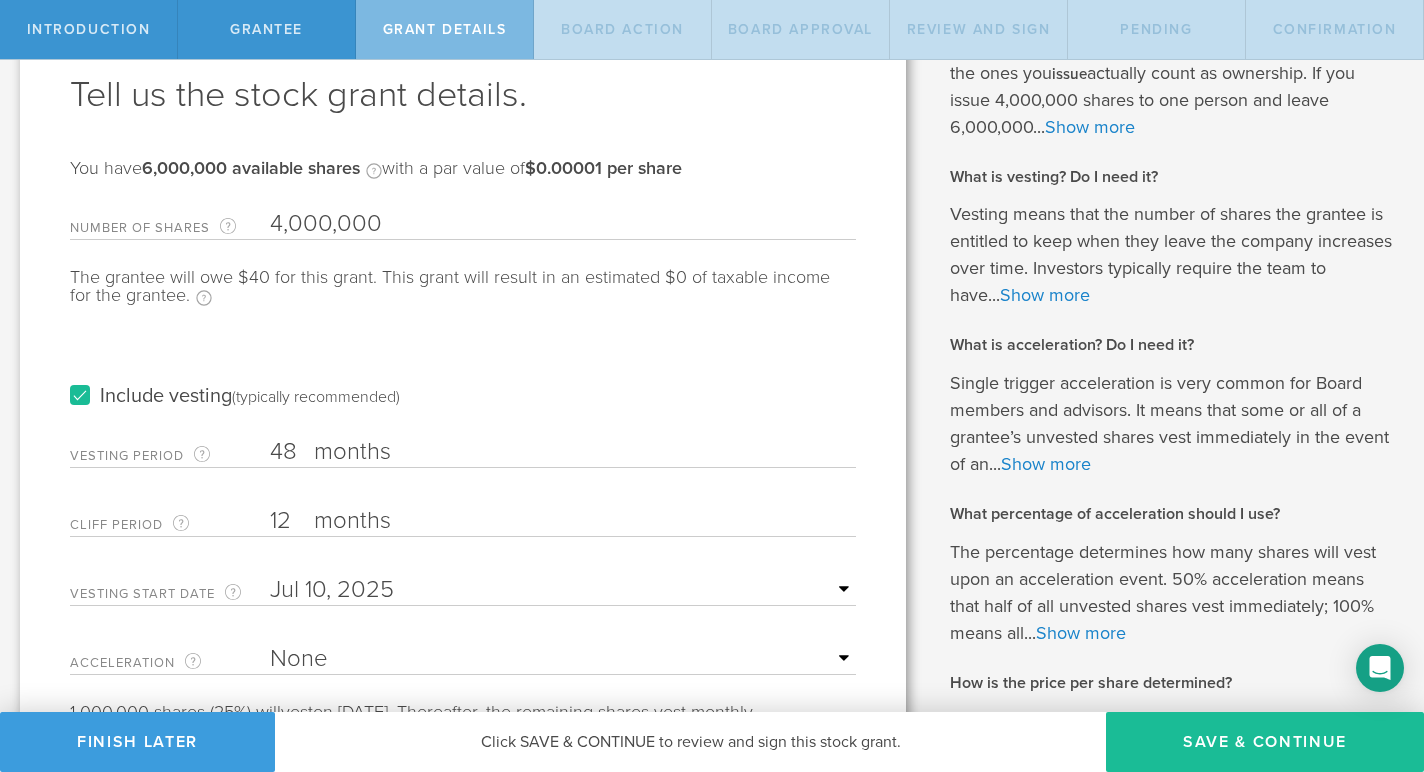 scroll, scrollTop: 144, scrollLeft: 0, axis: vertical 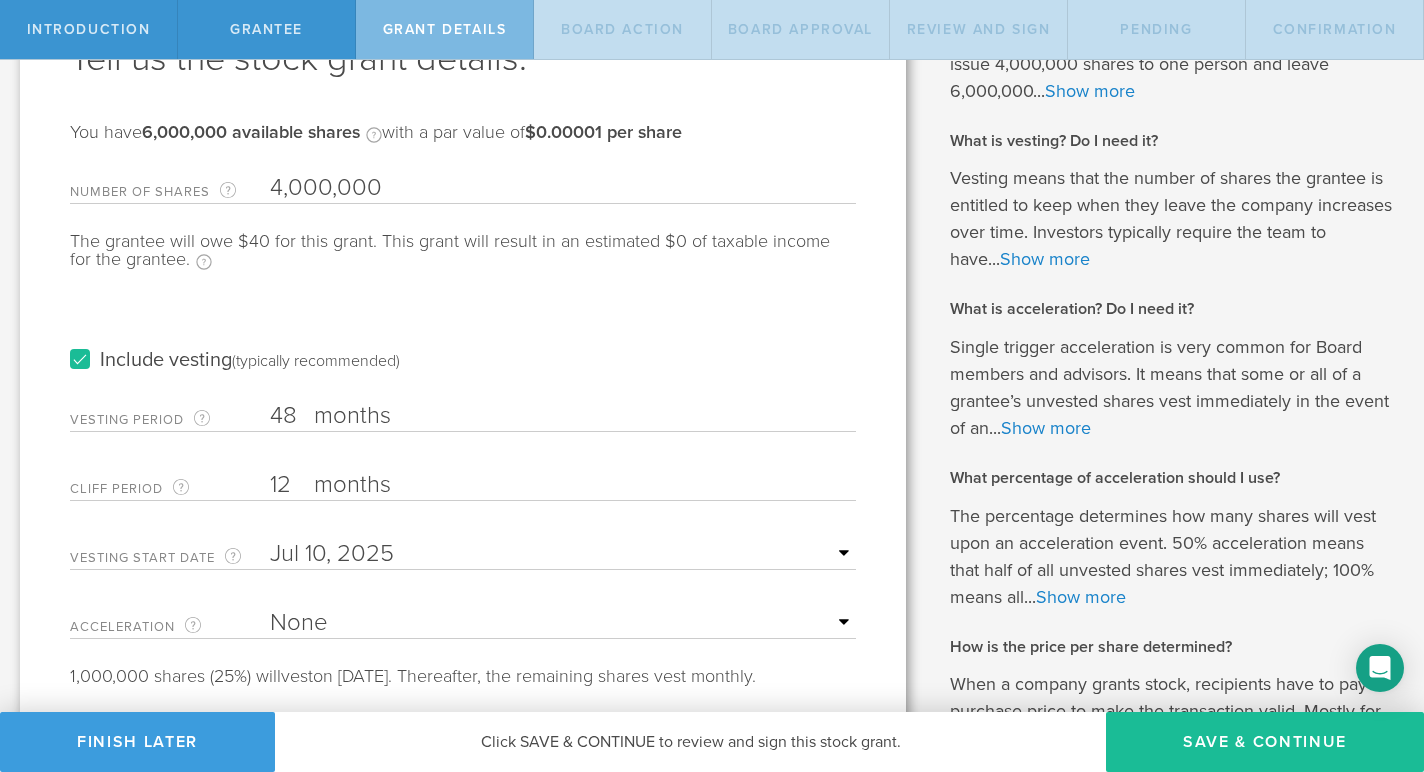 click on "Include vesting  (typically recommended)" at bounding box center (235, 360) 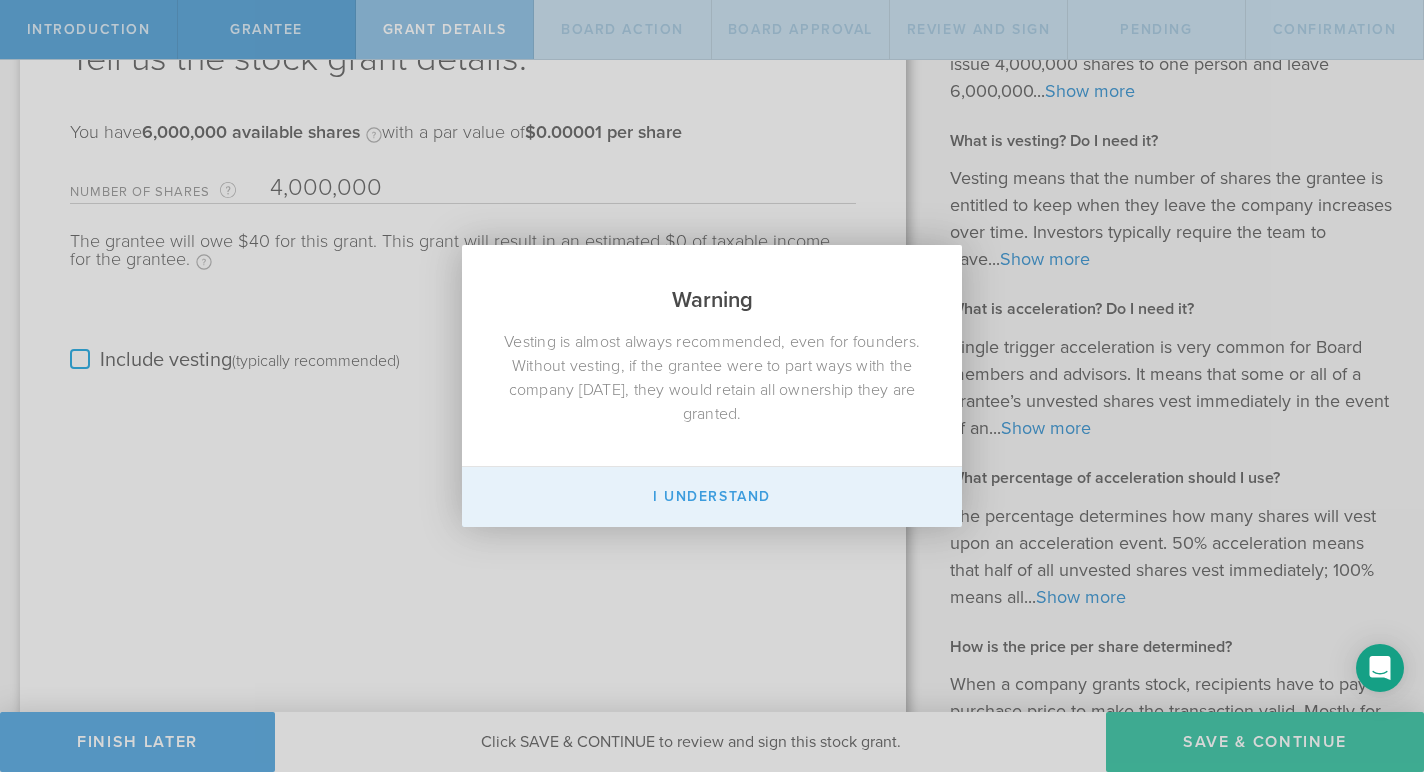 click on "I Understand" at bounding box center [712, 497] 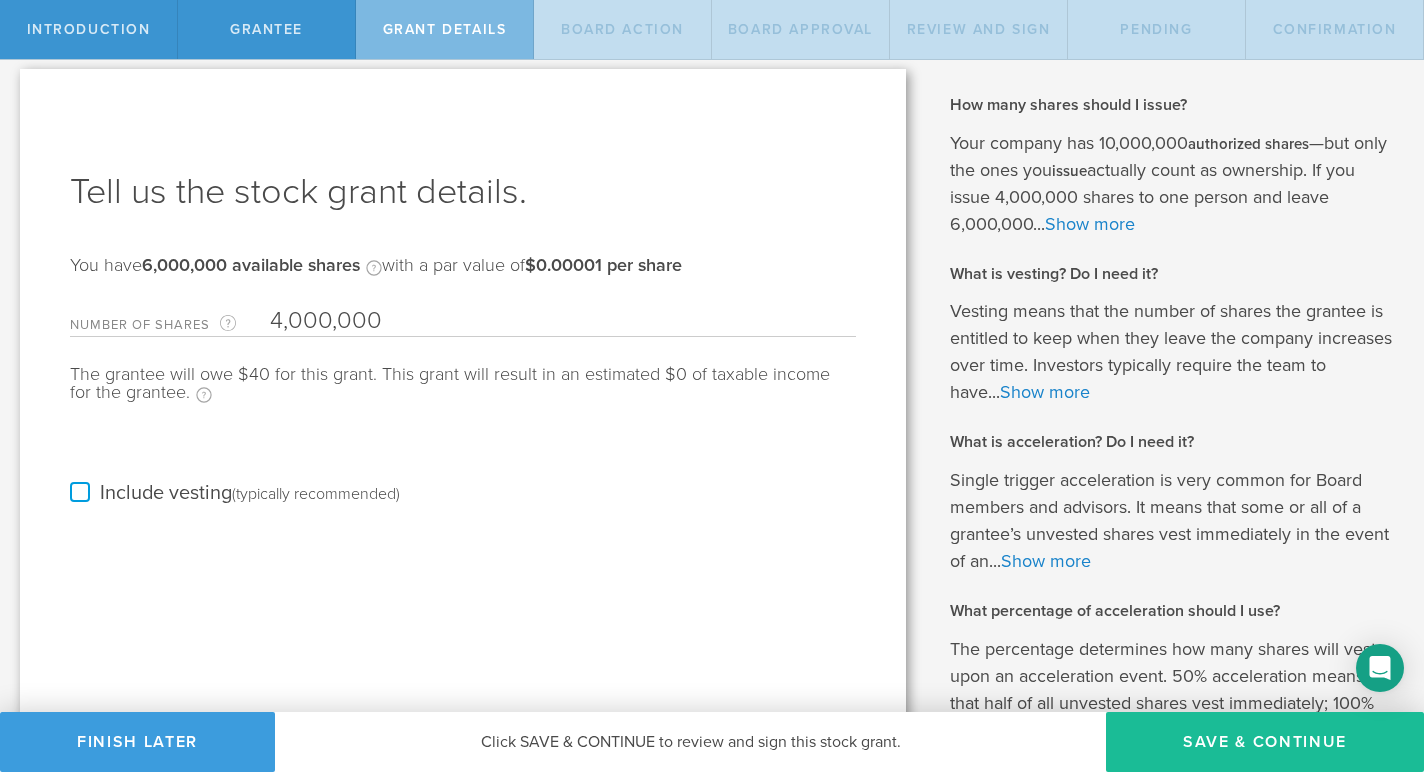 scroll, scrollTop: 0, scrollLeft: 0, axis: both 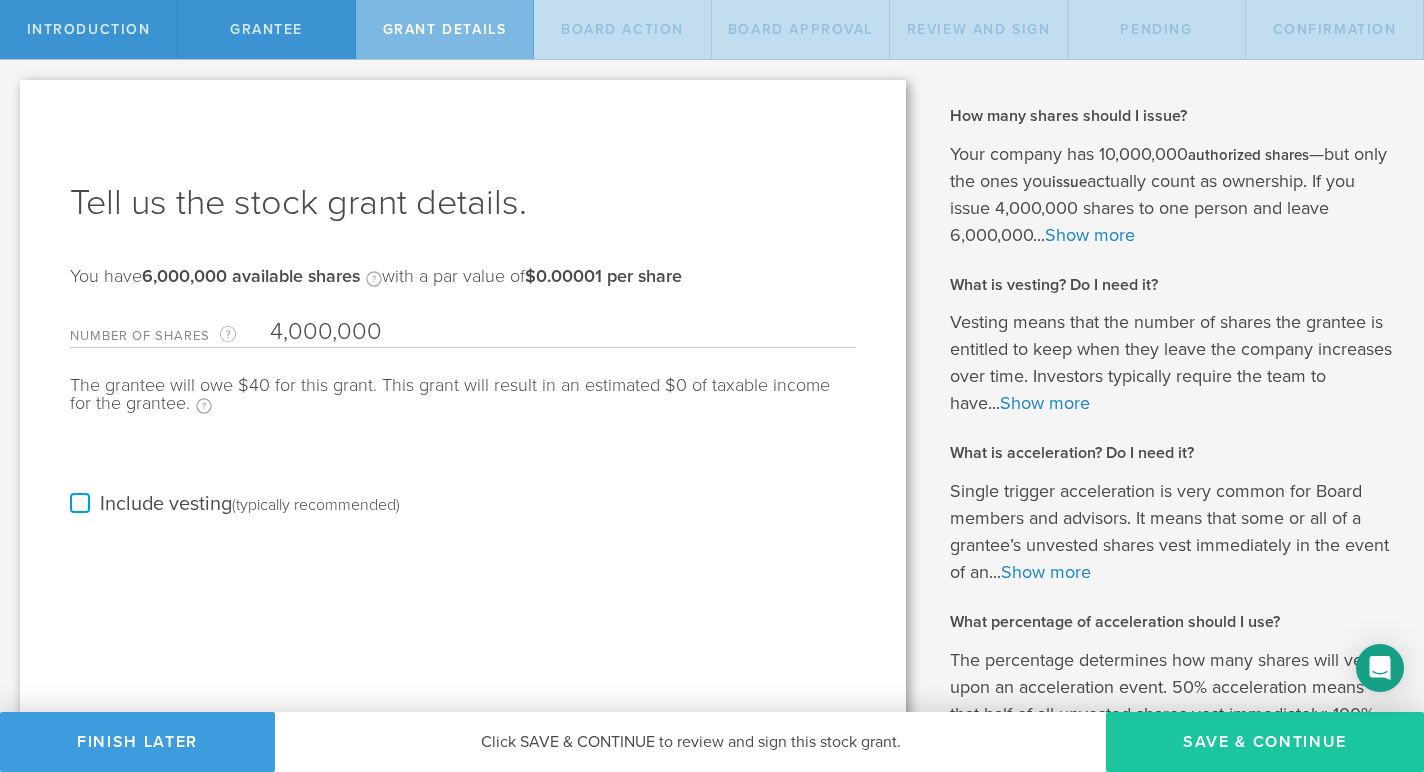 click on "Save & Continue" at bounding box center (1265, 742) 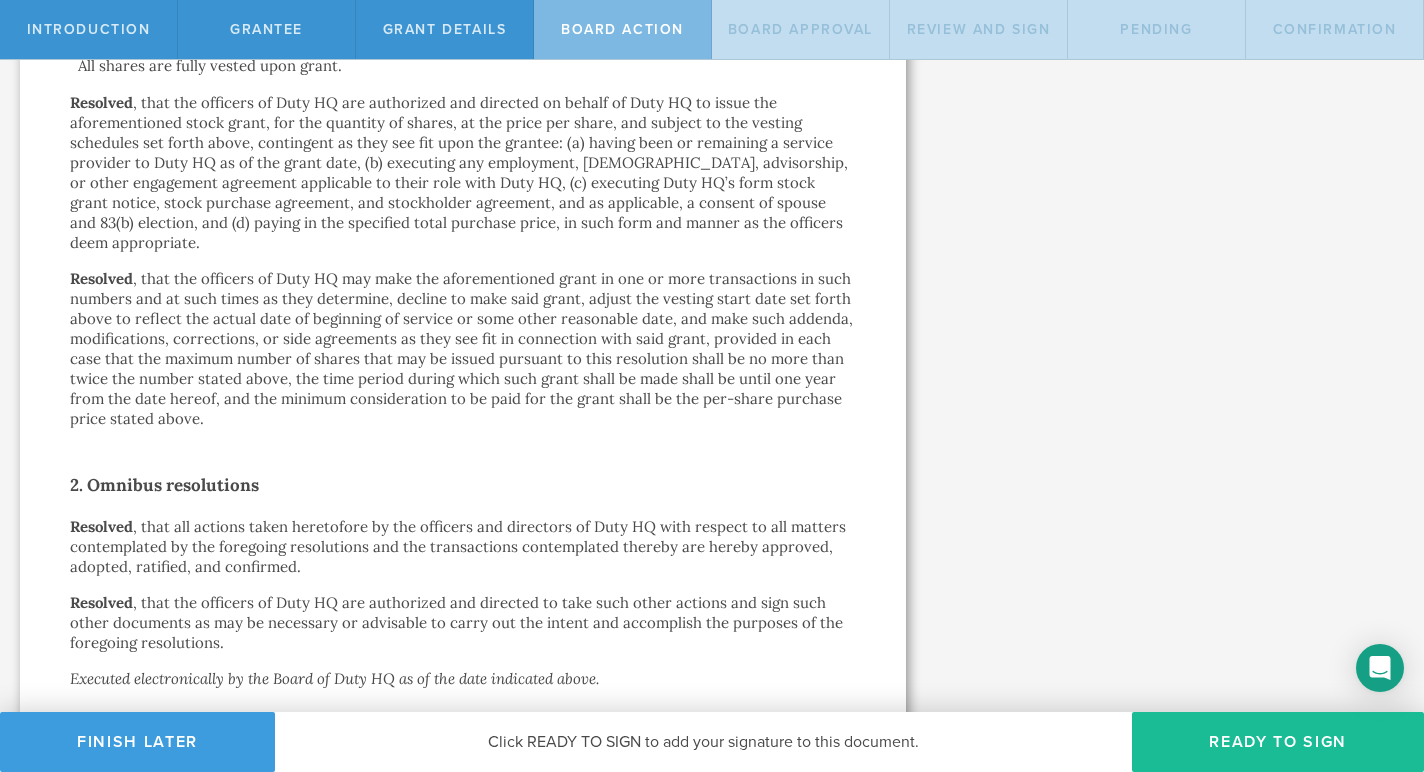 scroll, scrollTop: 1062, scrollLeft: 0, axis: vertical 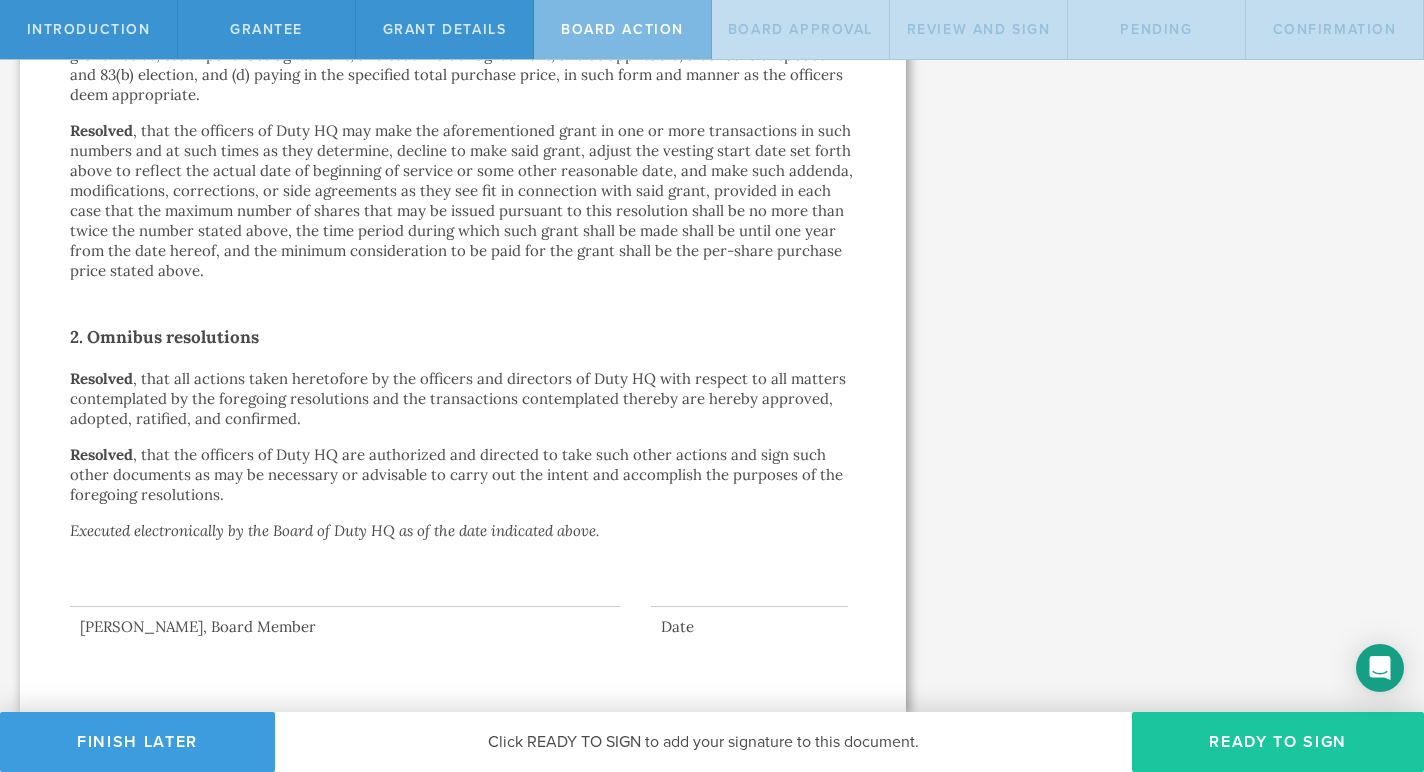 click on "Ready to Sign" at bounding box center (1278, 742) 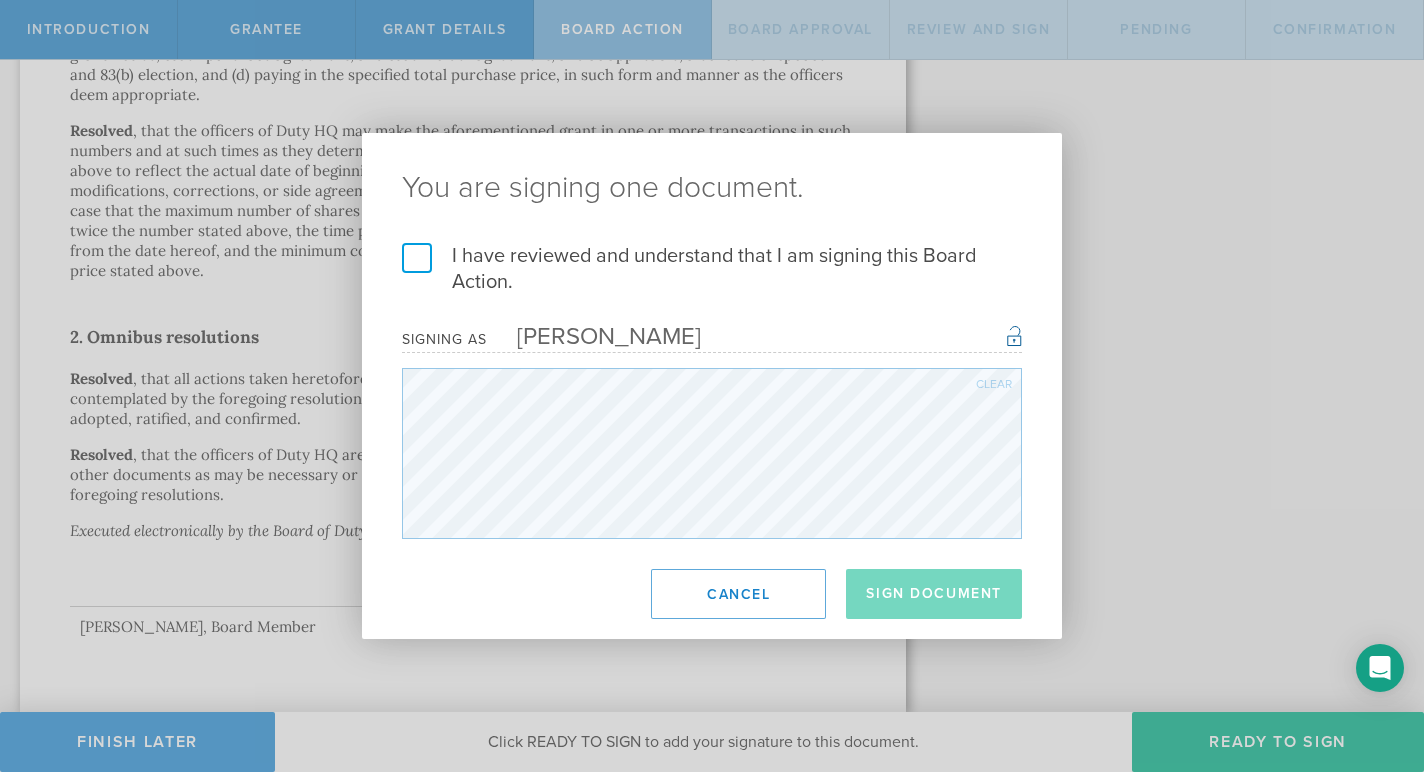 click on "I have reviewed and understand that I am signing this Board Action." at bounding box center (712, 269) 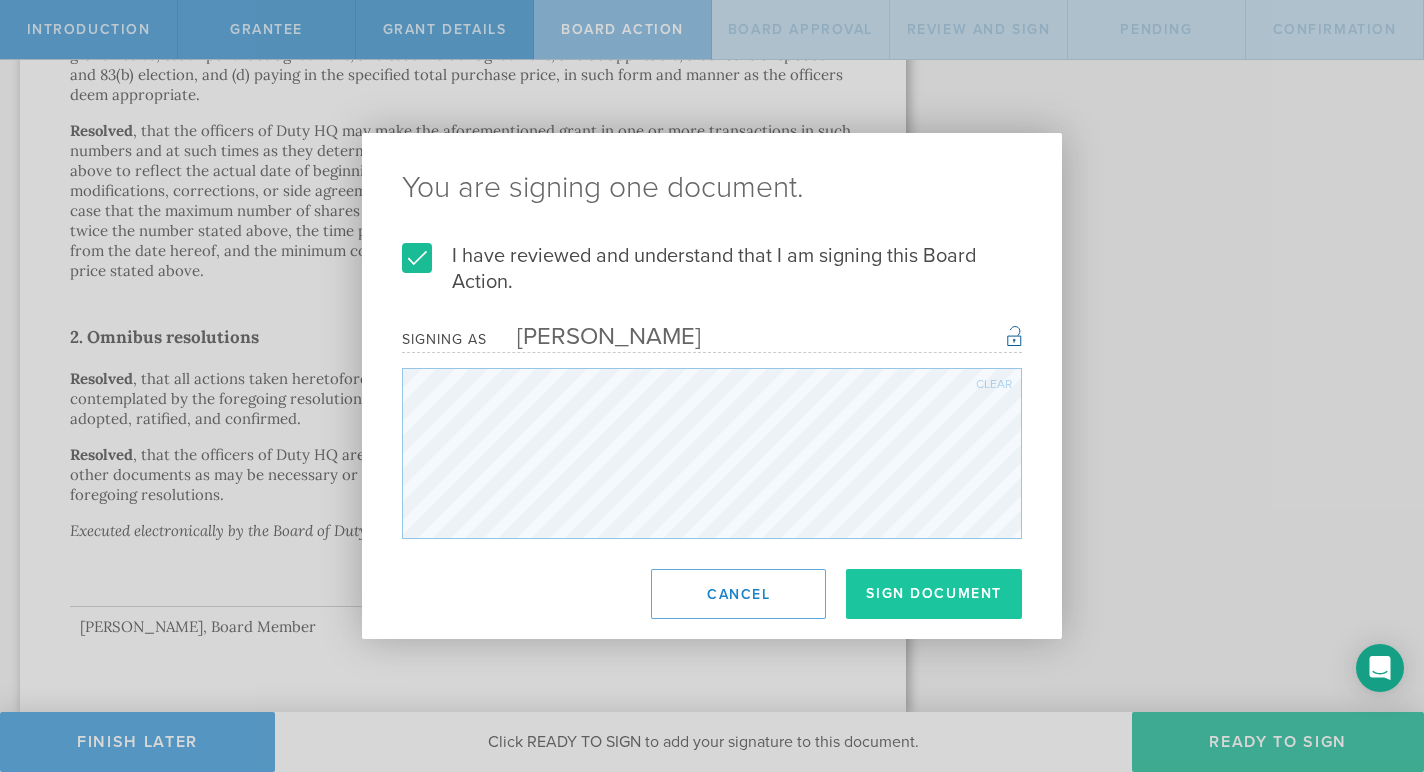 click on "Sign Document" at bounding box center [934, 594] 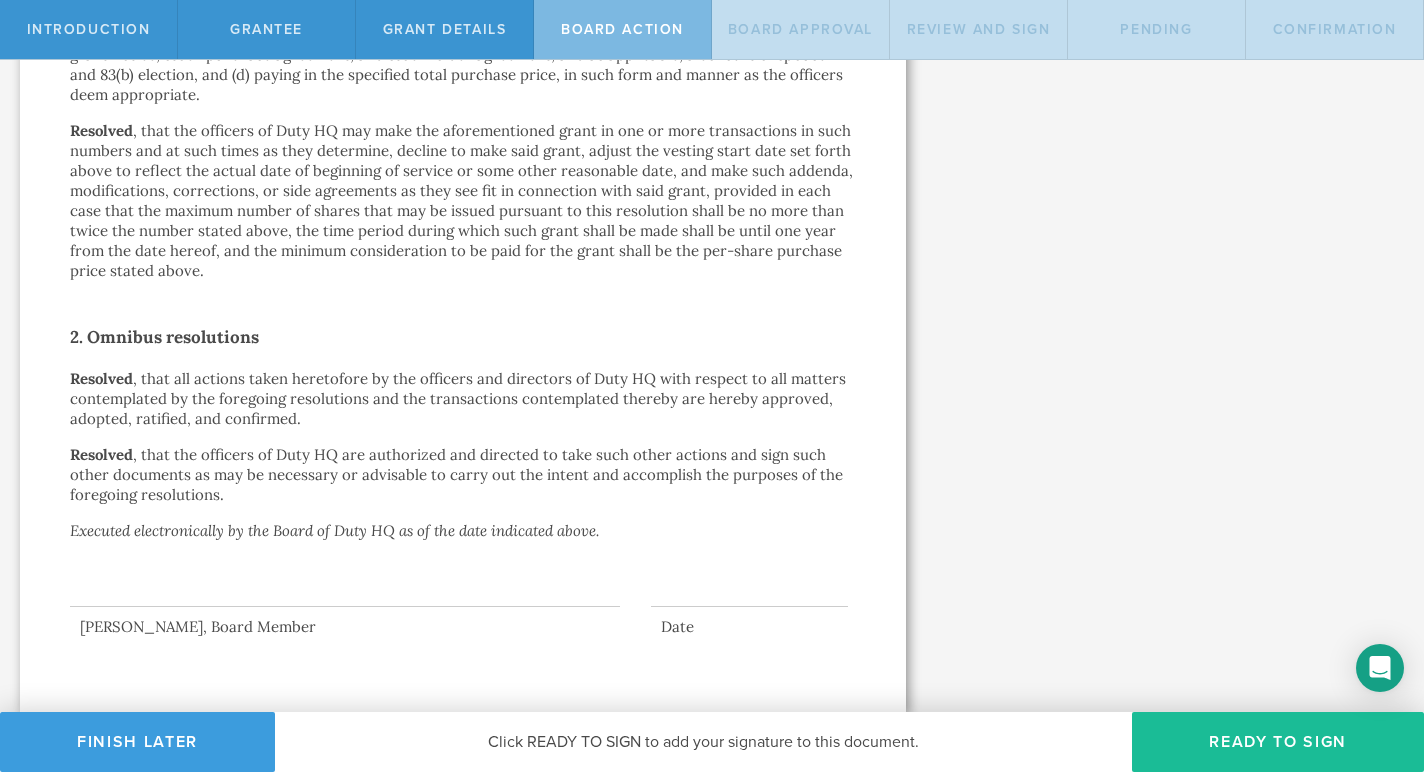 scroll, scrollTop: 0, scrollLeft: 0, axis: both 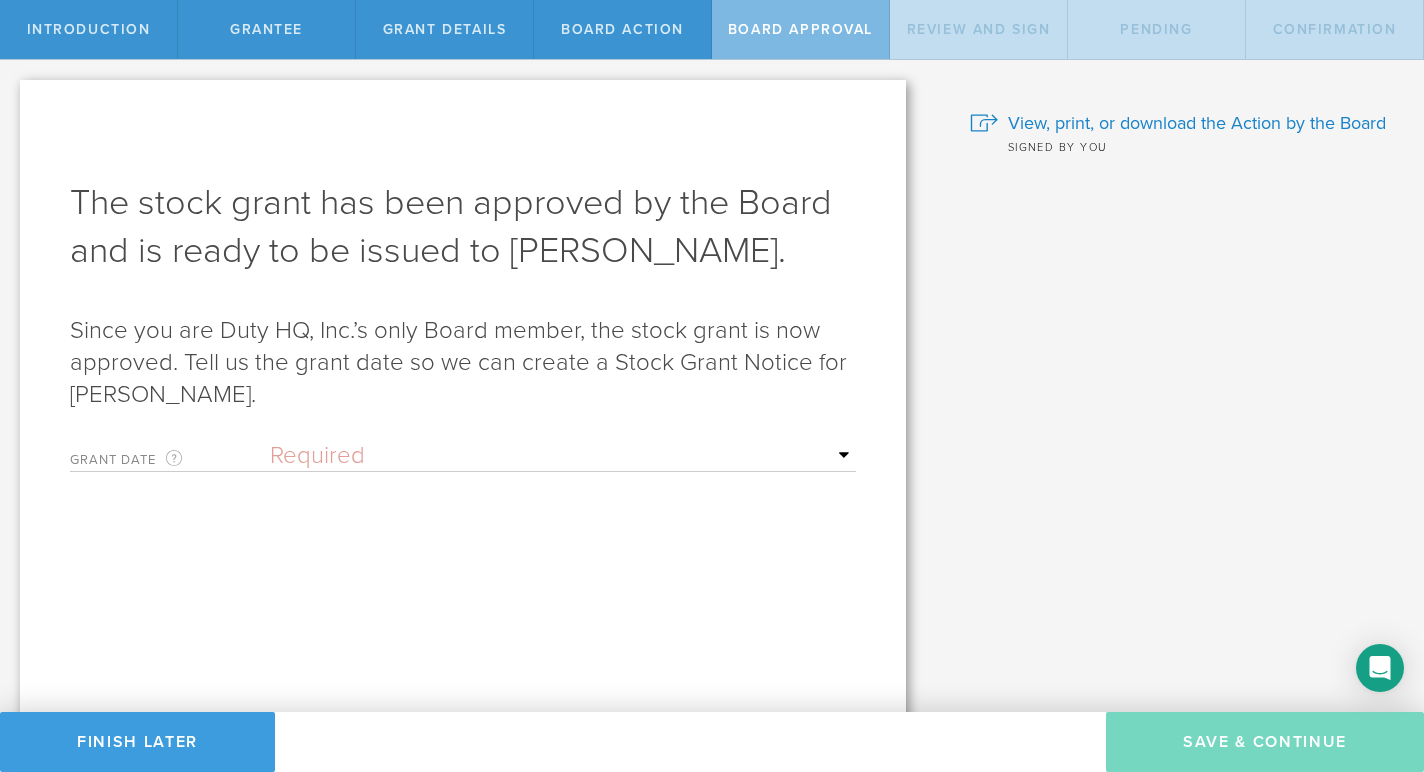 click on "Required Upon [PERSON_NAME]'s signature A specific date" at bounding box center [563, 456] 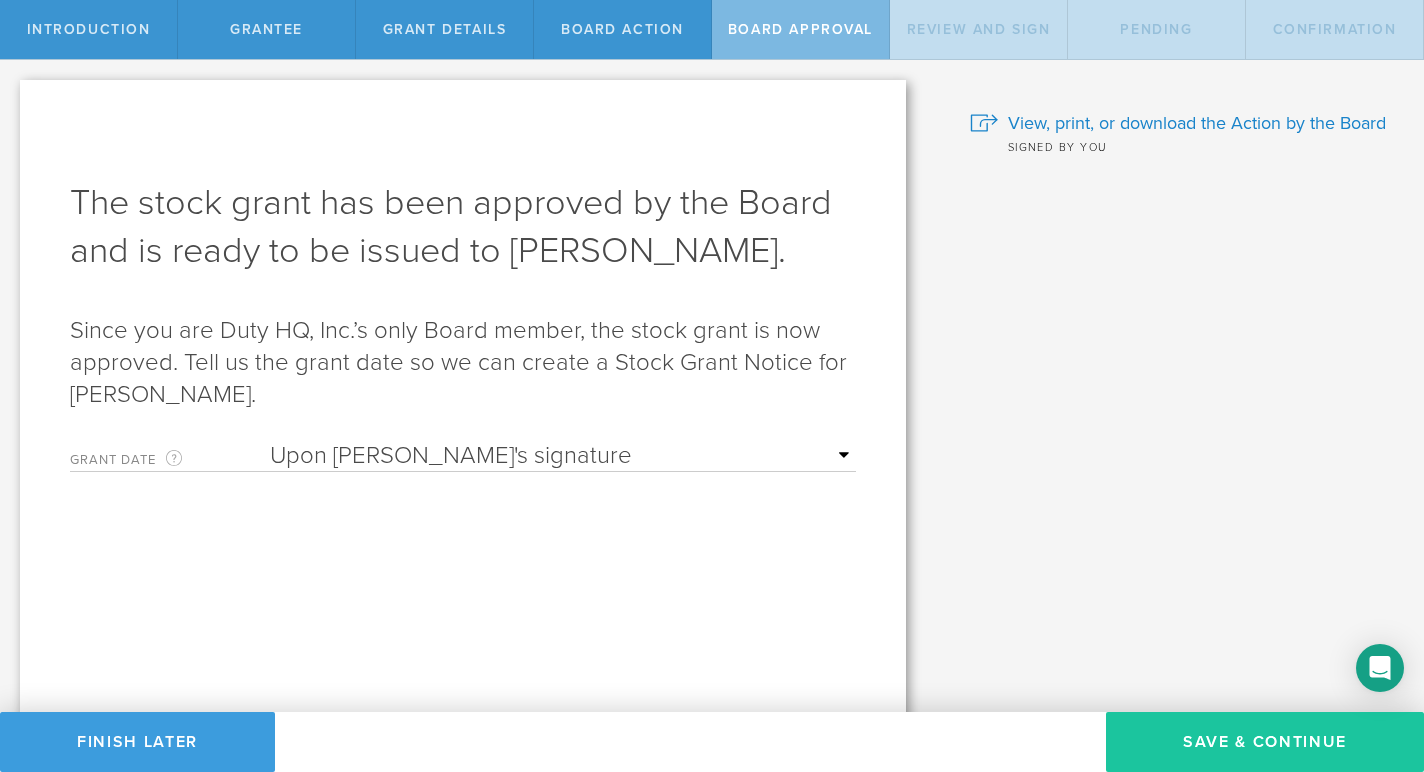 click on "Save & Continue" at bounding box center [1265, 742] 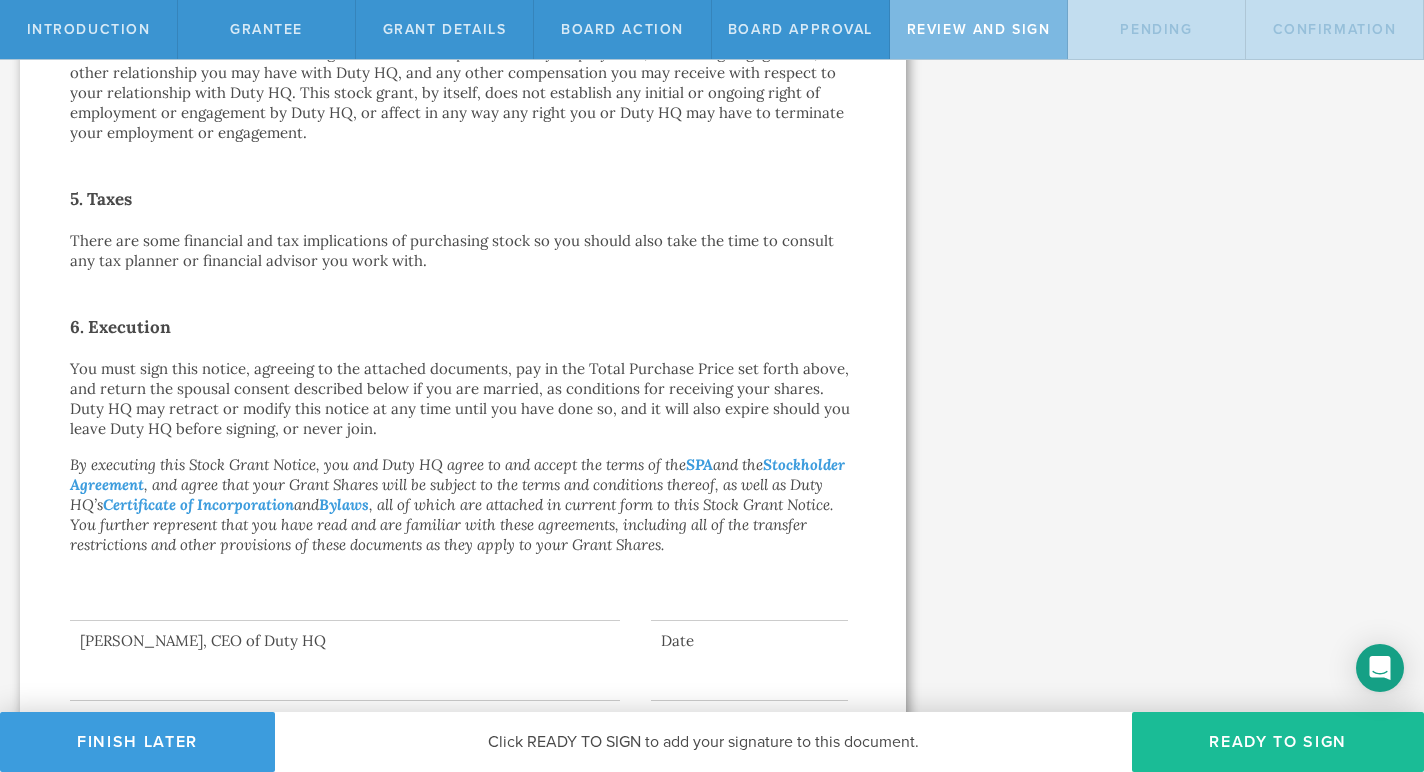 scroll, scrollTop: 1036, scrollLeft: 0, axis: vertical 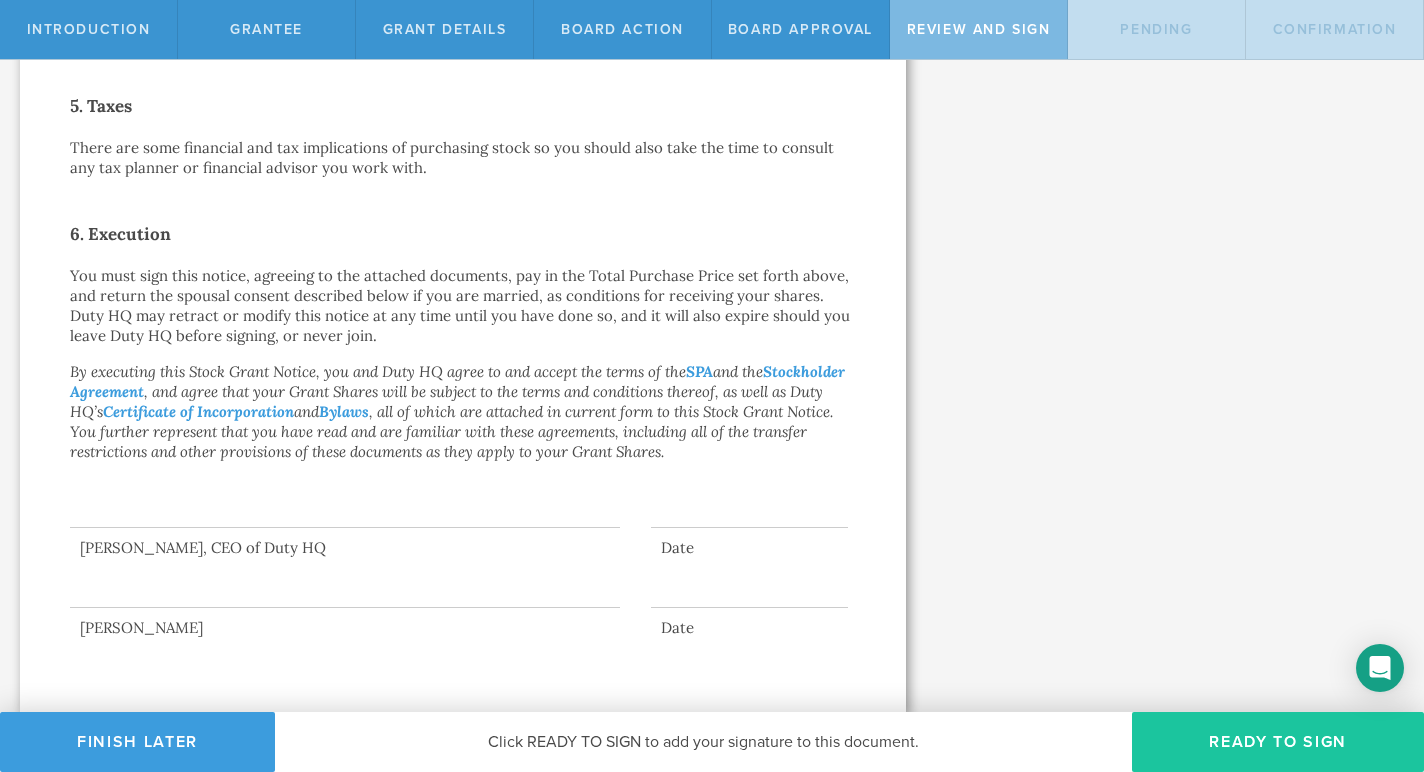 click on "Ready to Sign" at bounding box center (1278, 742) 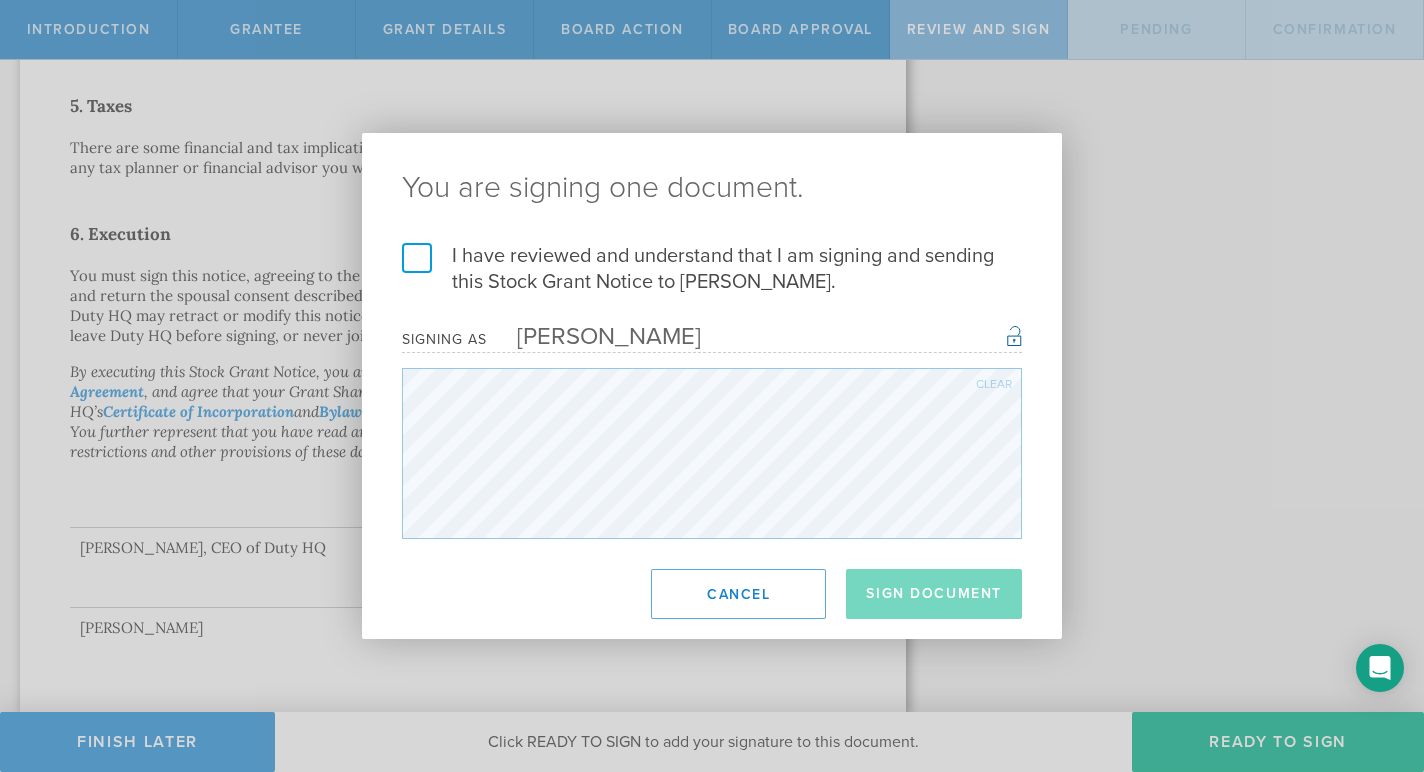 click on "I have reviewed and understand that I am signing and sending this Stock Grant Notice to [PERSON_NAME]." at bounding box center [712, 269] 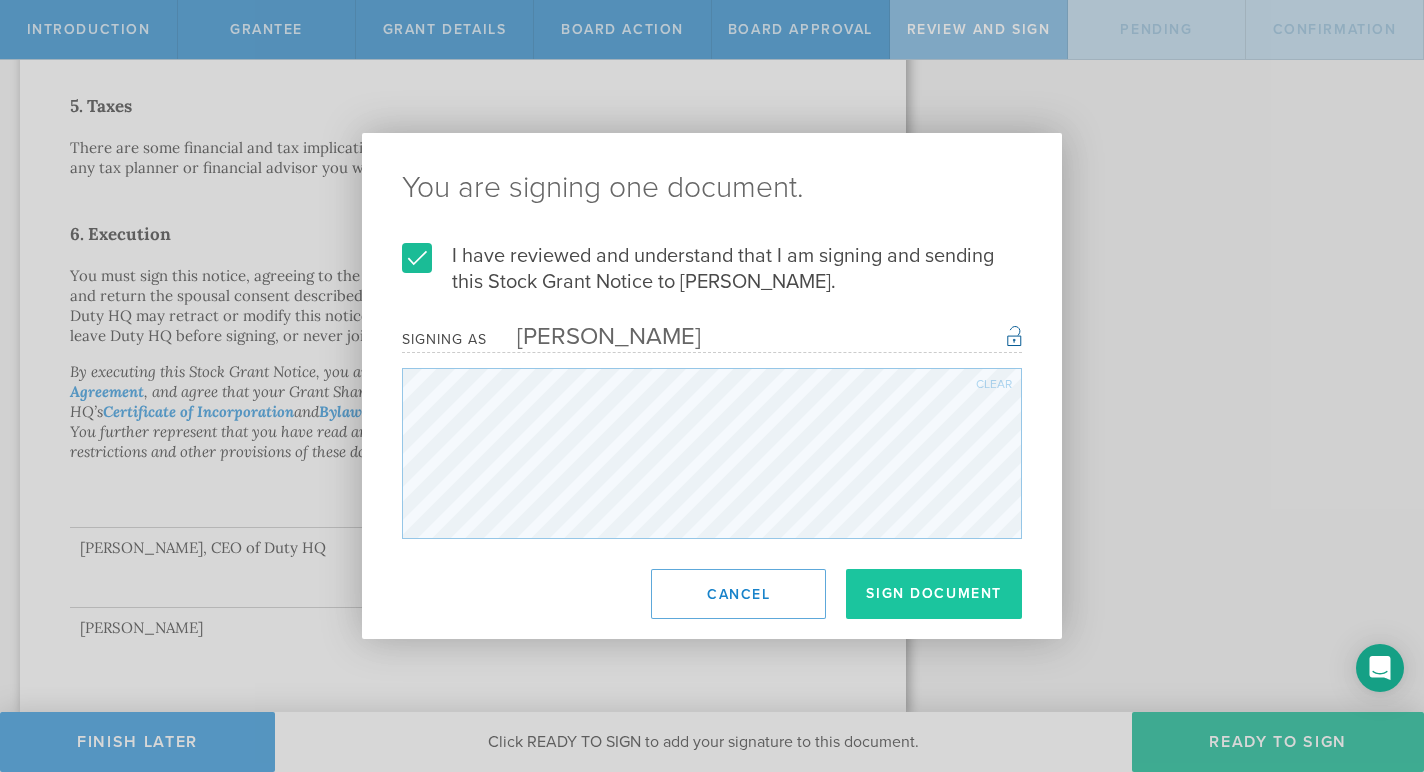 click on "Sign Document" at bounding box center (934, 594) 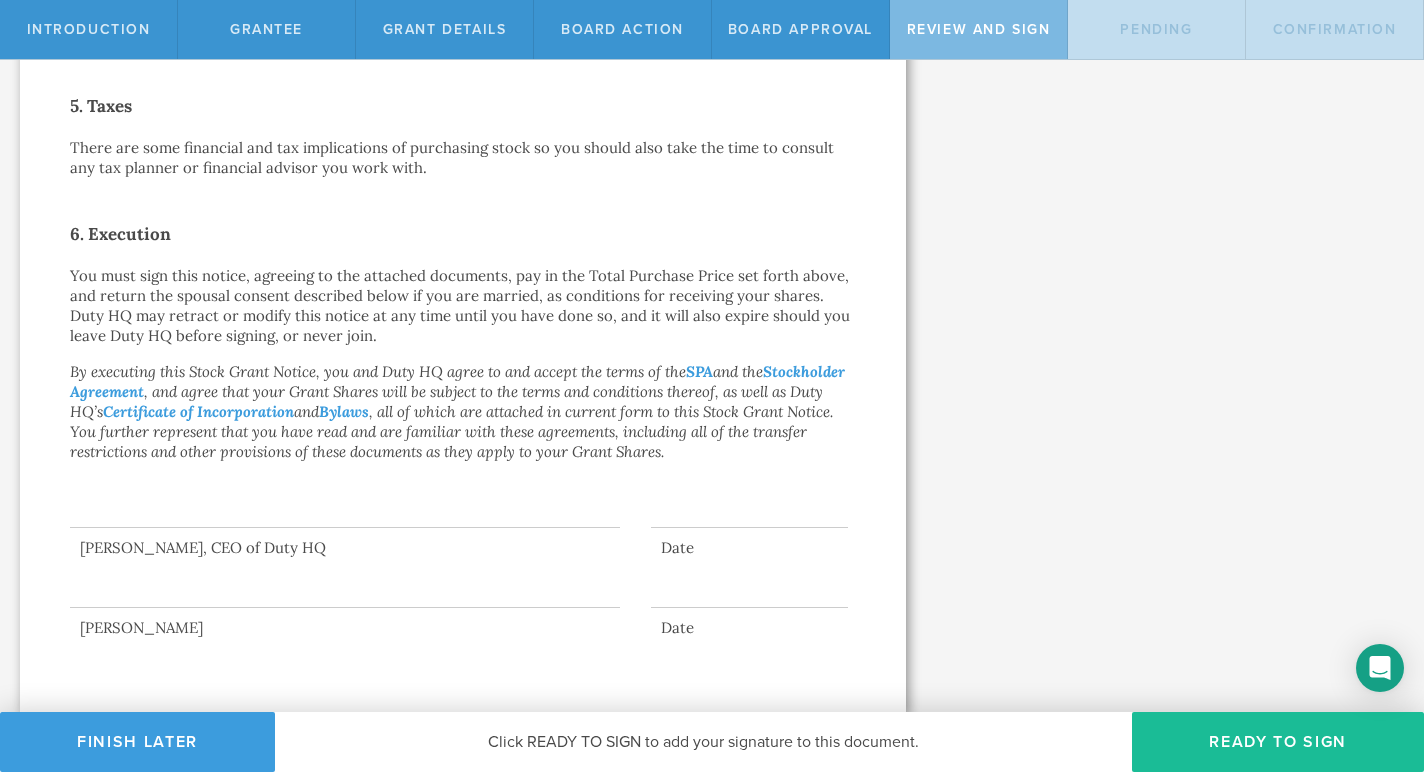scroll, scrollTop: 0, scrollLeft: 0, axis: both 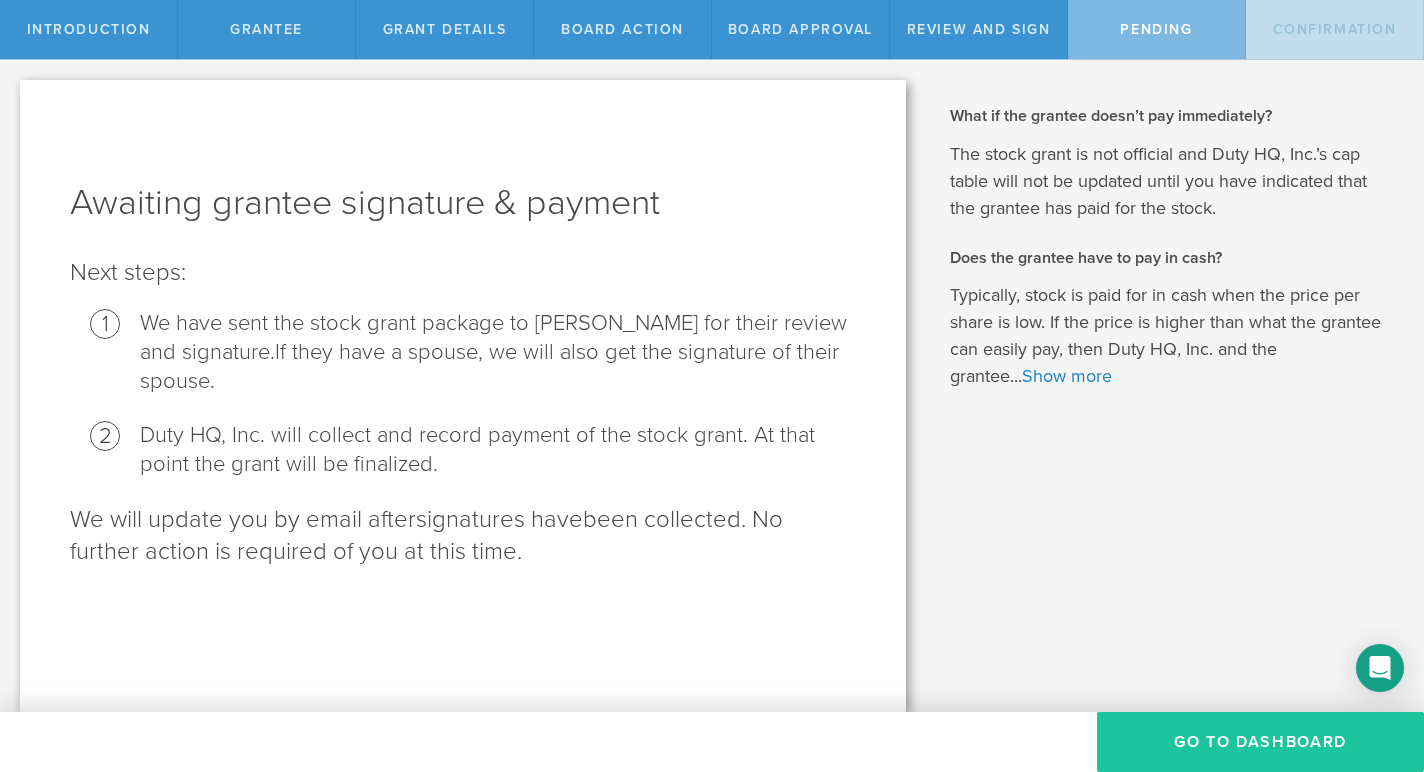 click on "Go To Dashboard" at bounding box center (1260, 742) 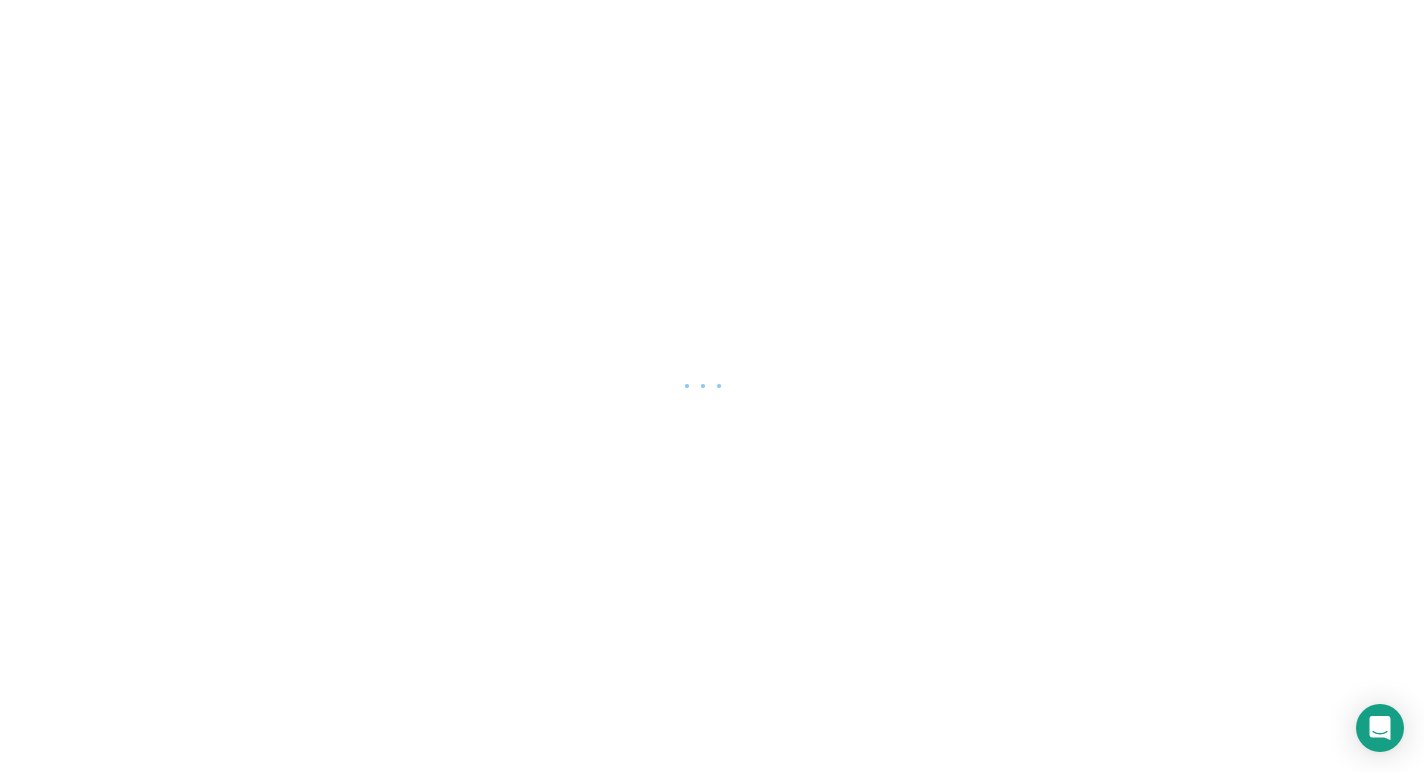 scroll, scrollTop: 0, scrollLeft: 0, axis: both 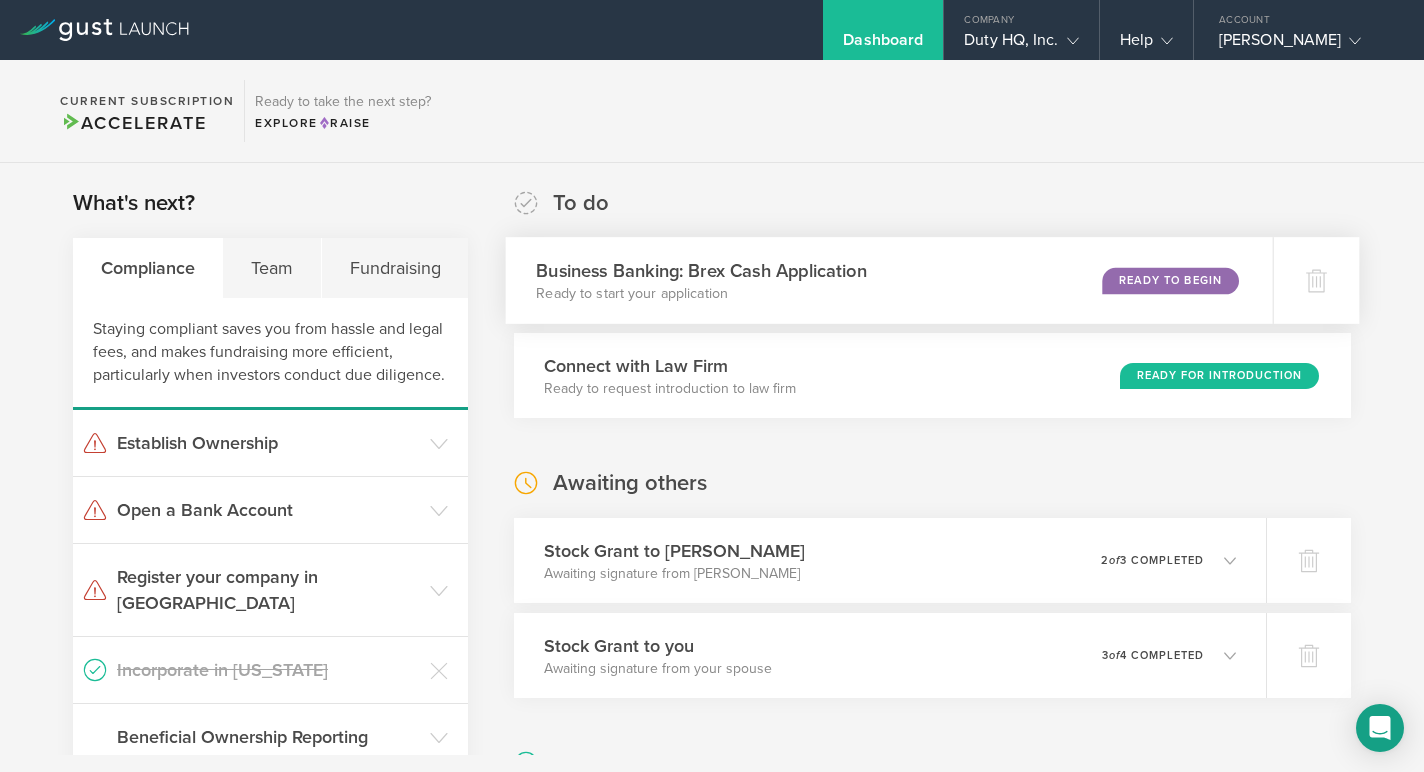 click on "Ready to Begin" at bounding box center (1170, 280) 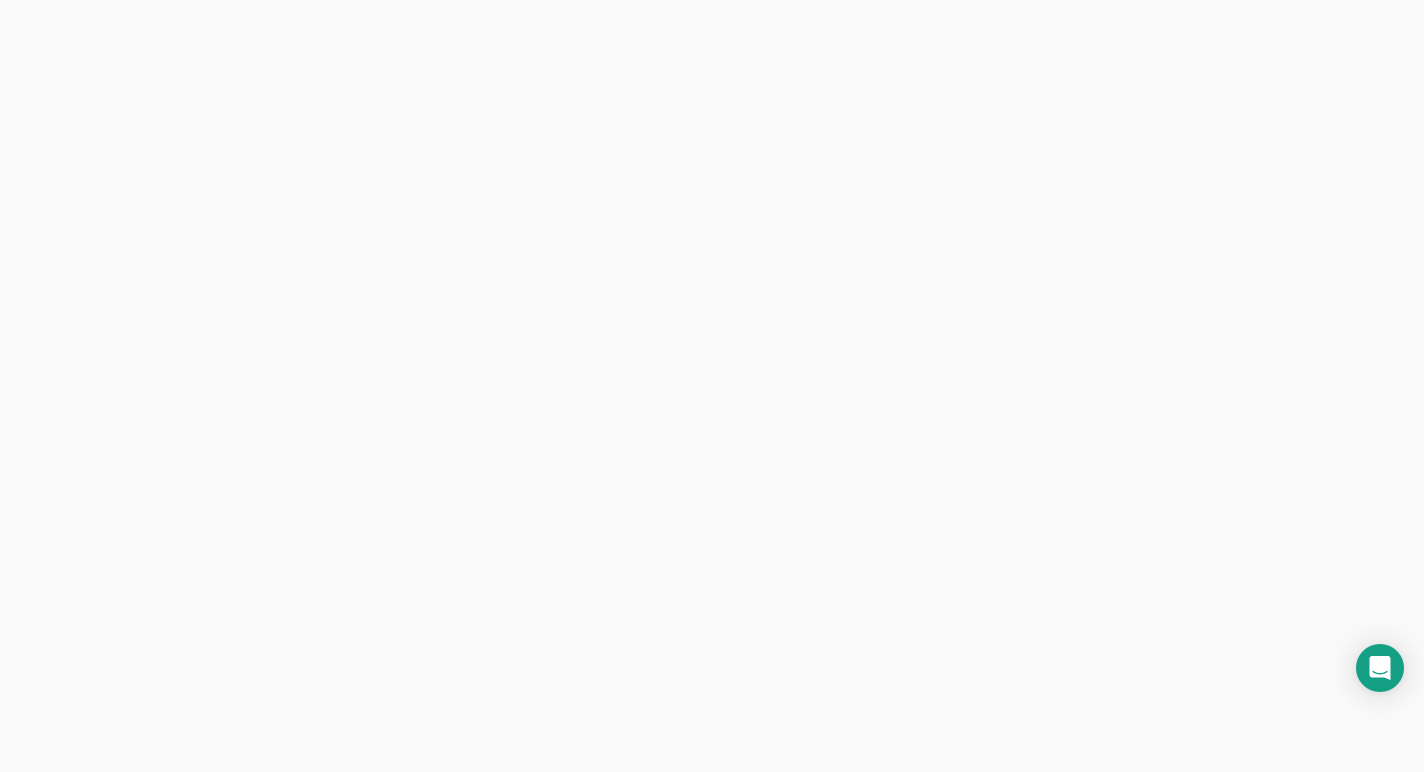 scroll, scrollTop: 0, scrollLeft: 0, axis: both 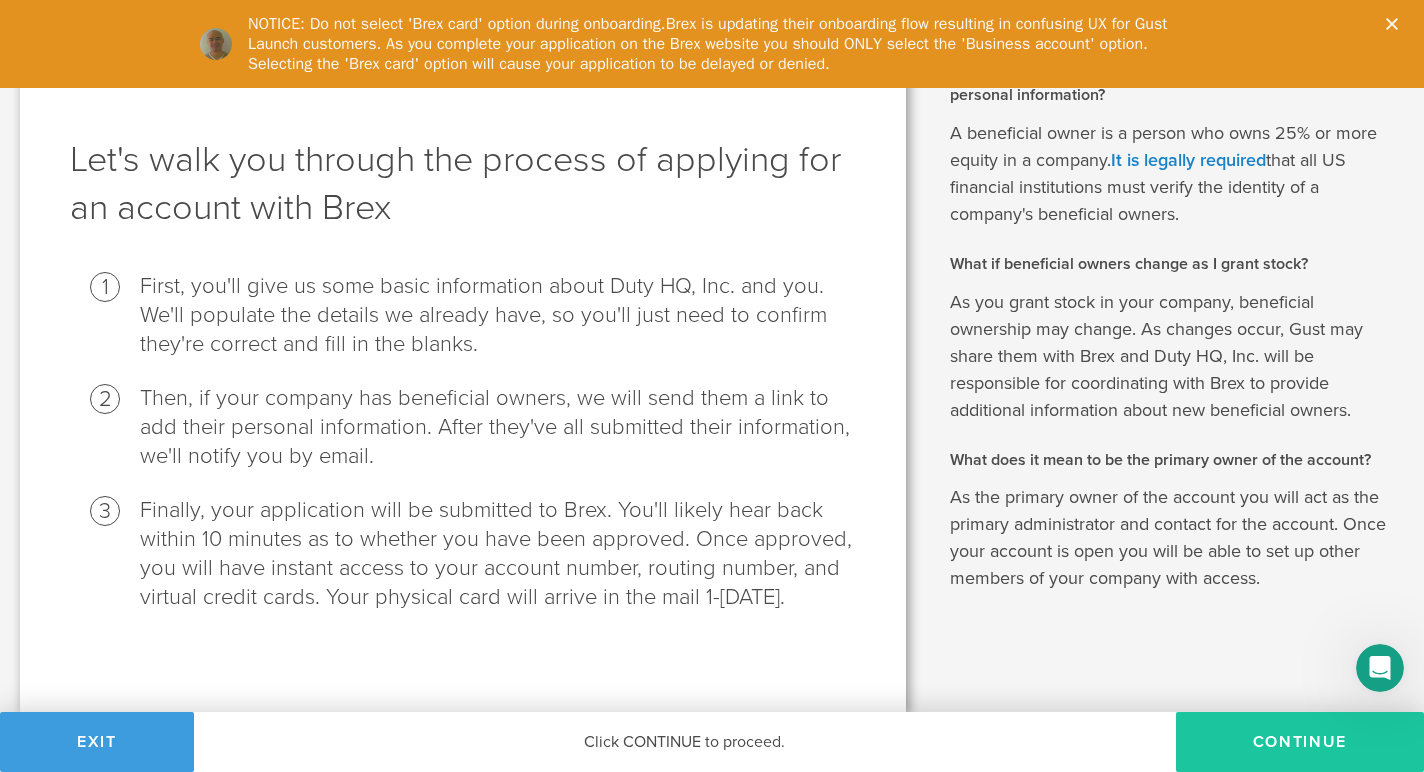 click on "Continue" at bounding box center [1300, 742] 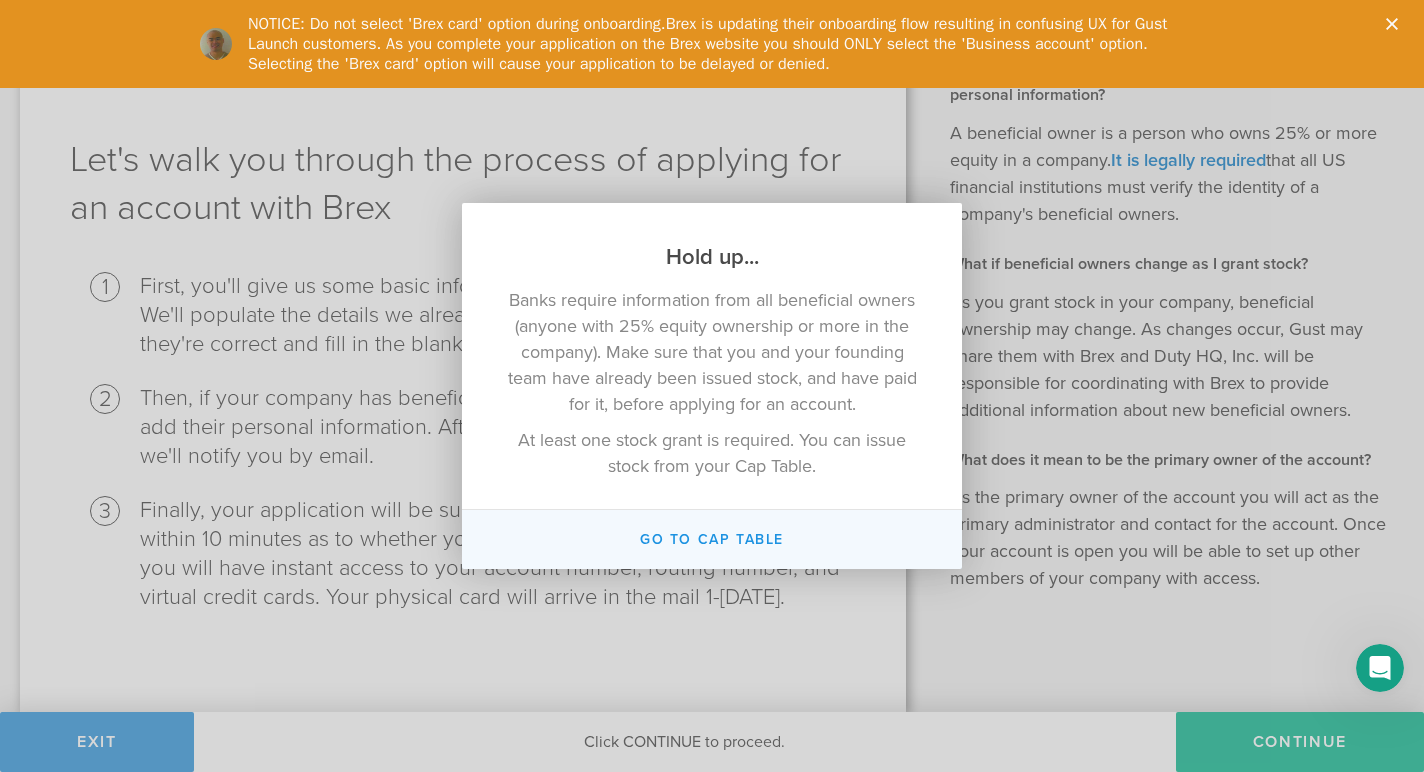 click on "Go To Cap Table" at bounding box center [712, 539] 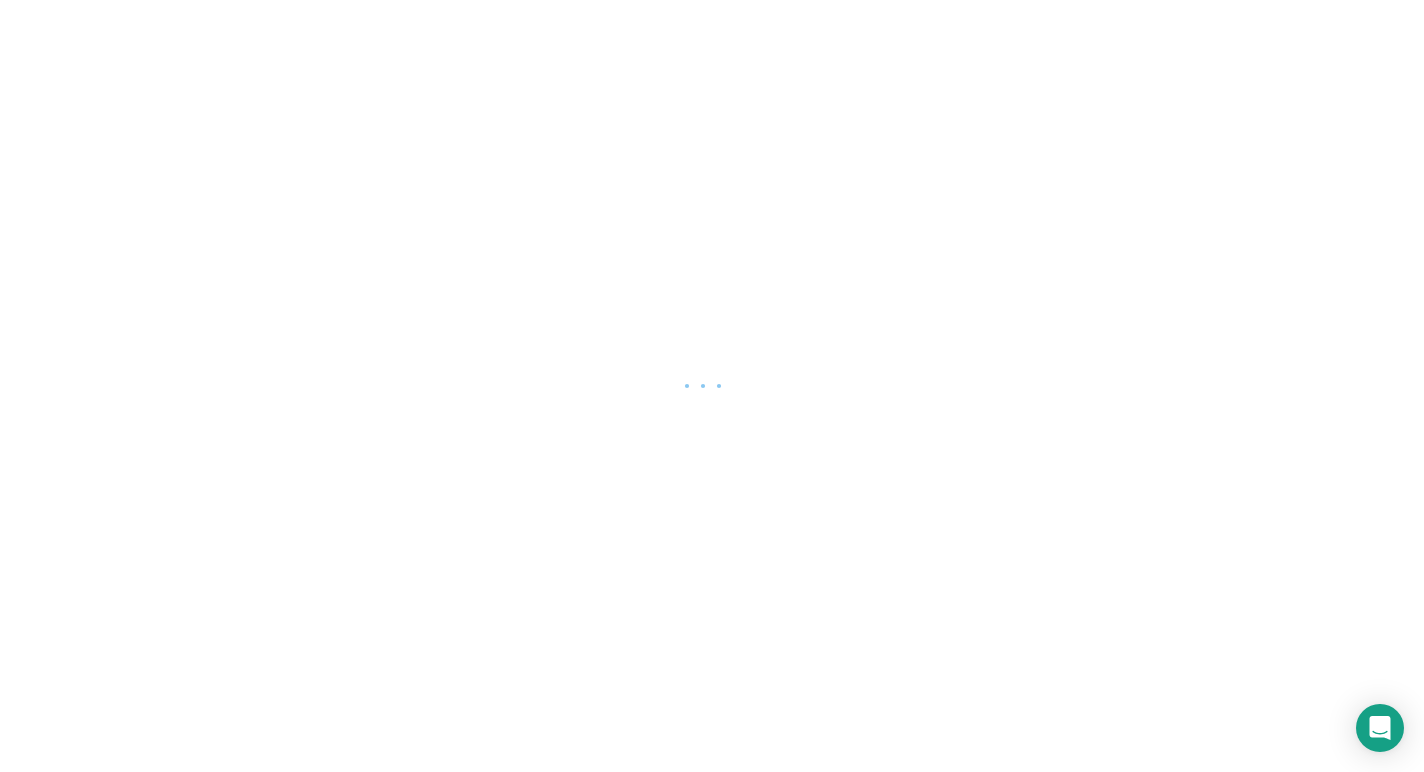 scroll, scrollTop: 0, scrollLeft: 0, axis: both 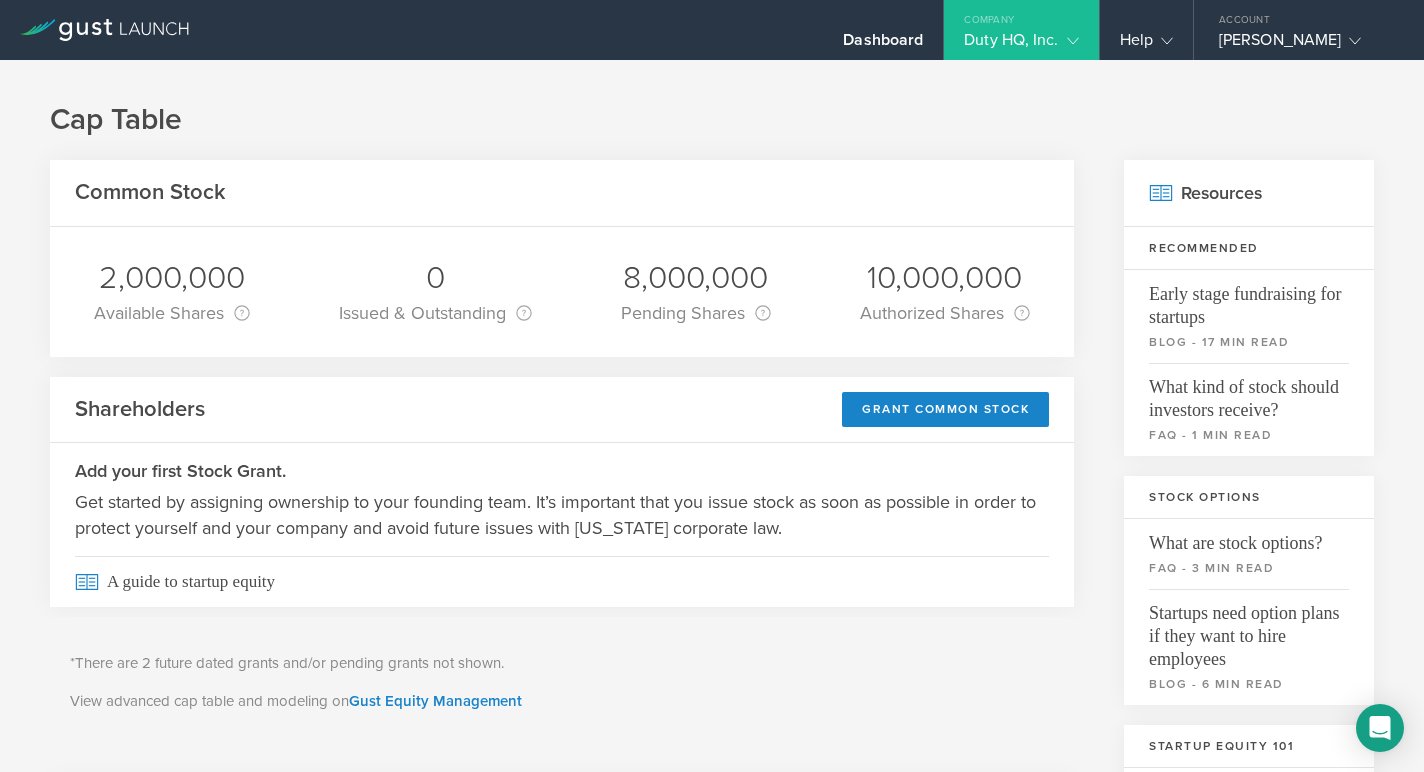 click 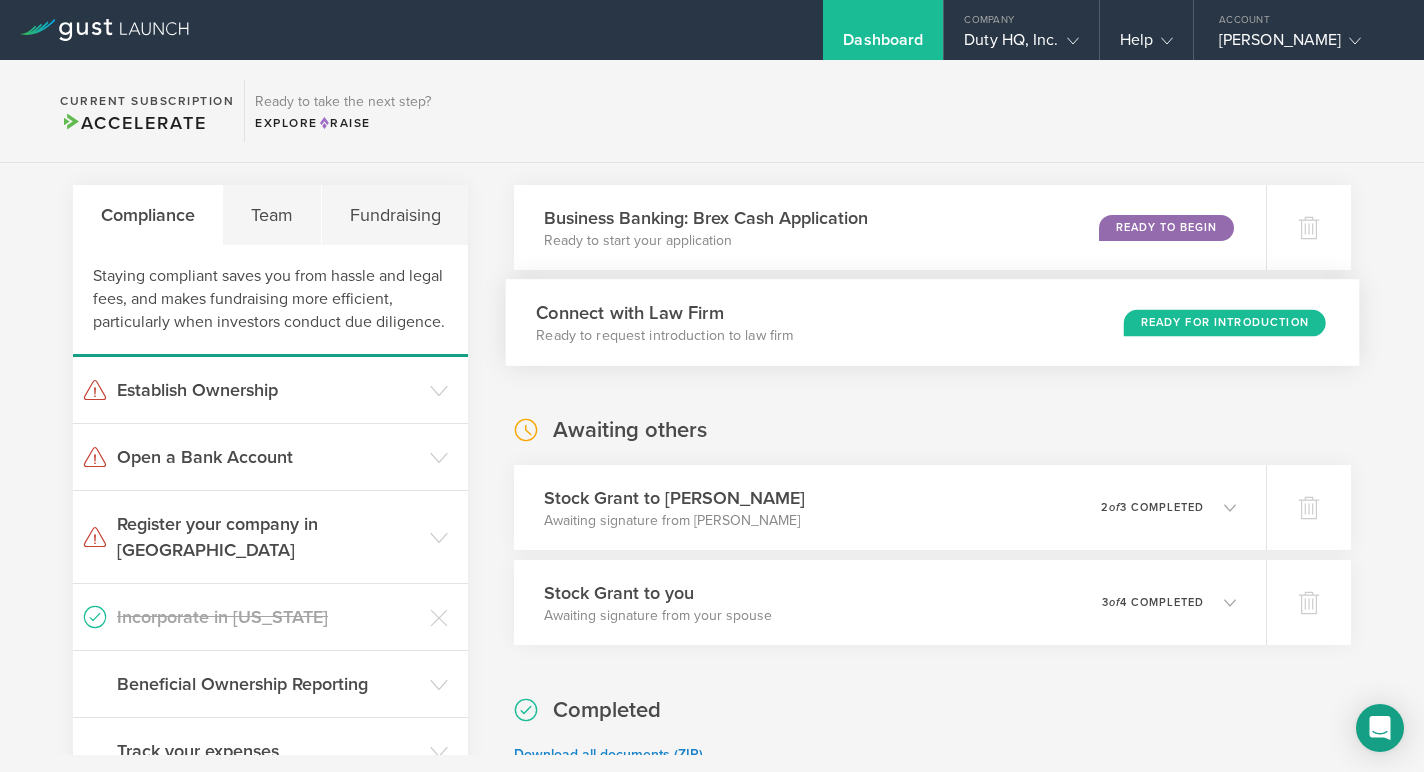 scroll, scrollTop: 54, scrollLeft: 0, axis: vertical 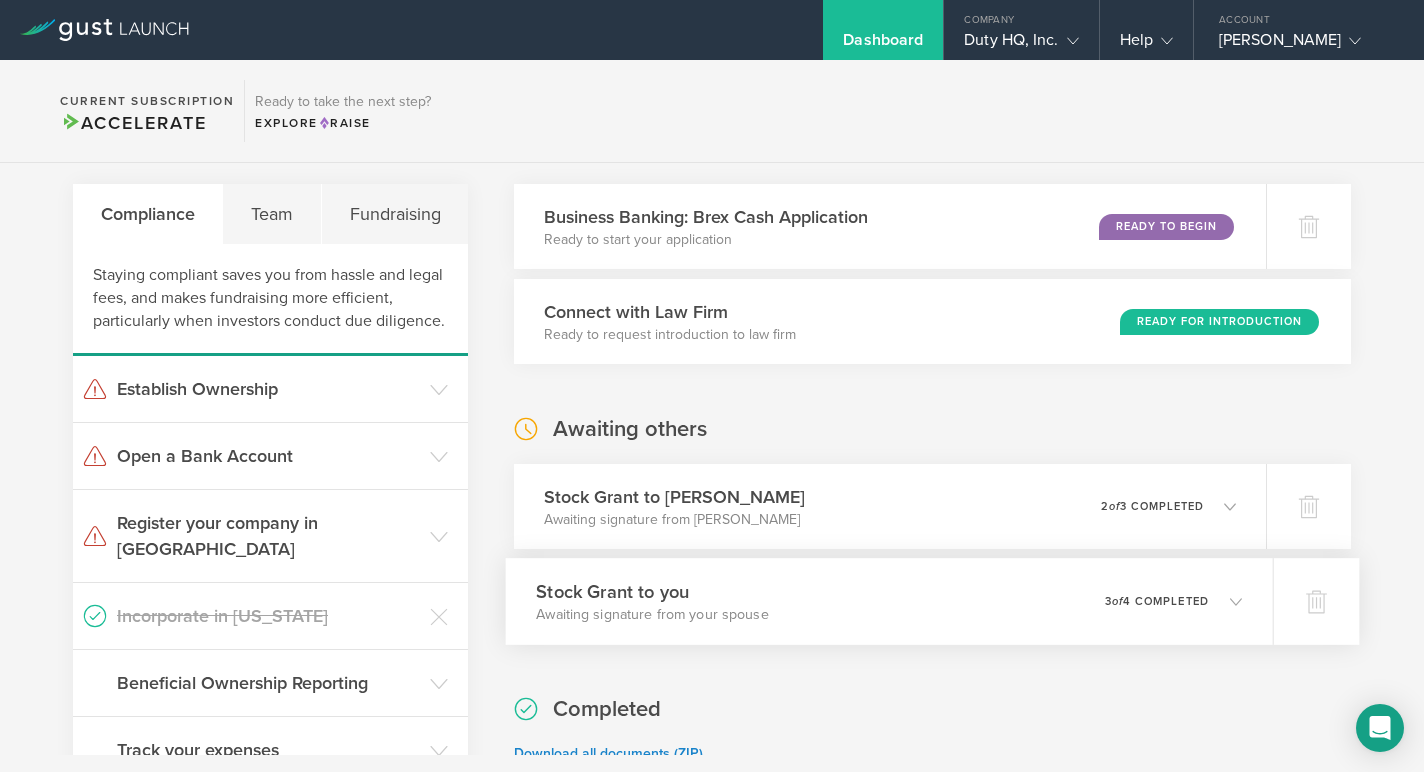 click on "3  of  4 completed" at bounding box center (1157, 601) 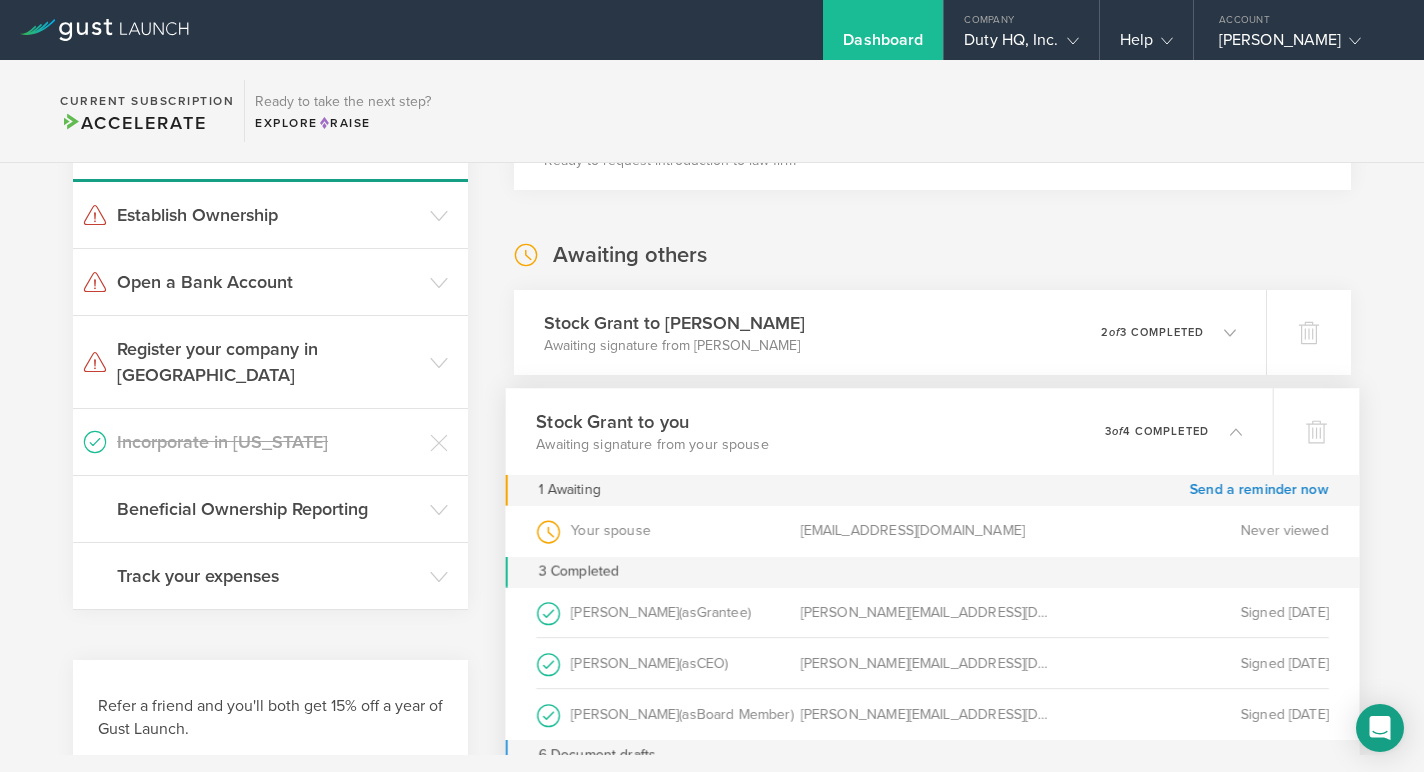 scroll, scrollTop: 229, scrollLeft: 0, axis: vertical 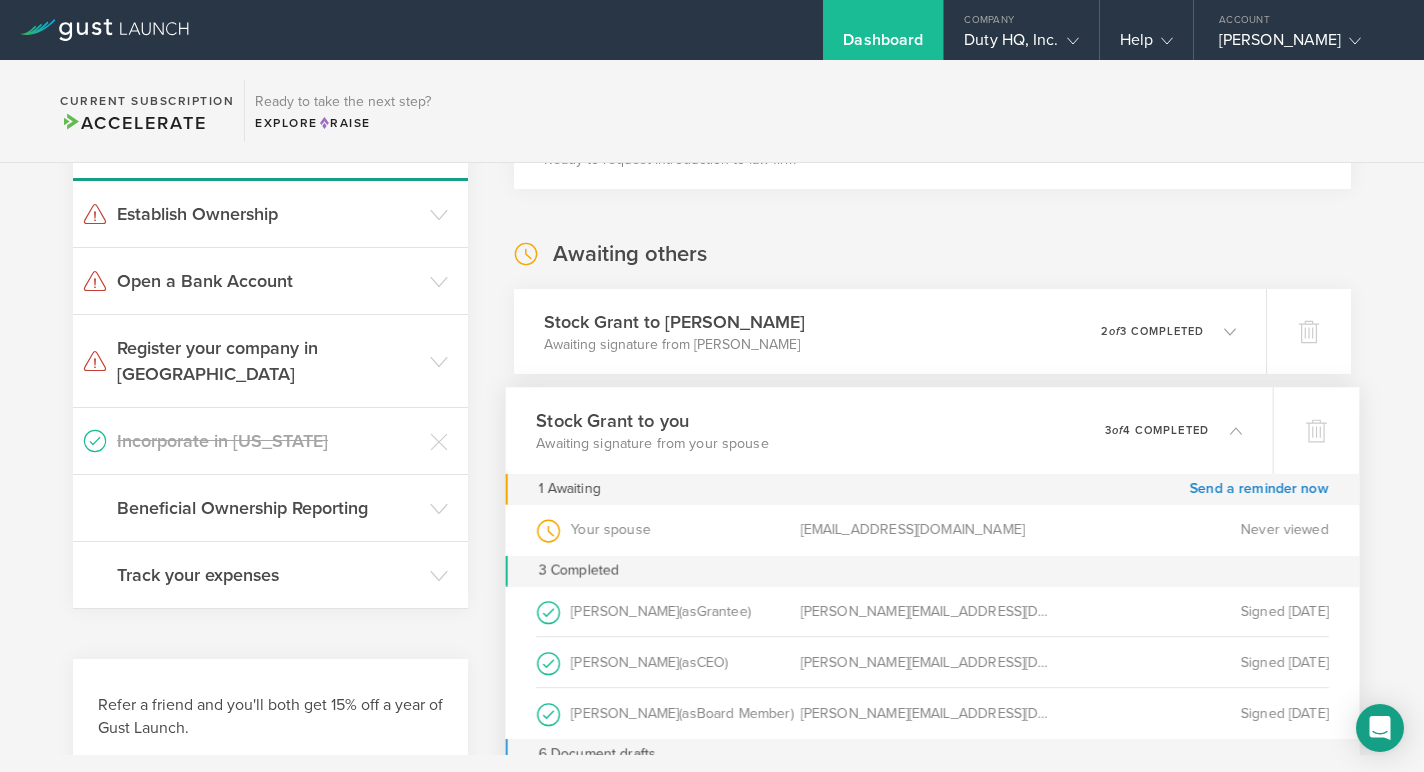 click on "3  of  4 completed" at bounding box center [1157, 430] 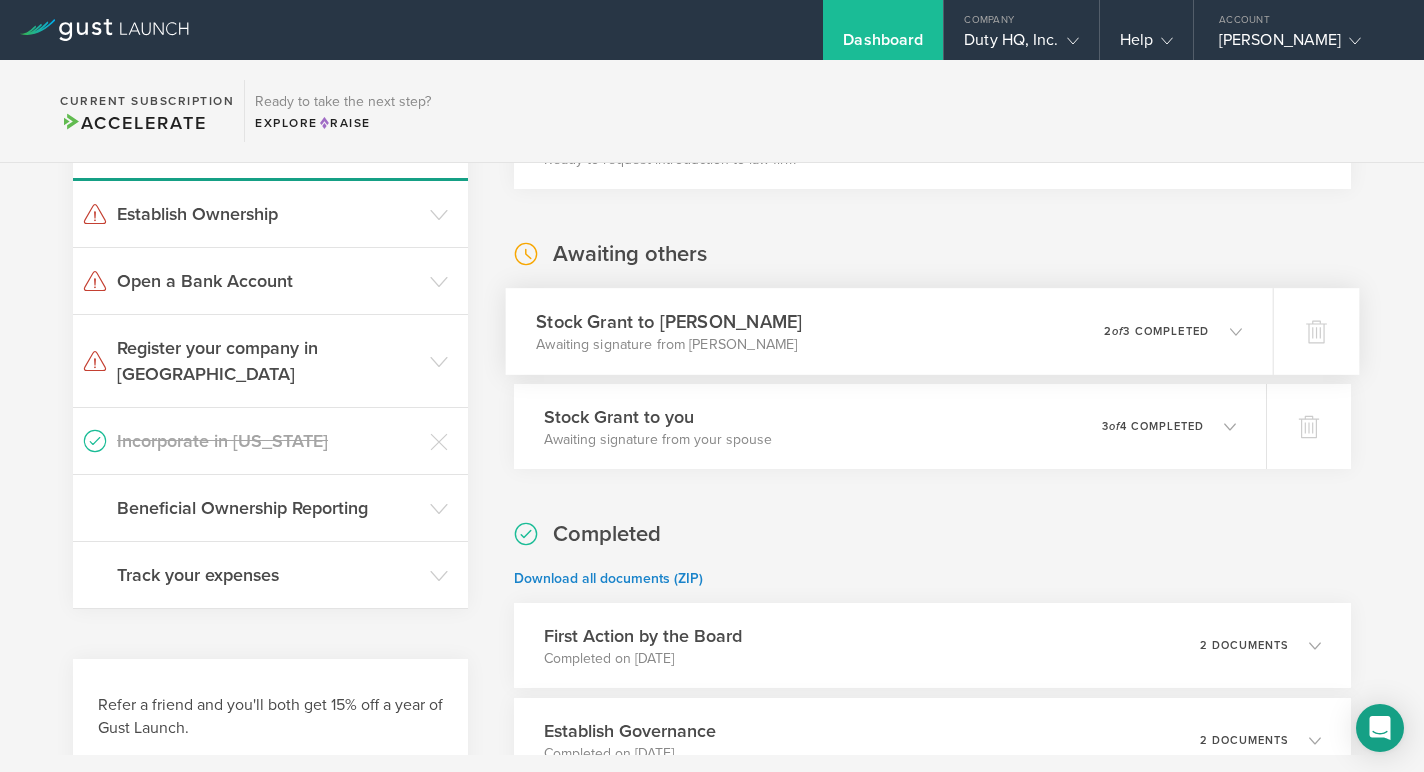 click on "2  of  3 completed" at bounding box center (1156, 331) 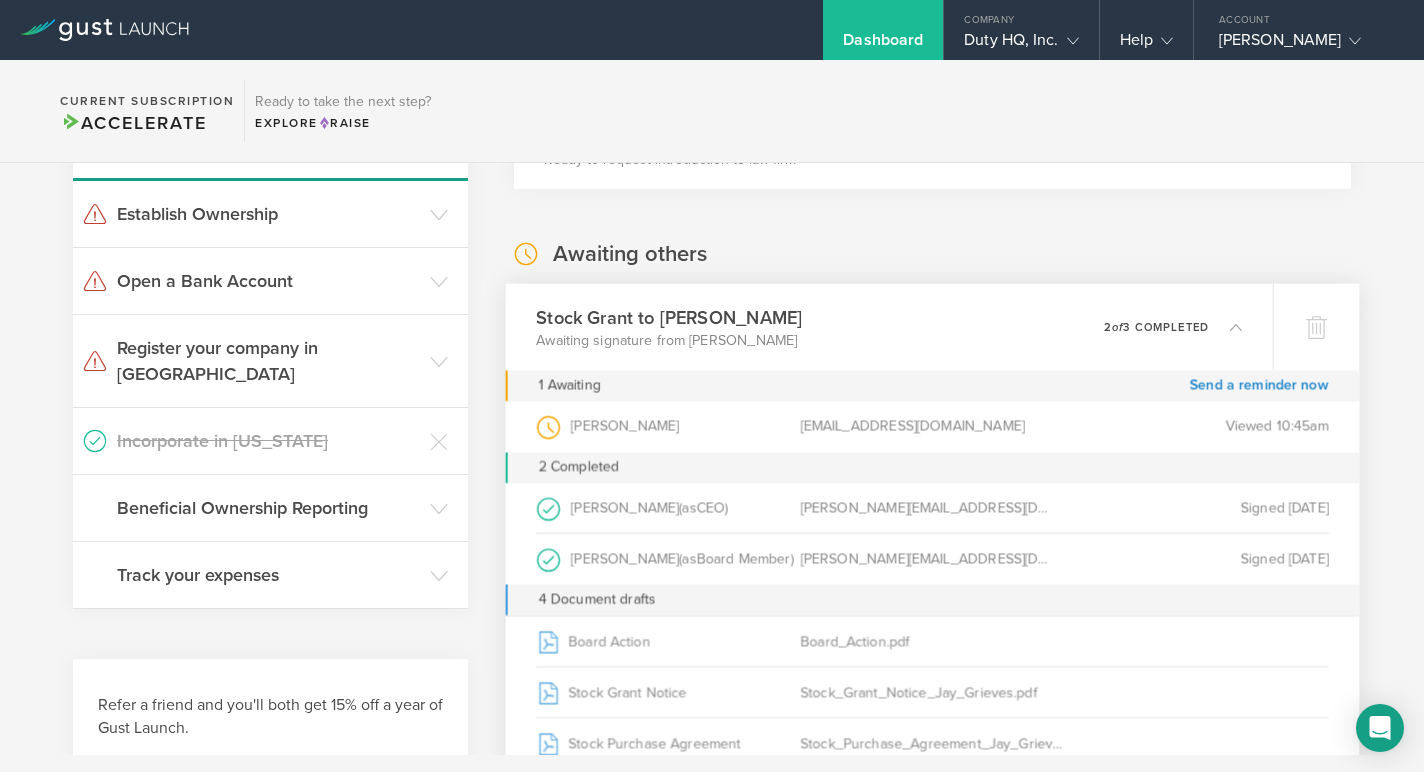 click on "2  of  3 completed" at bounding box center (1156, 326) 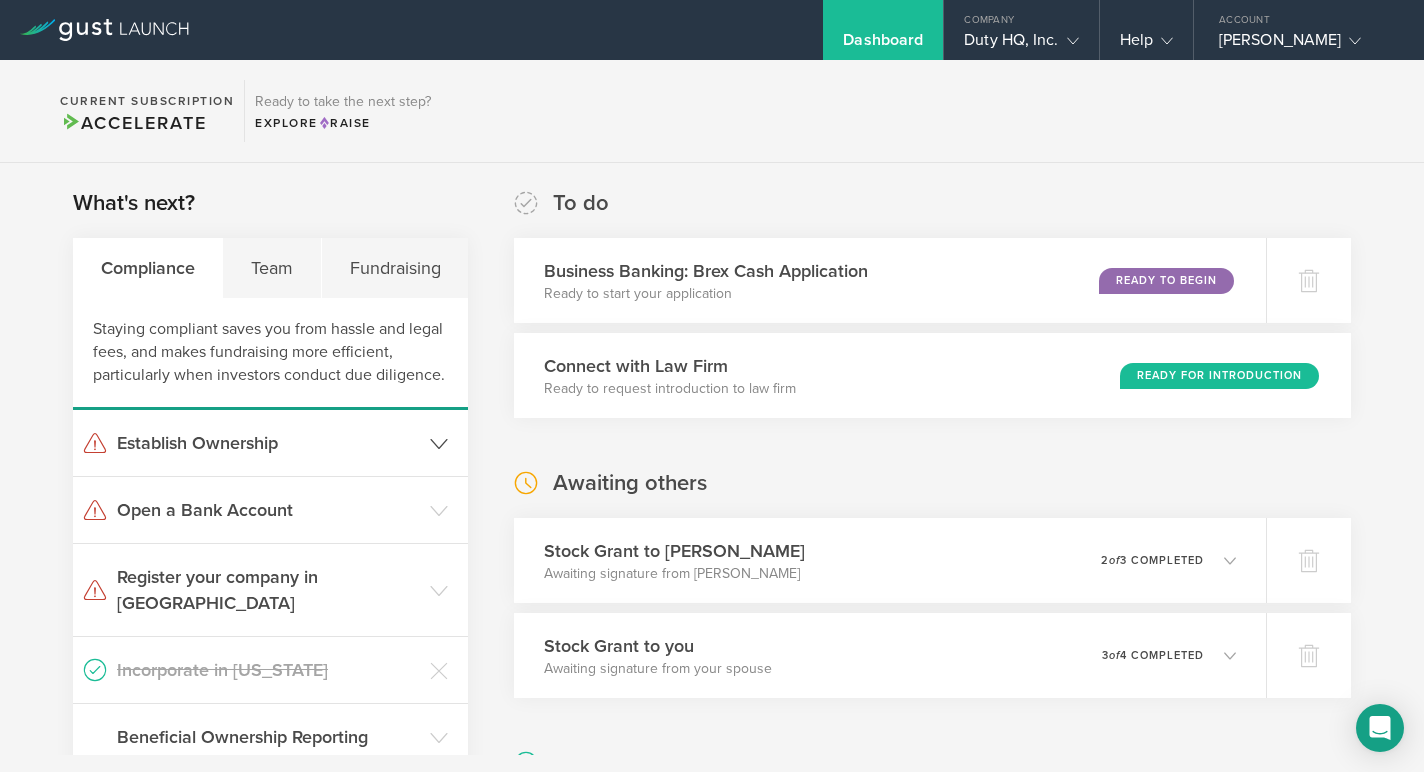 scroll, scrollTop: 31, scrollLeft: 0, axis: vertical 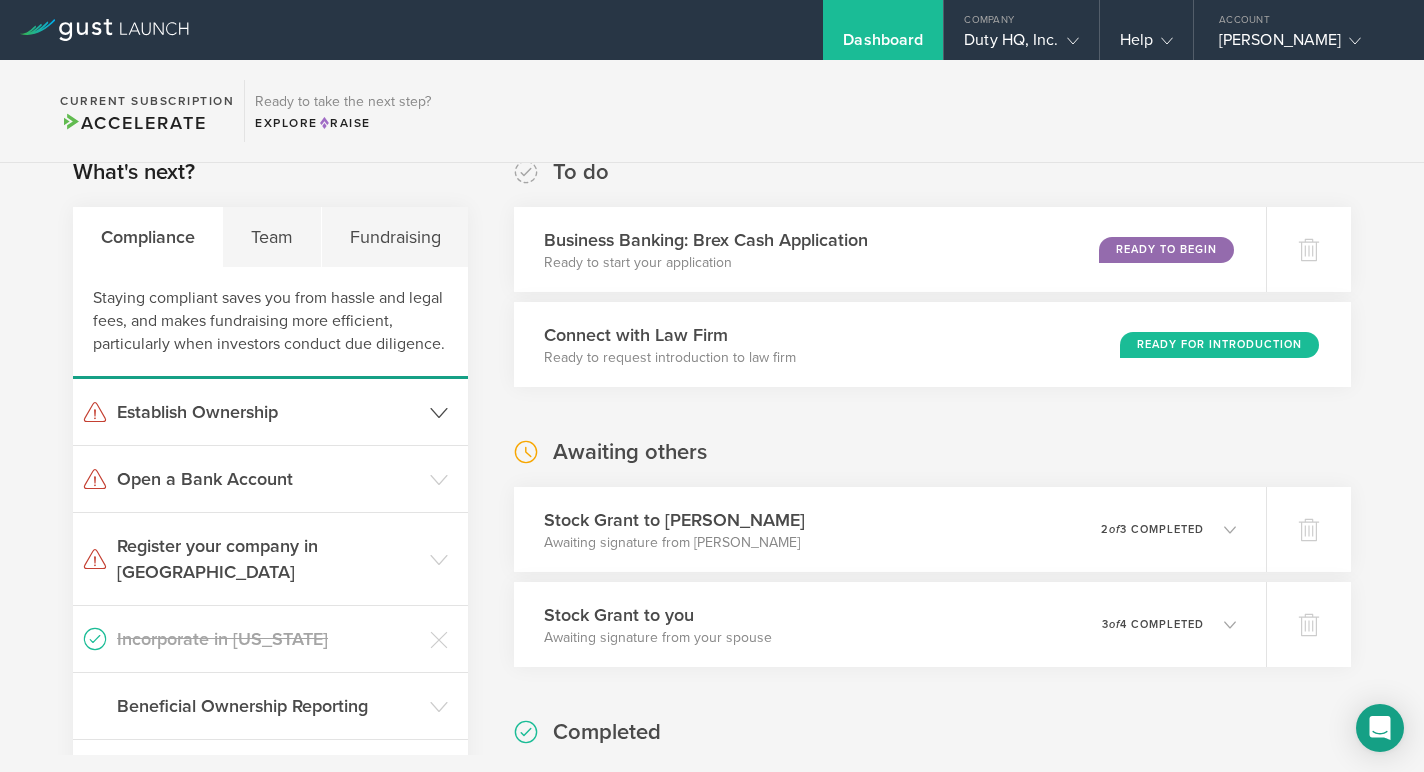 click on "Establish Ownership" at bounding box center [268, 412] 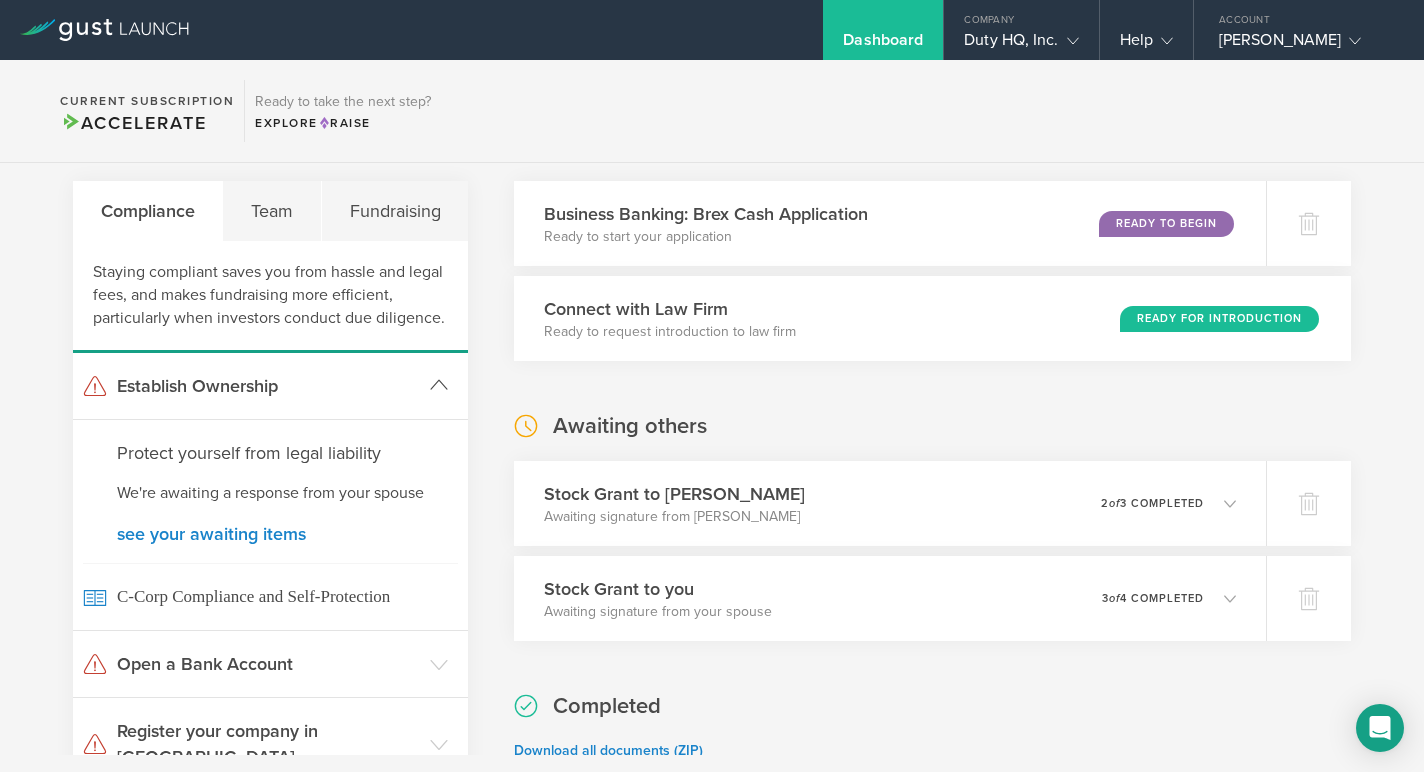 scroll, scrollTop: 69, scrollLeft: 0, axis: vertical 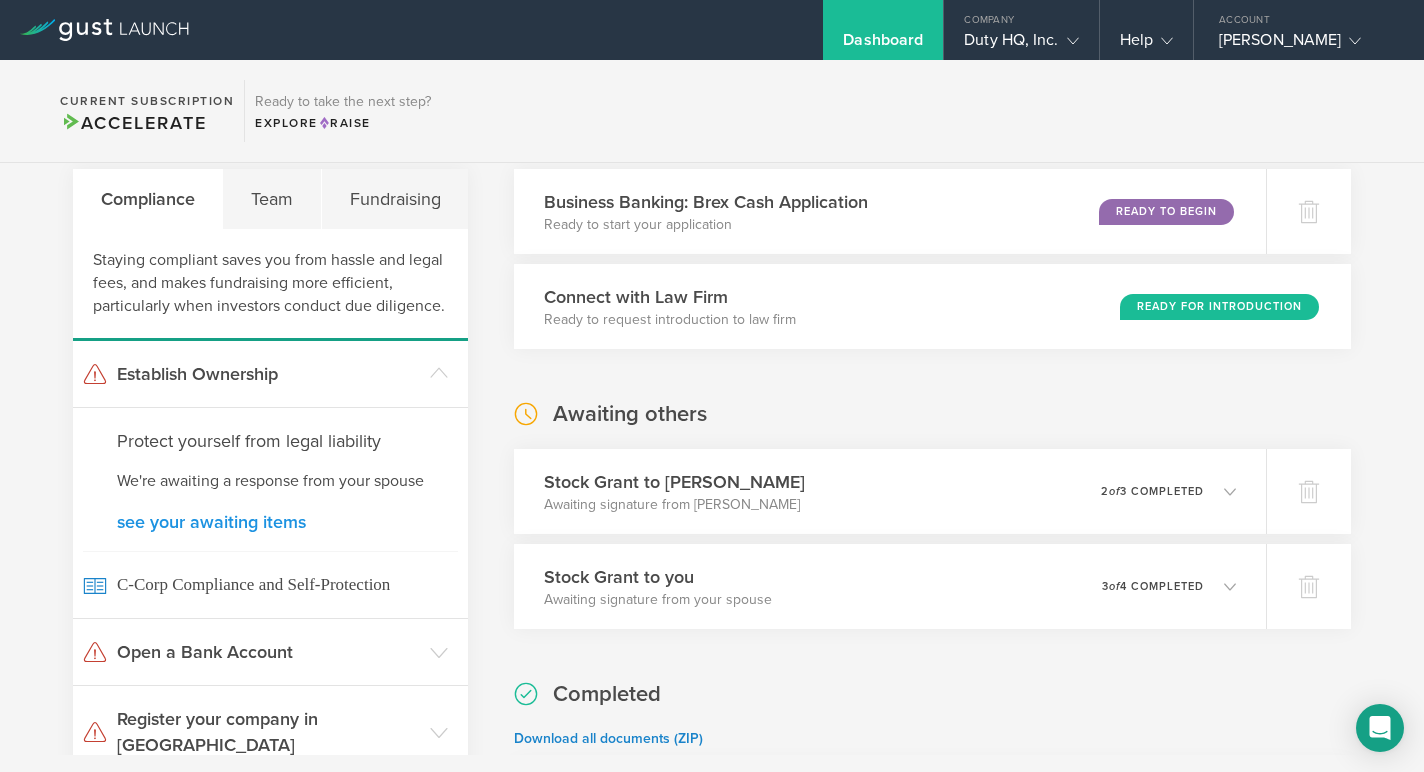 click on "see your awaiting items" 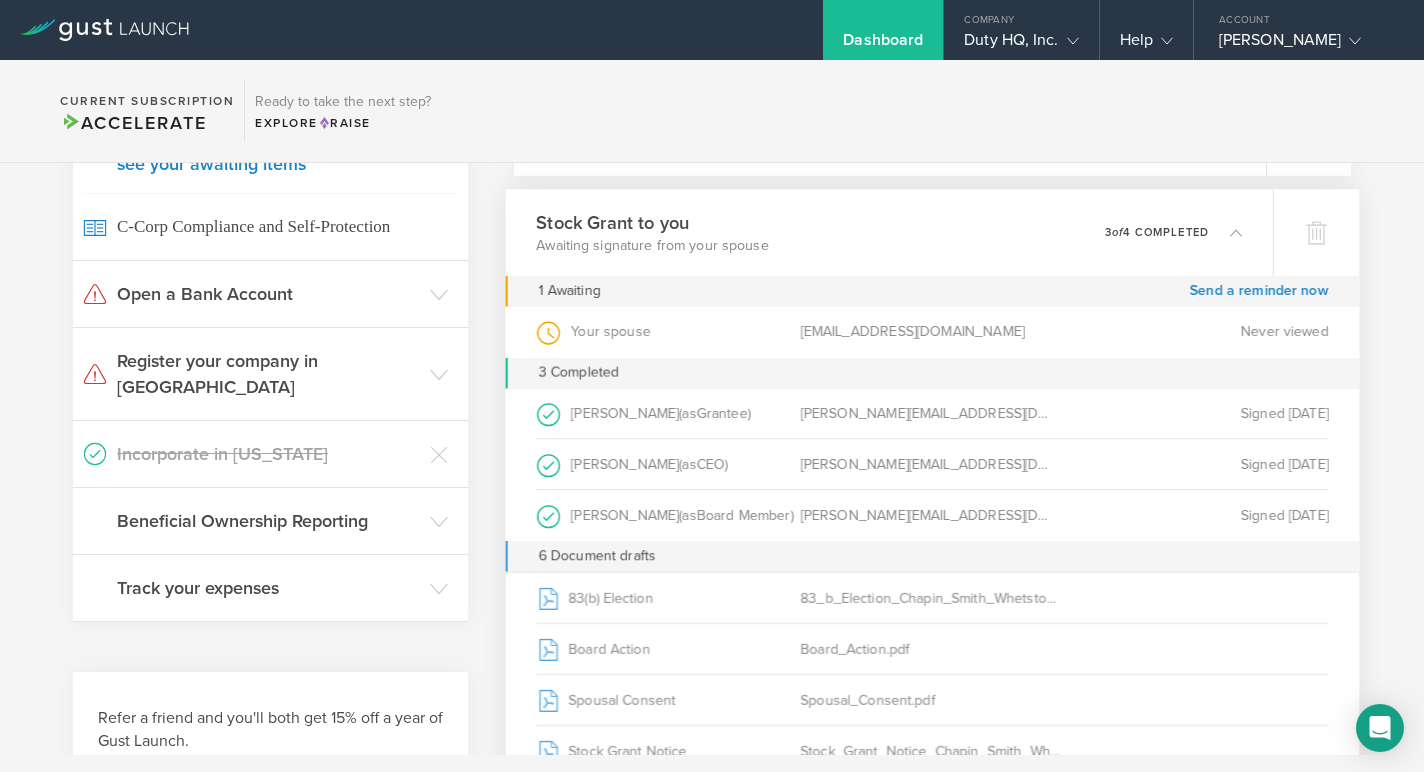 scroll, scrollTop: 426, scrollLeft: 0, axis: vertical 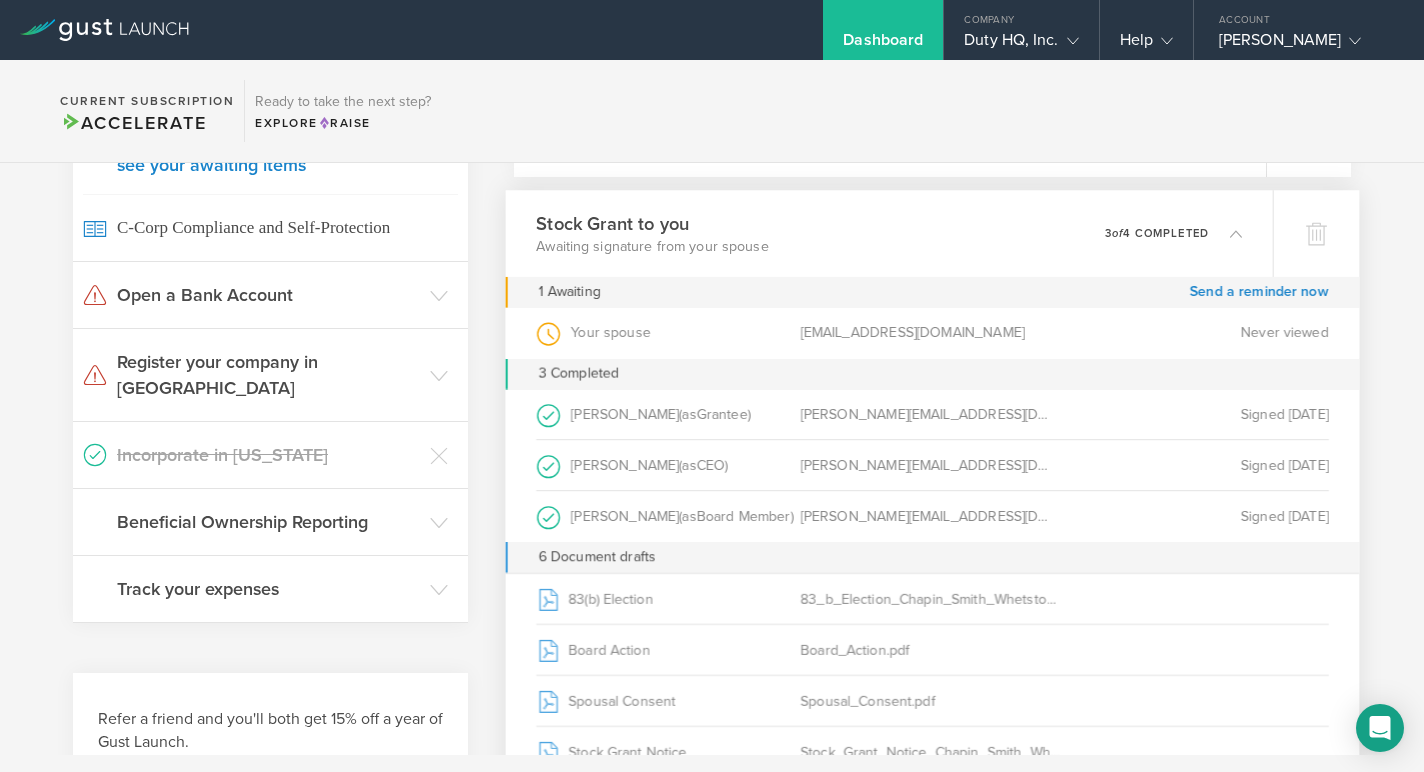 click at bounding box center (1225, 233) 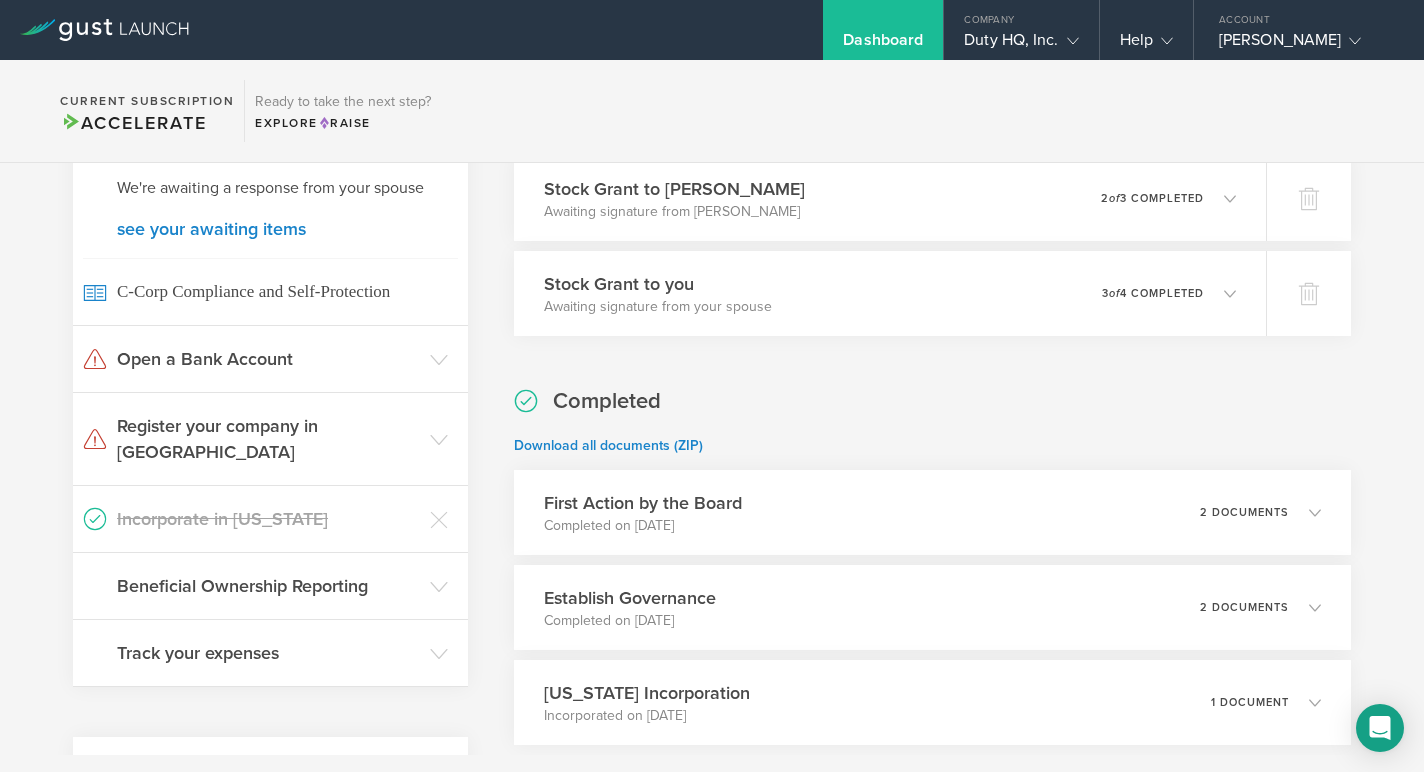 scroll, scrollTop: 351, scrollLeft: 0, axis: vertical 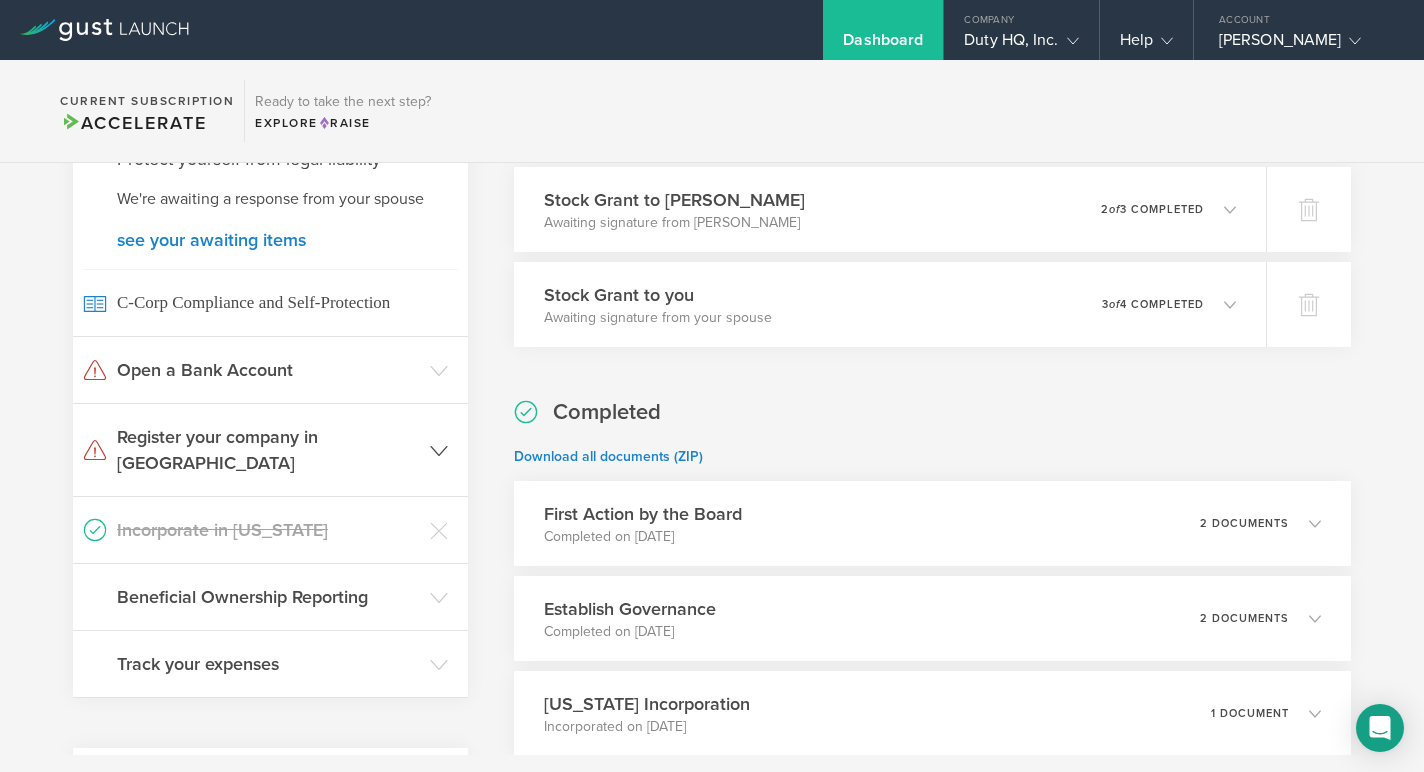 click on "Register your company in [GEOGRAPHIC_DATA]" at bounding box center (268, 450) 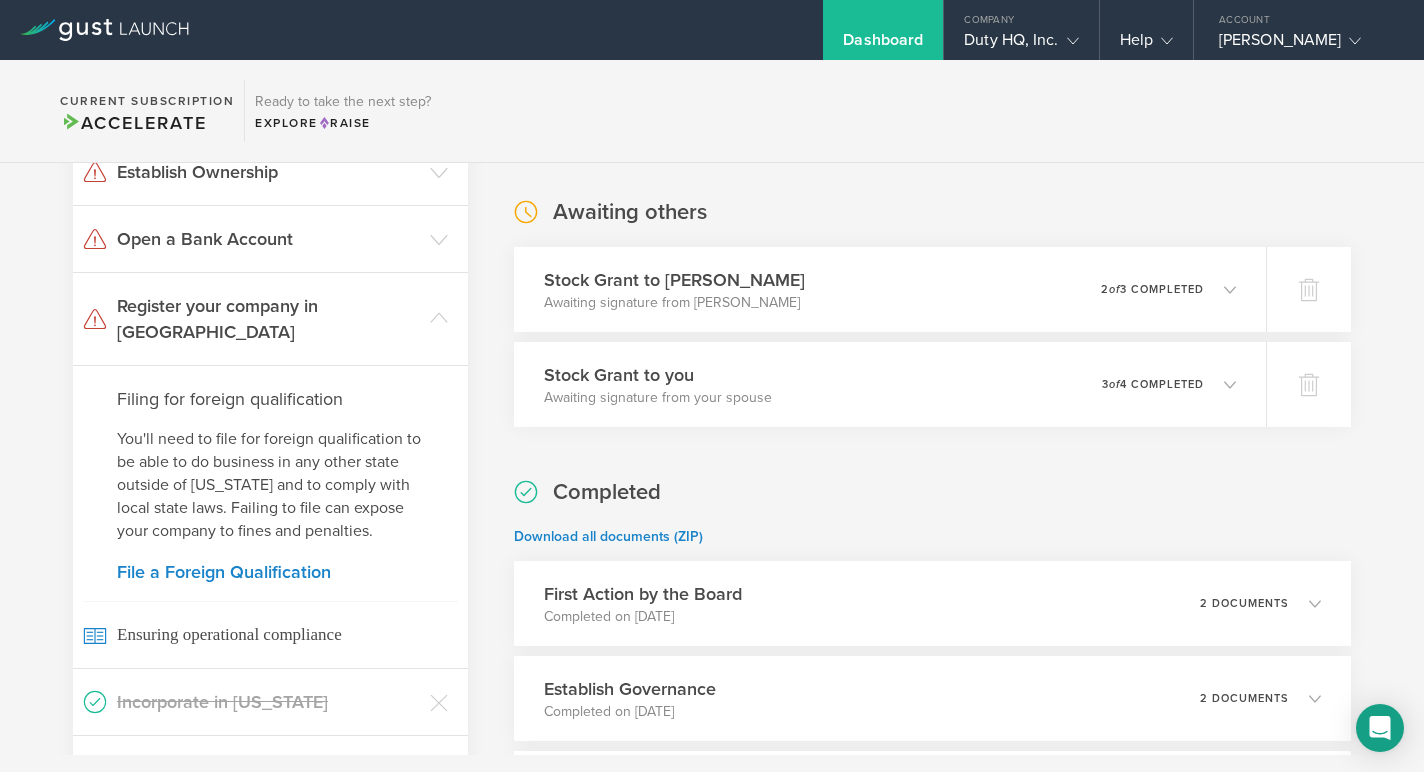 scroll, scrollTop: 261, scrollLeft: 0, axis: vertical 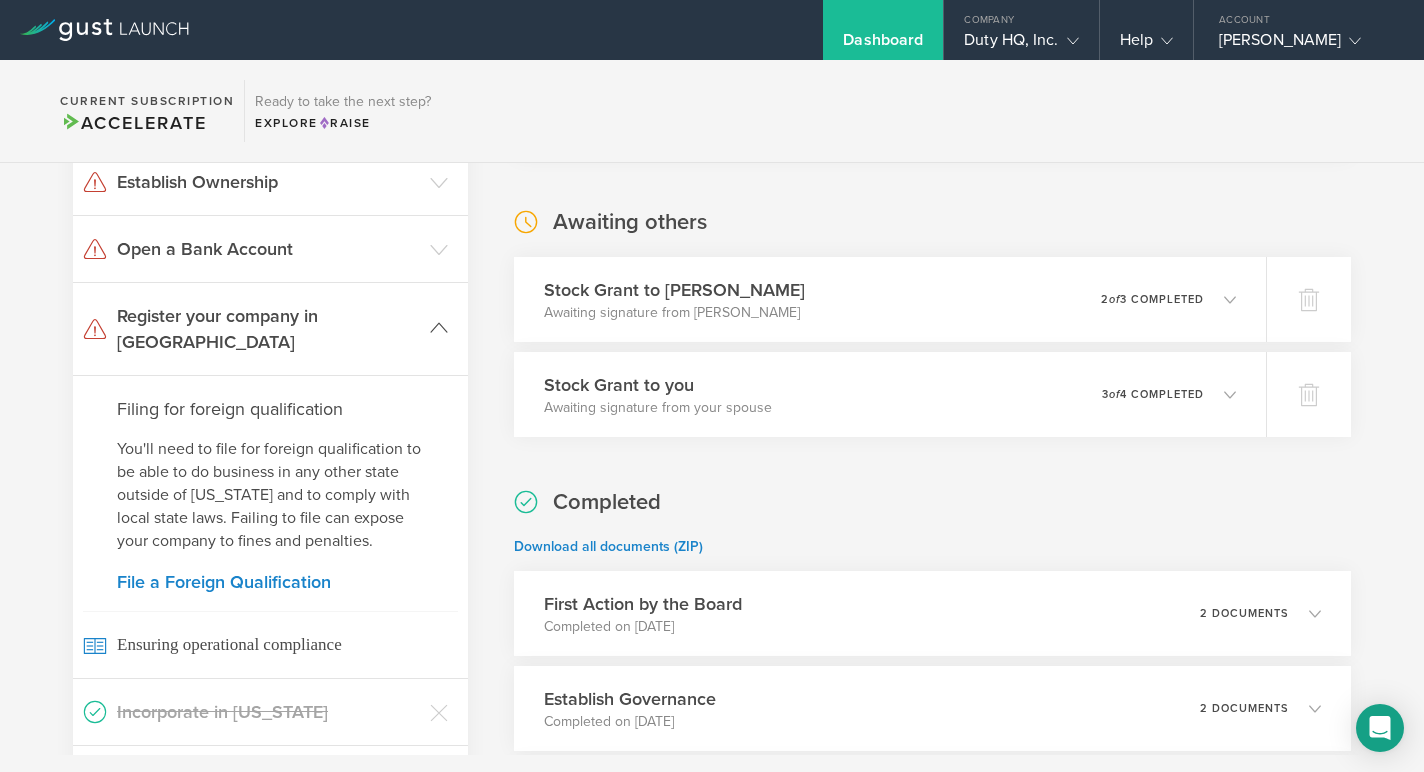click on "Register your company in [GEOGRAPHIC_DATA]" at bounding box center [270, 329] 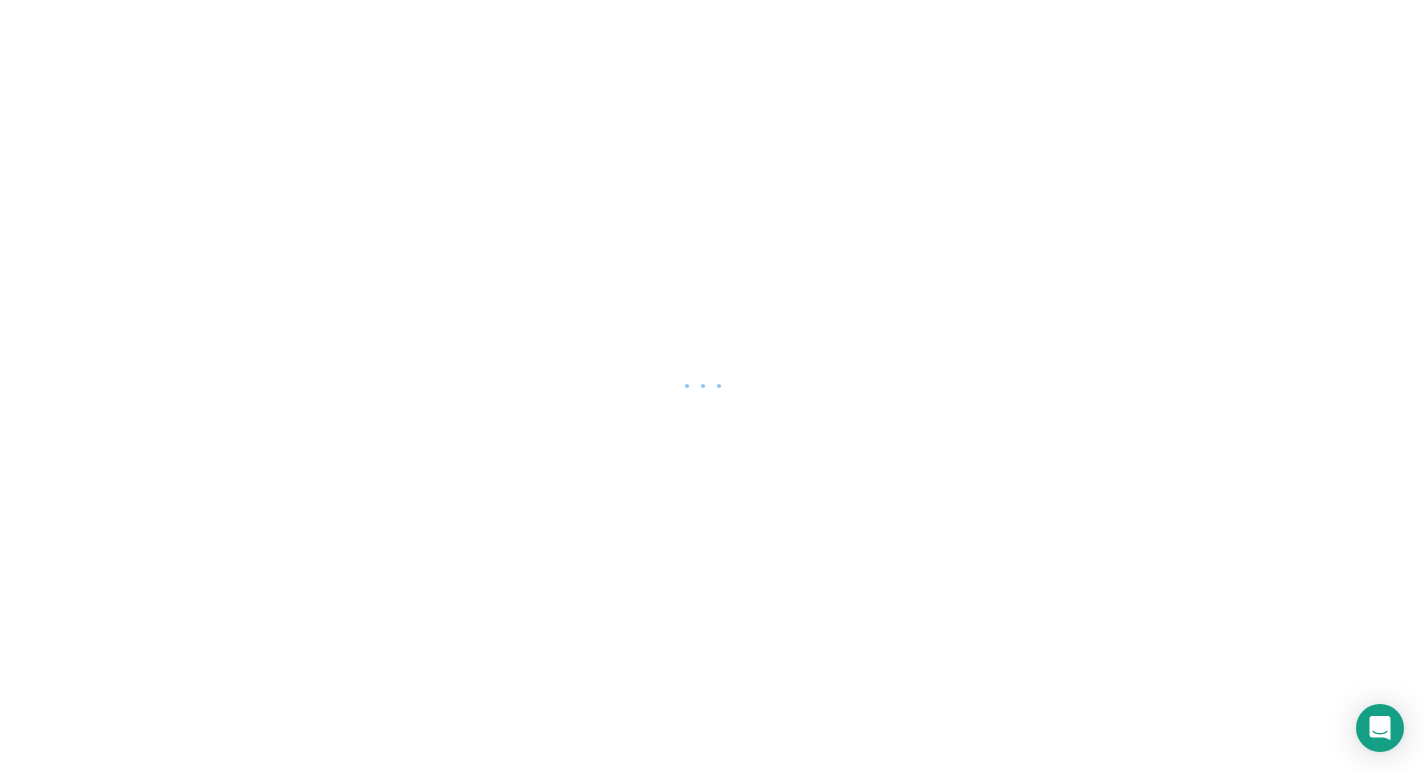 scroll, scrollTop: 0, scrollLeft: 0, axis: both 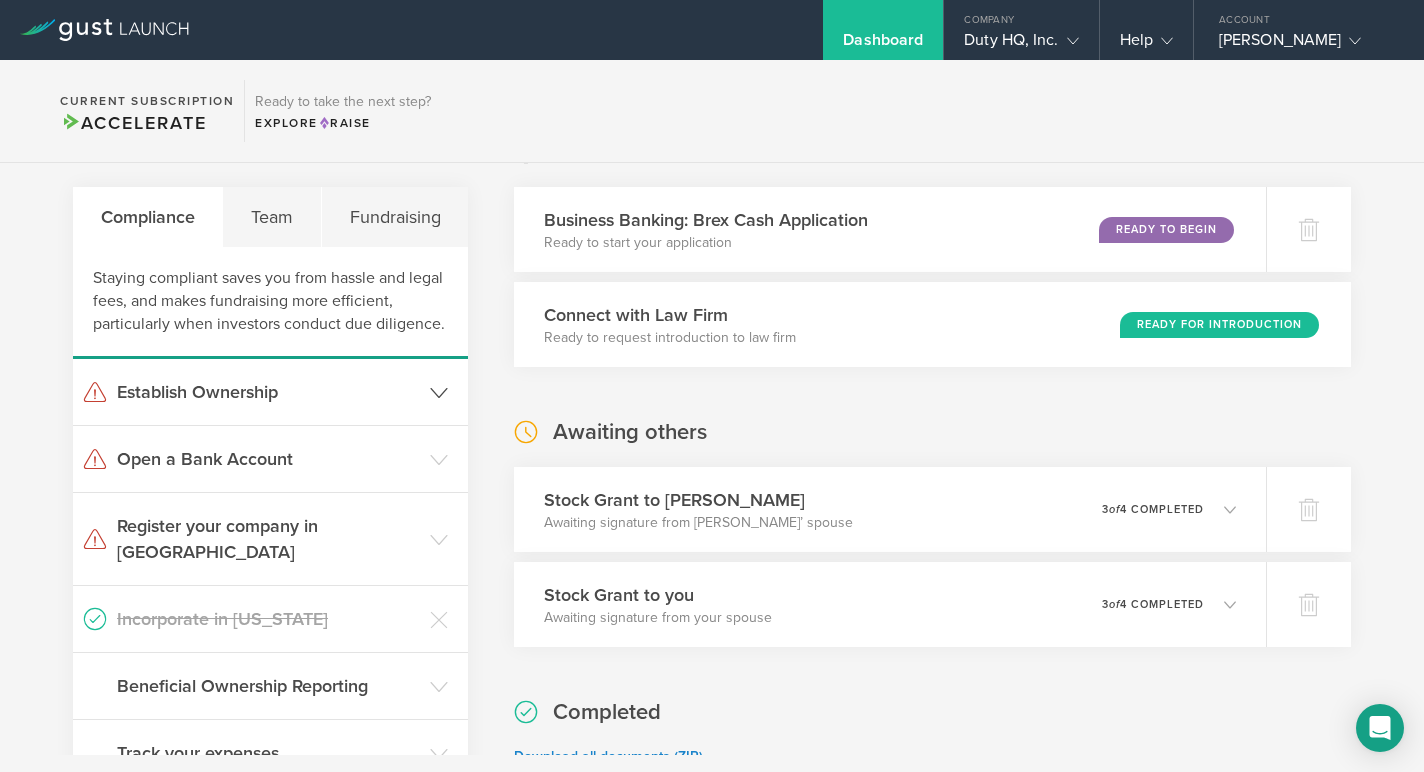 click on "Establish Ownership" at bounding box center [268, 392] 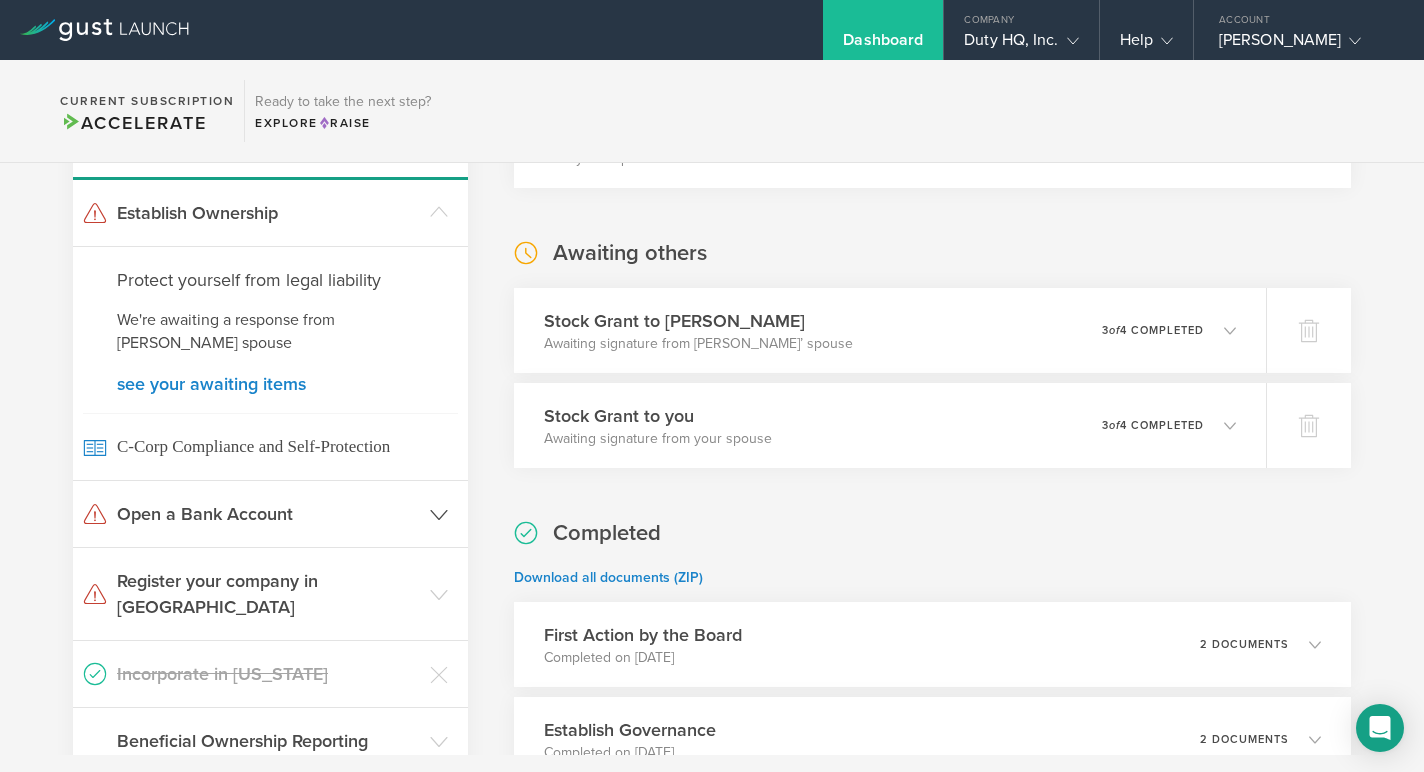 scroll, scrollTop: 204, scrollLeft: 0, axis: vertical 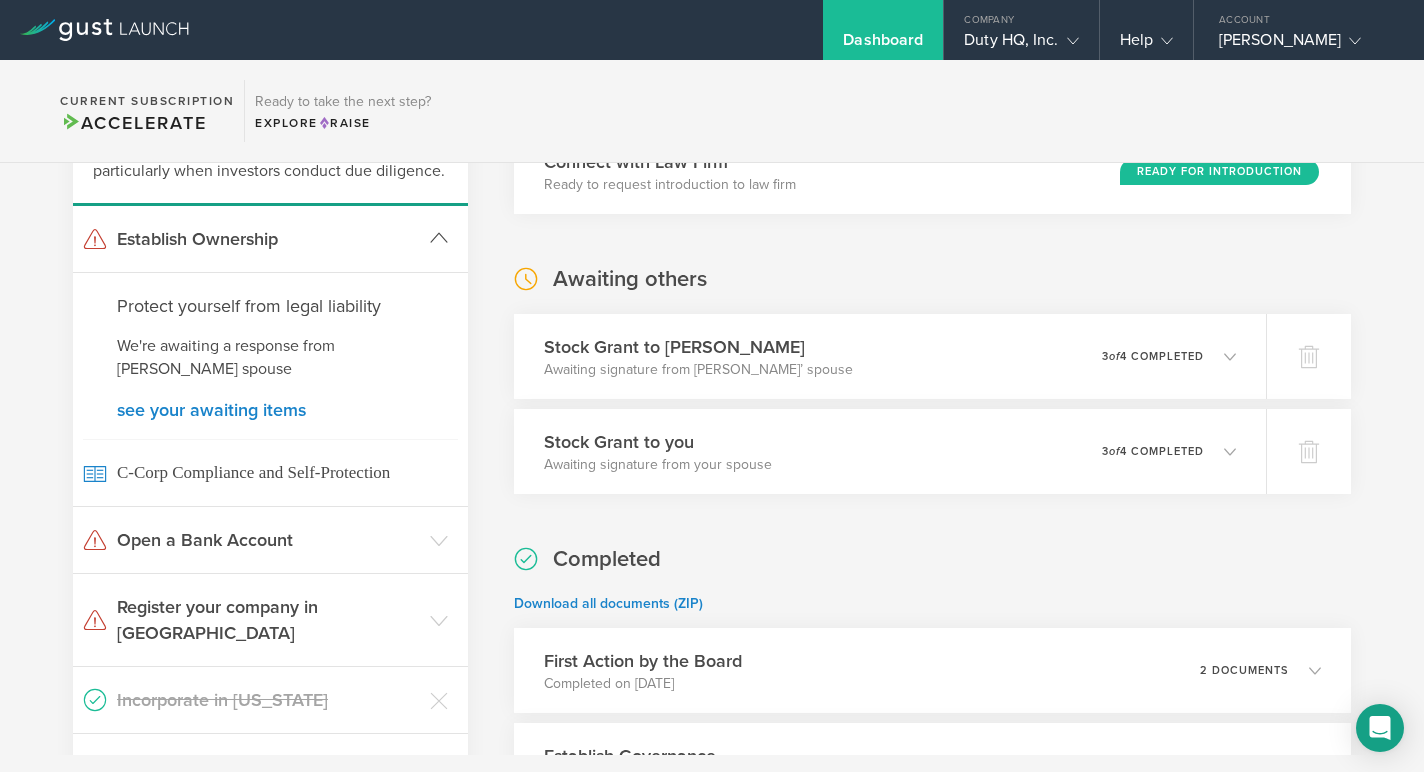click on "Establish Ownership" at bounding box center [268, 239] 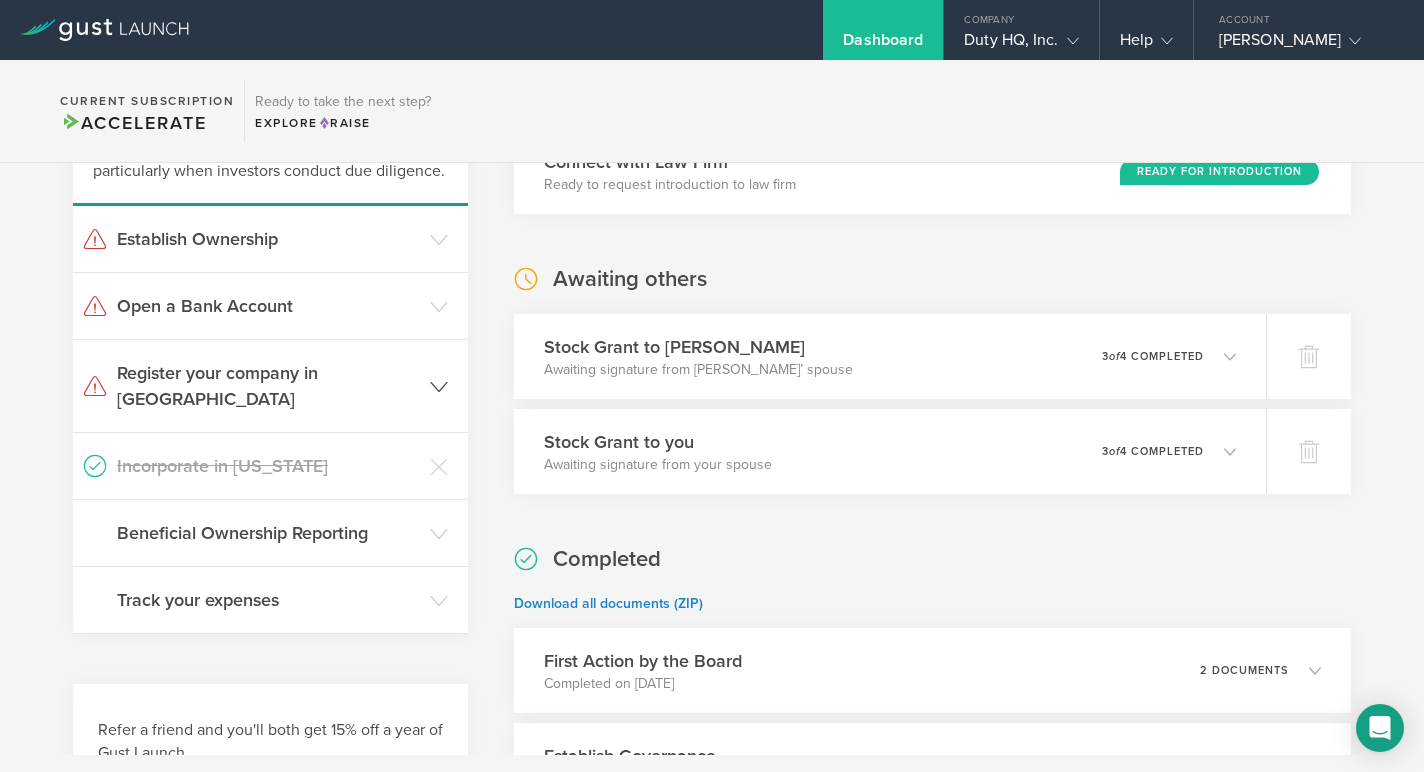 click on "Register your company in [GEOGRAPHIC_DATA]" at bounding box center (268, 386) 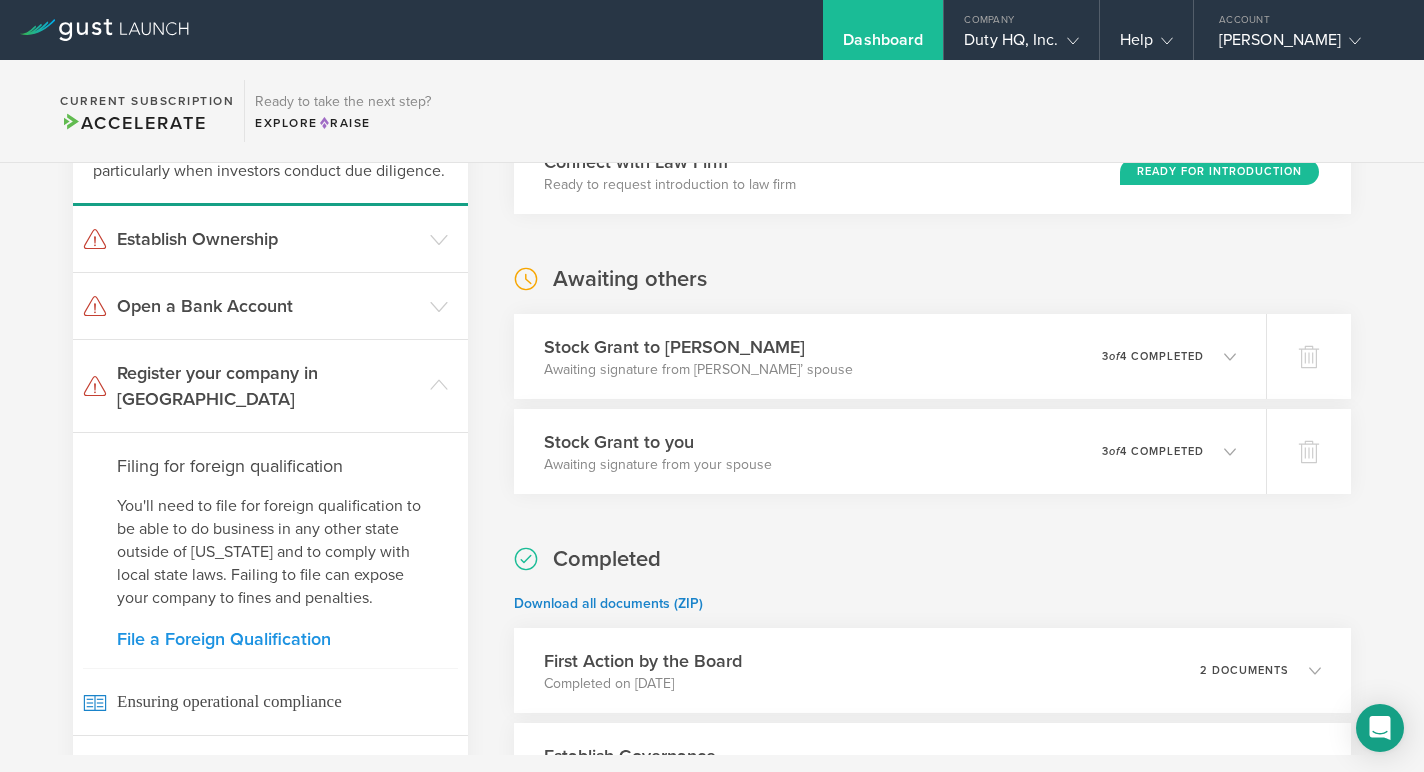 click on "File a Foreign Qualification" 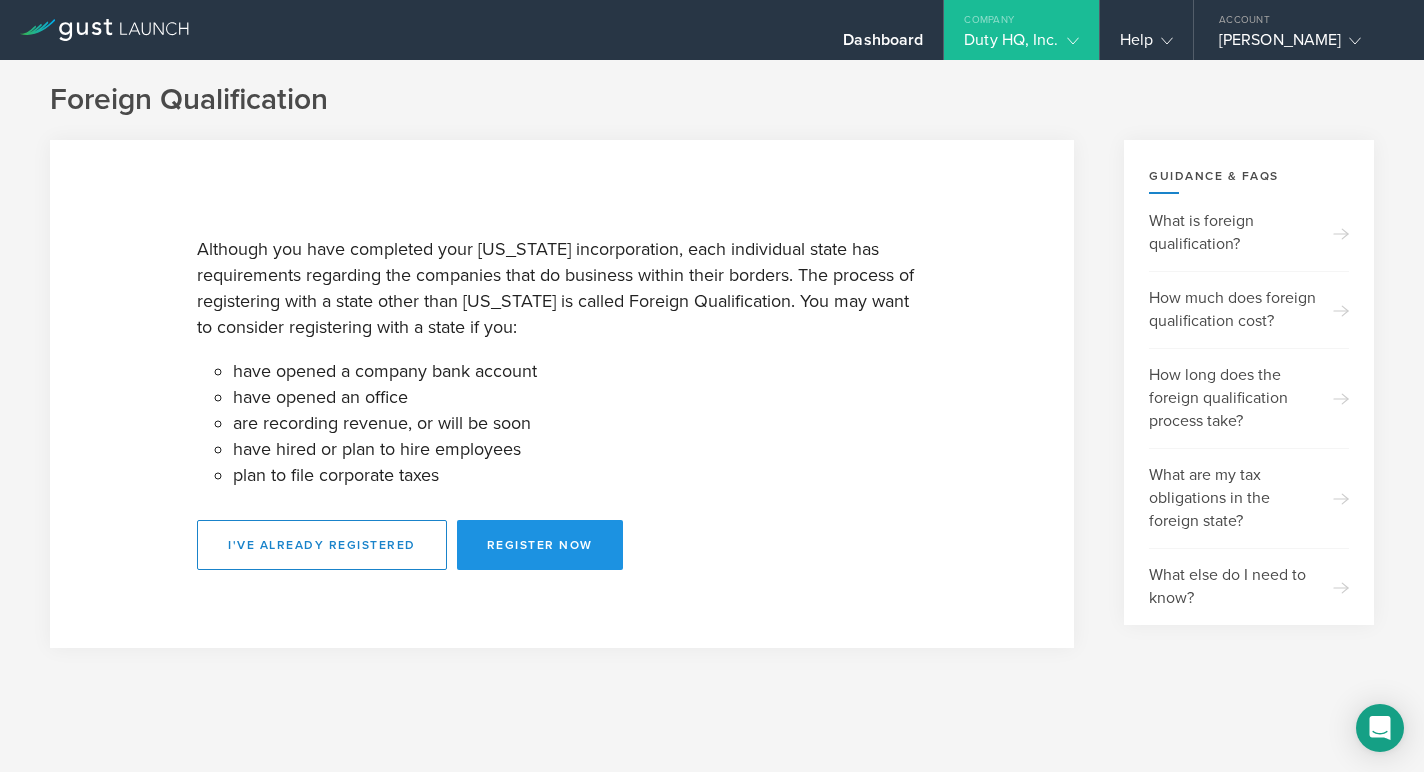 click on "Register Now" at bounding box center [540, 545] 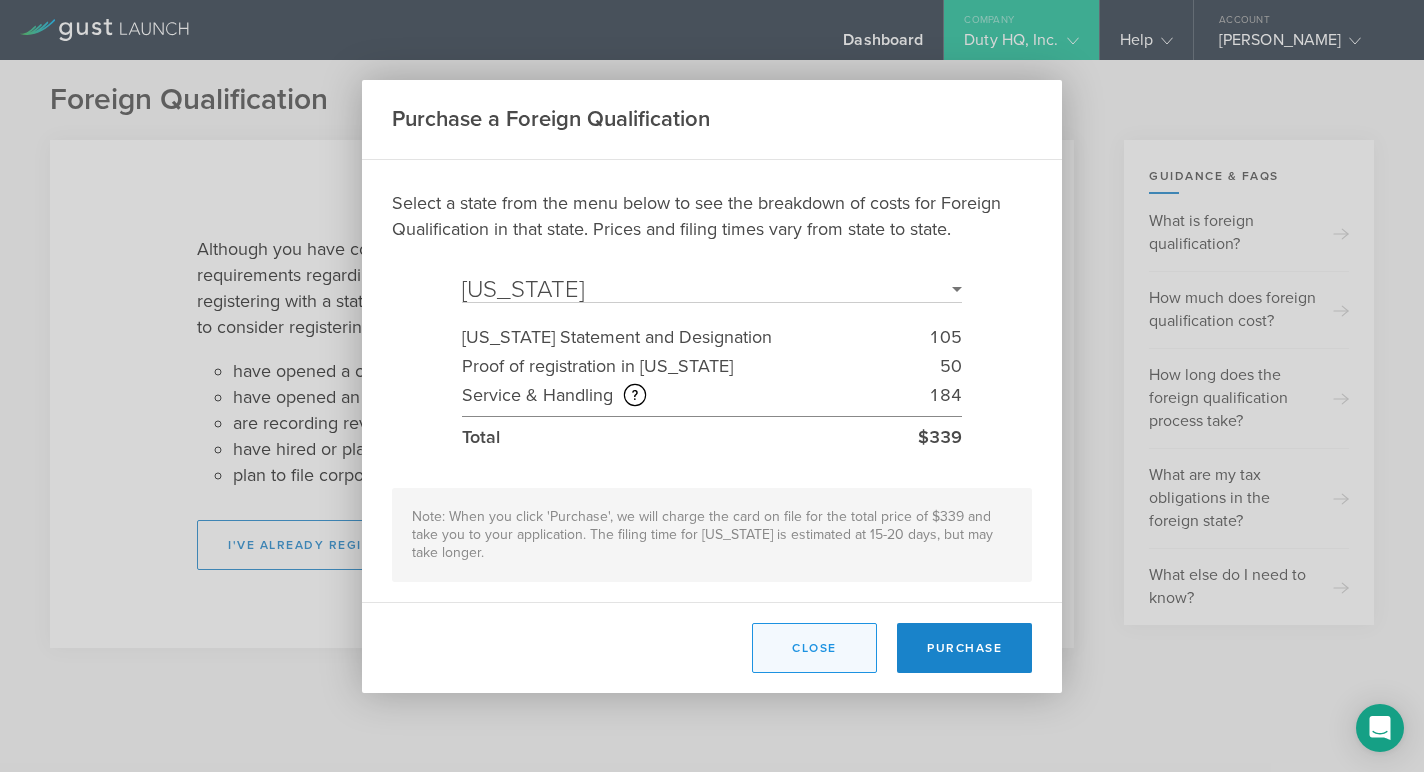 click on "Close" at bounding box center (814, 648) 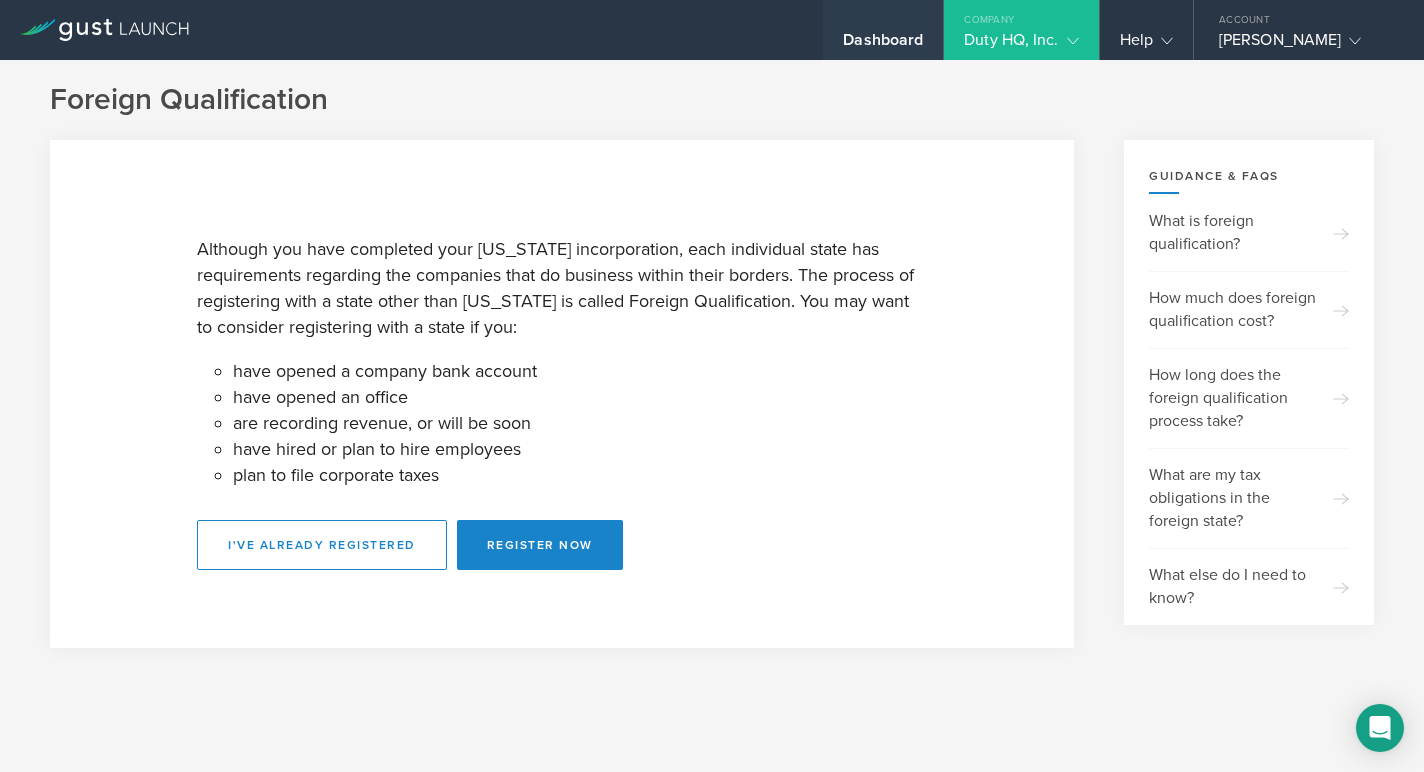 click on "Dashboard" at bounding box center (883, 45) 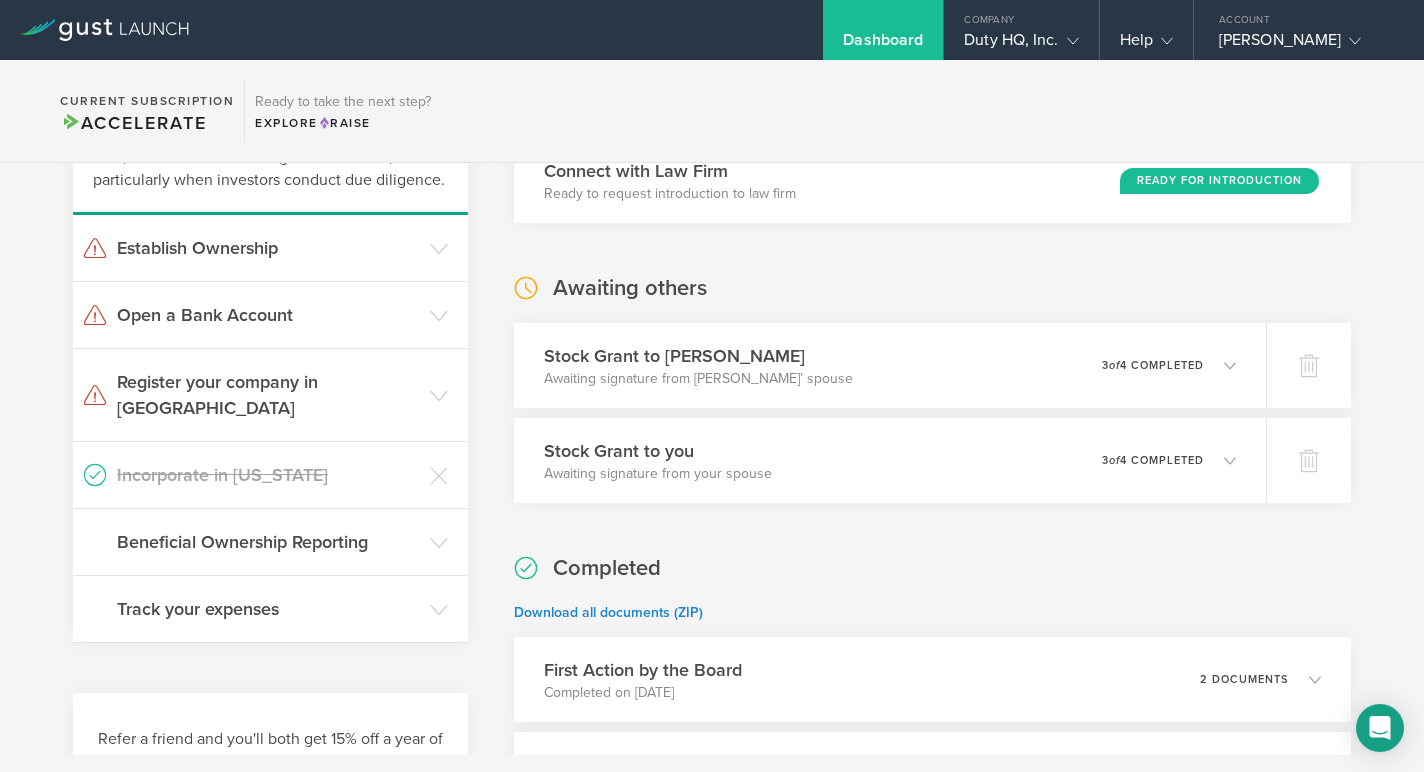 scroll, scrollTop: 241, scrollLeft: 0, axis: vertical 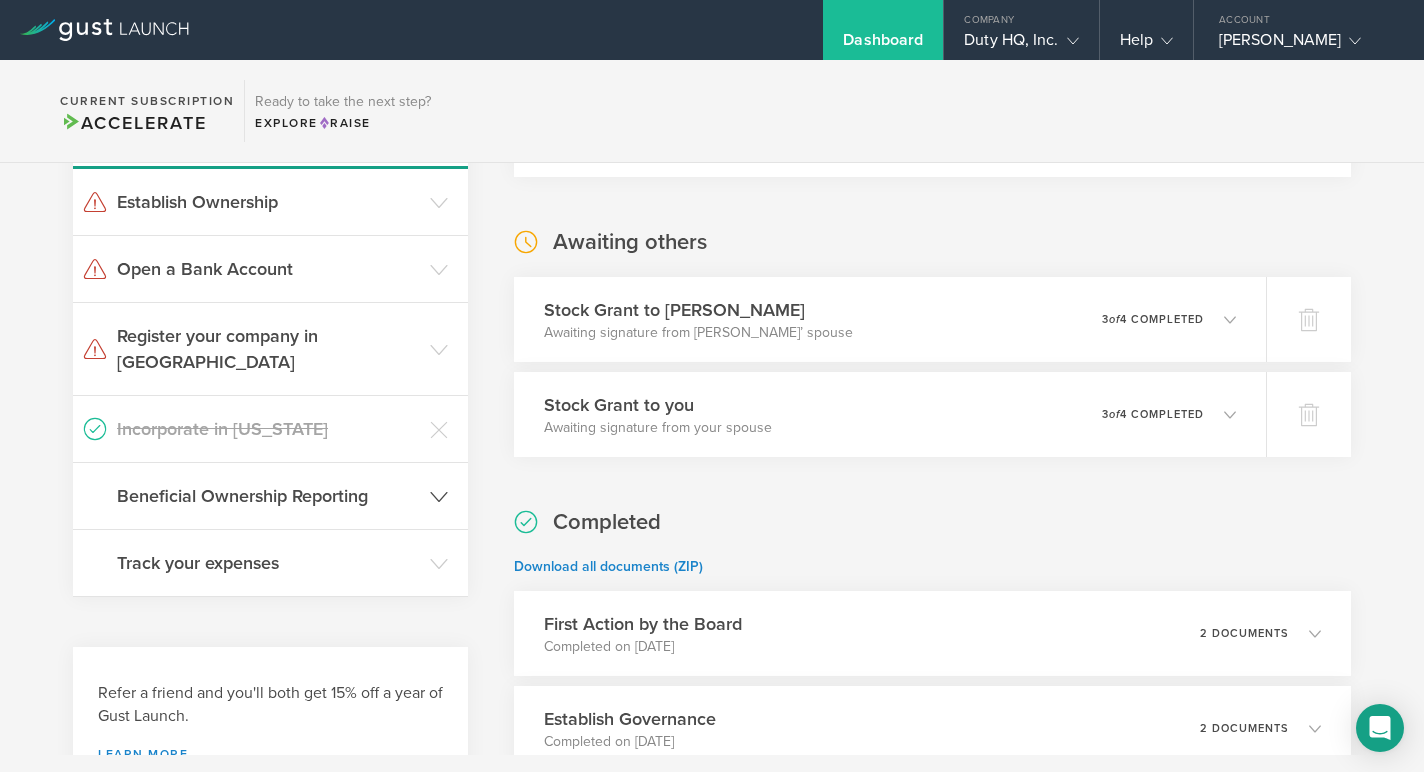 click on "Beneficial Ownership Reporting" at bounding box center (270, 496) 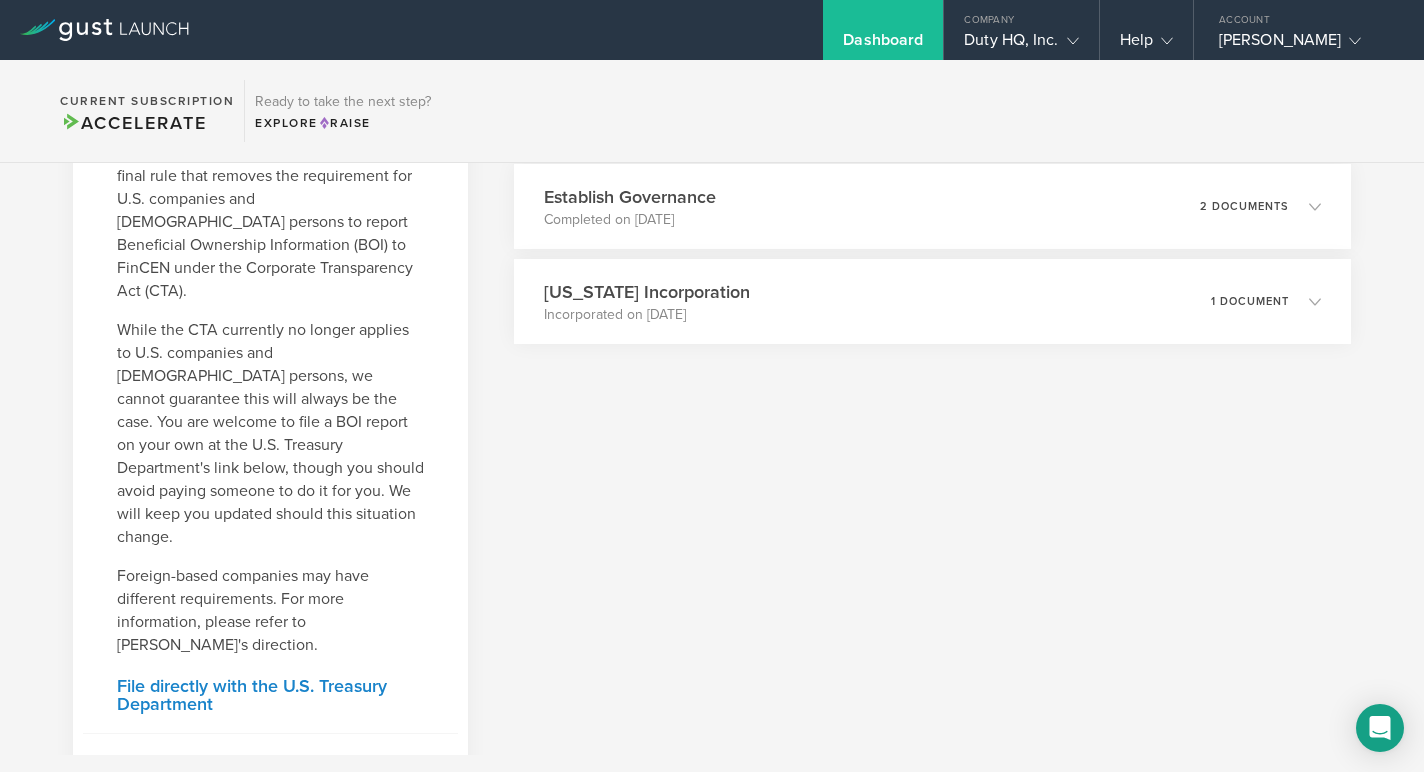 scroll, scrollTop: 761, scrollLeft: 0, axis: vertical 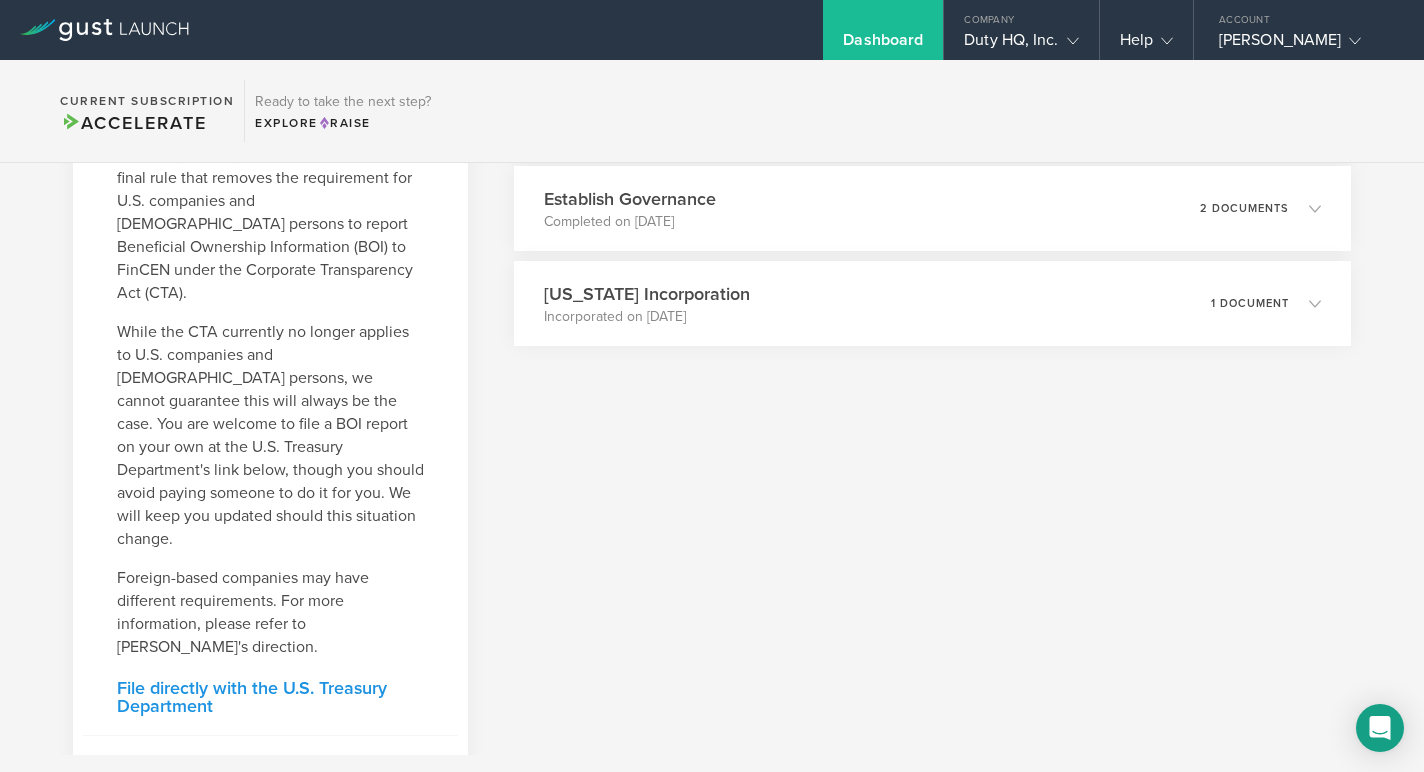 click on "File directly with the U.S. Treasury Department" at bounding box center (270, 697) 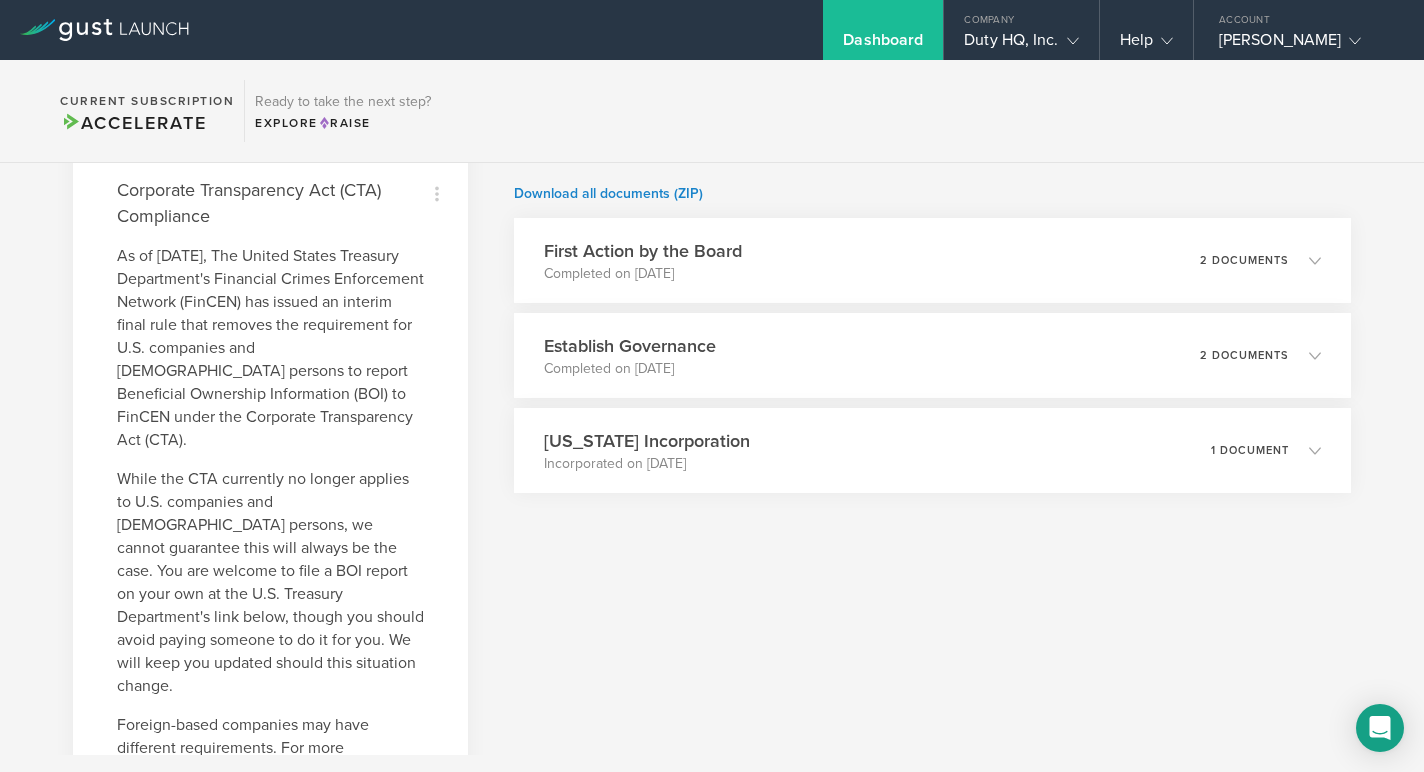 scroll, scrollTop: 606, scrollLeft: 0, axis: vertical 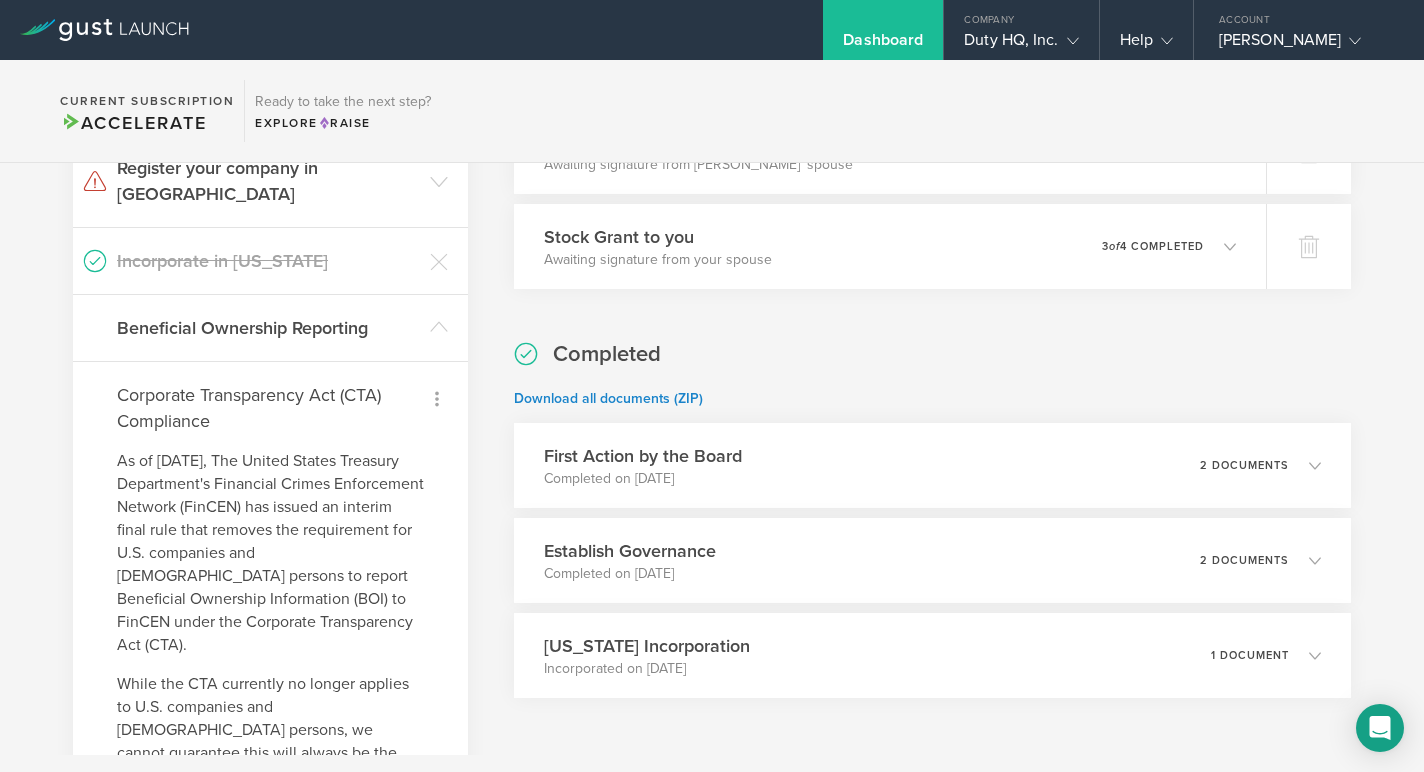 click 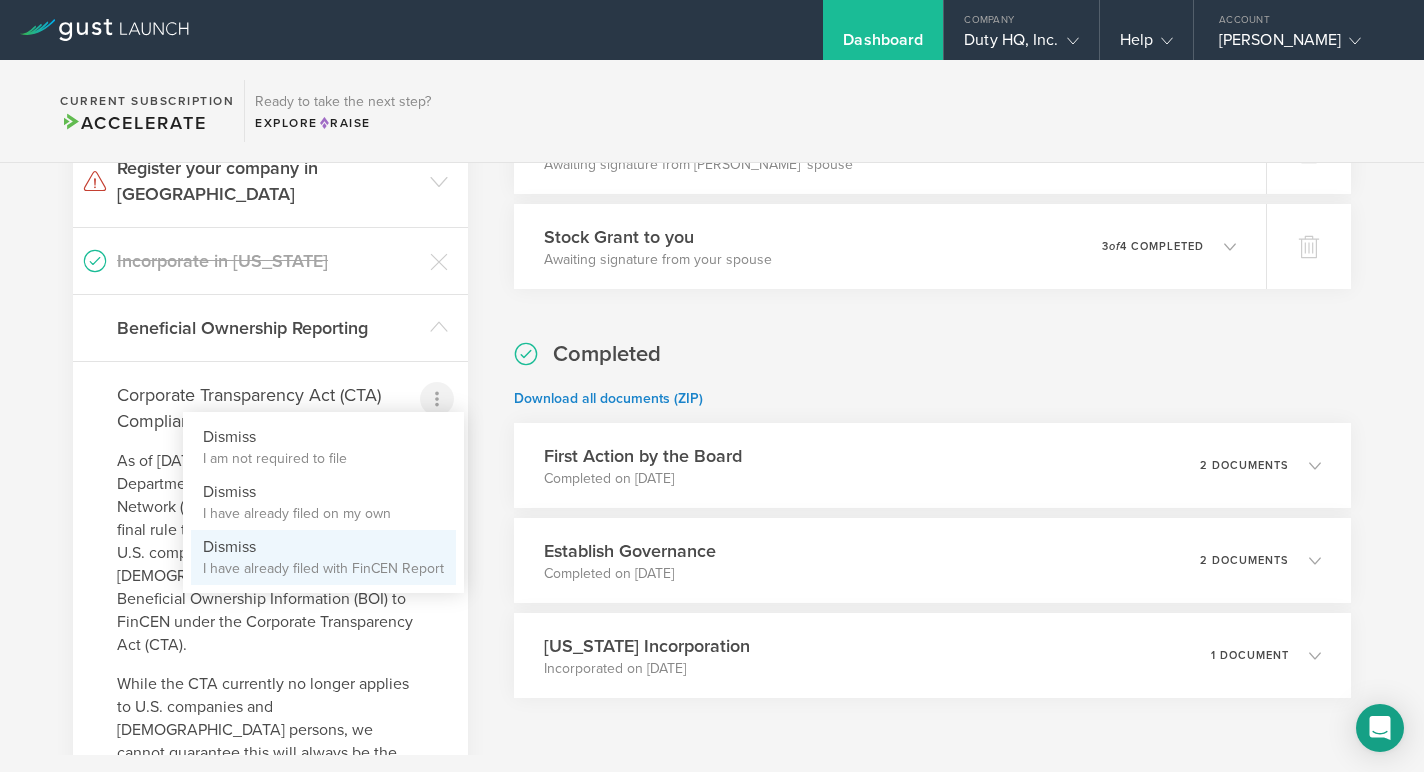click on "Dismiss I have already filed with FinCEN Report" at bounding box center [323, 557] 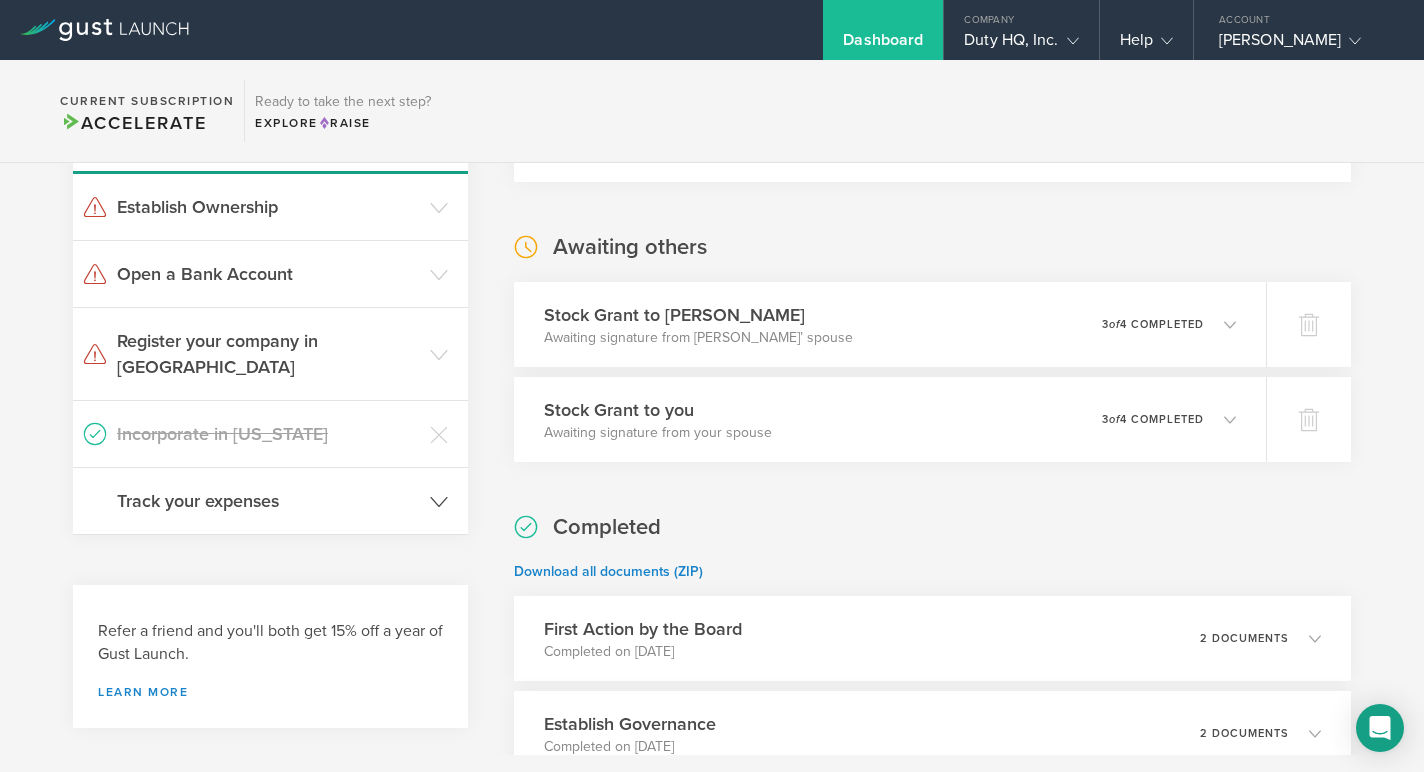 scroll, scrollTop: 223, scrollLeft: 0, axis: vertical 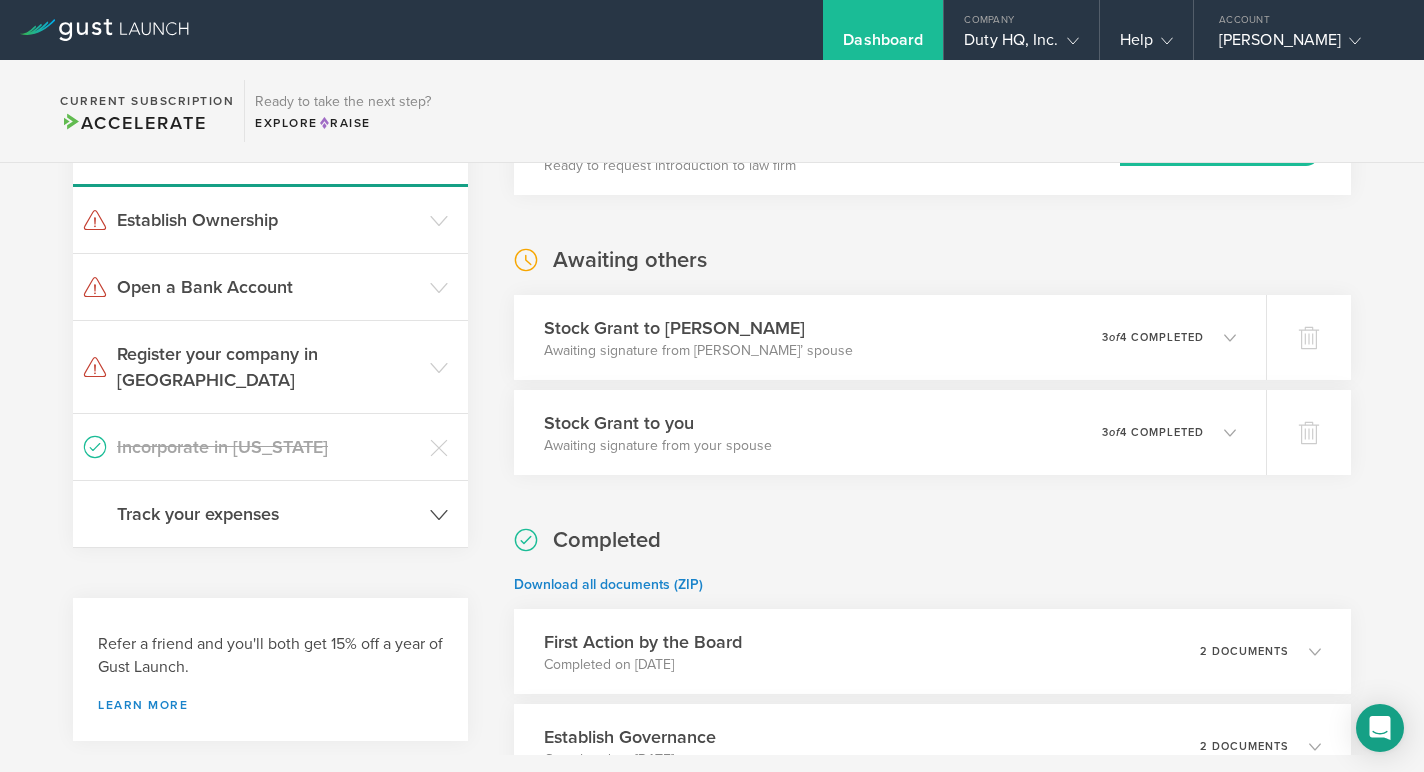 click on "Track your expenses" at bounding box center (270, 514) 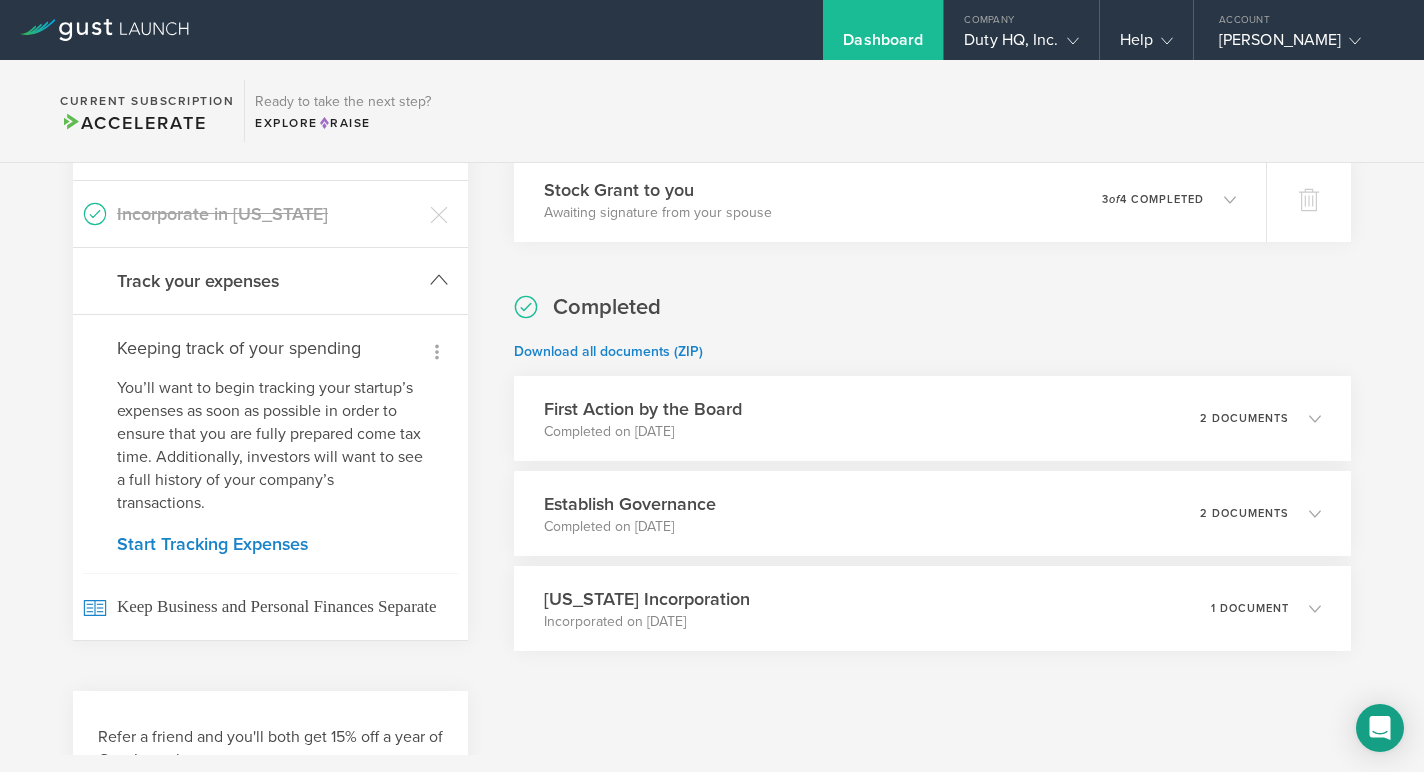 scroll, scrollTop: 447, scrollLeft: 0, axis: vertical 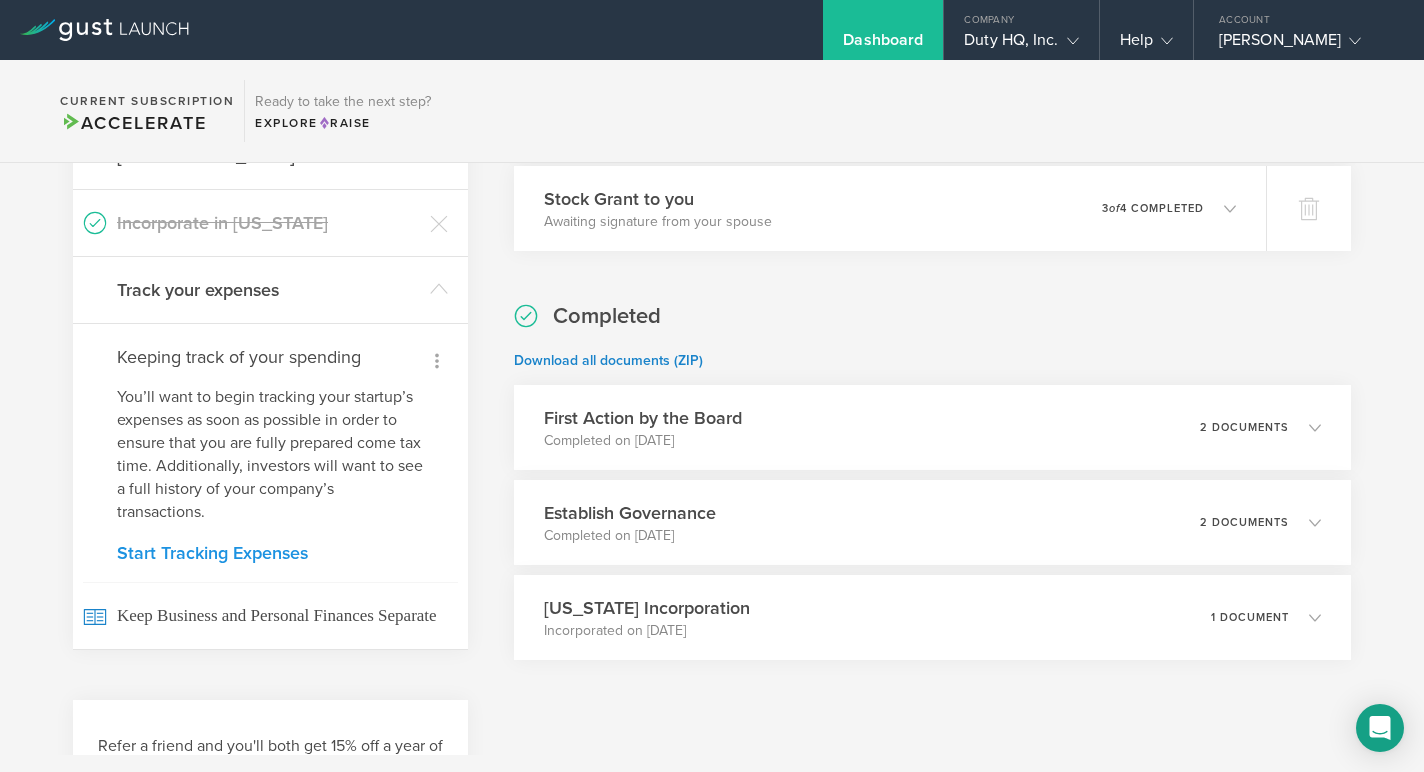 click on "Start Tracking Expenses" at bounding box center (270, 553) 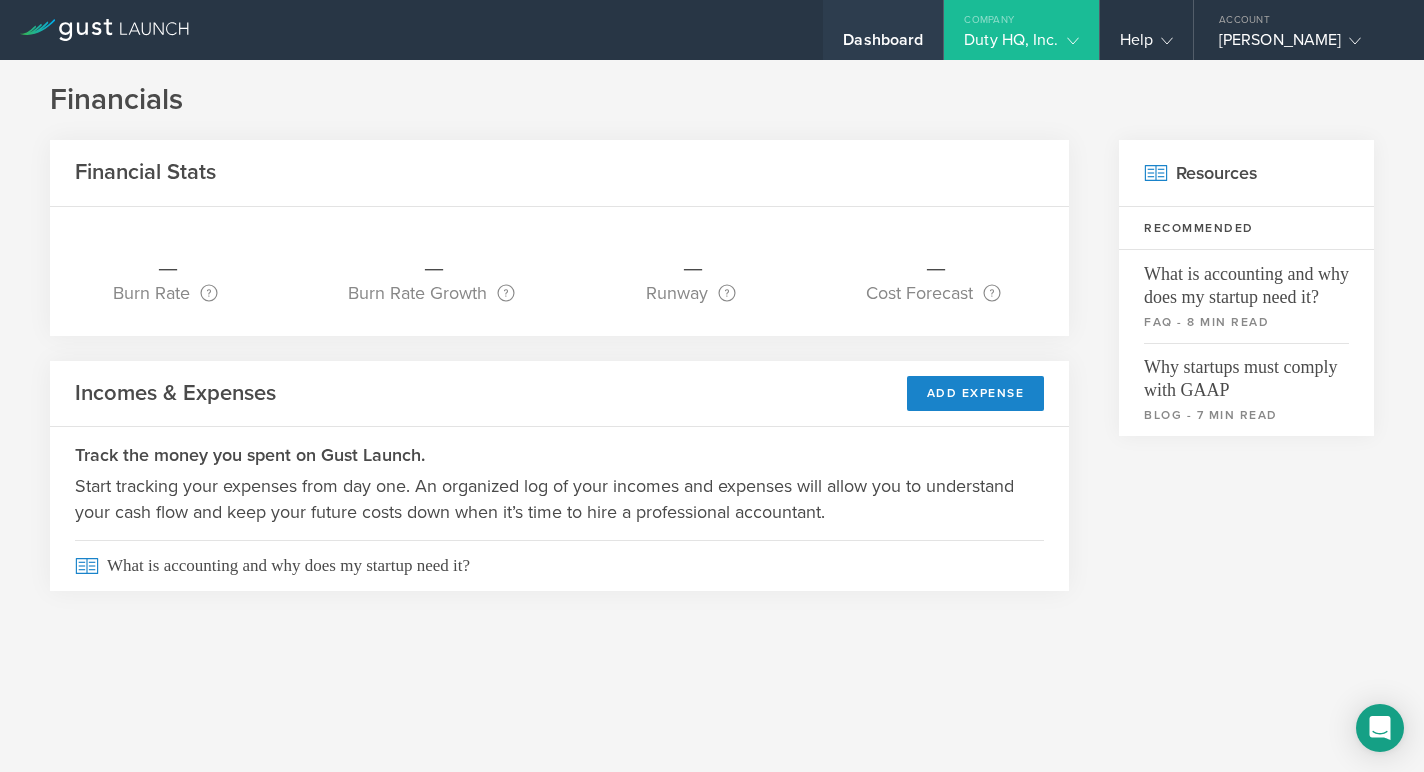 click on "Dashboard" at bounding box center [883, 45] 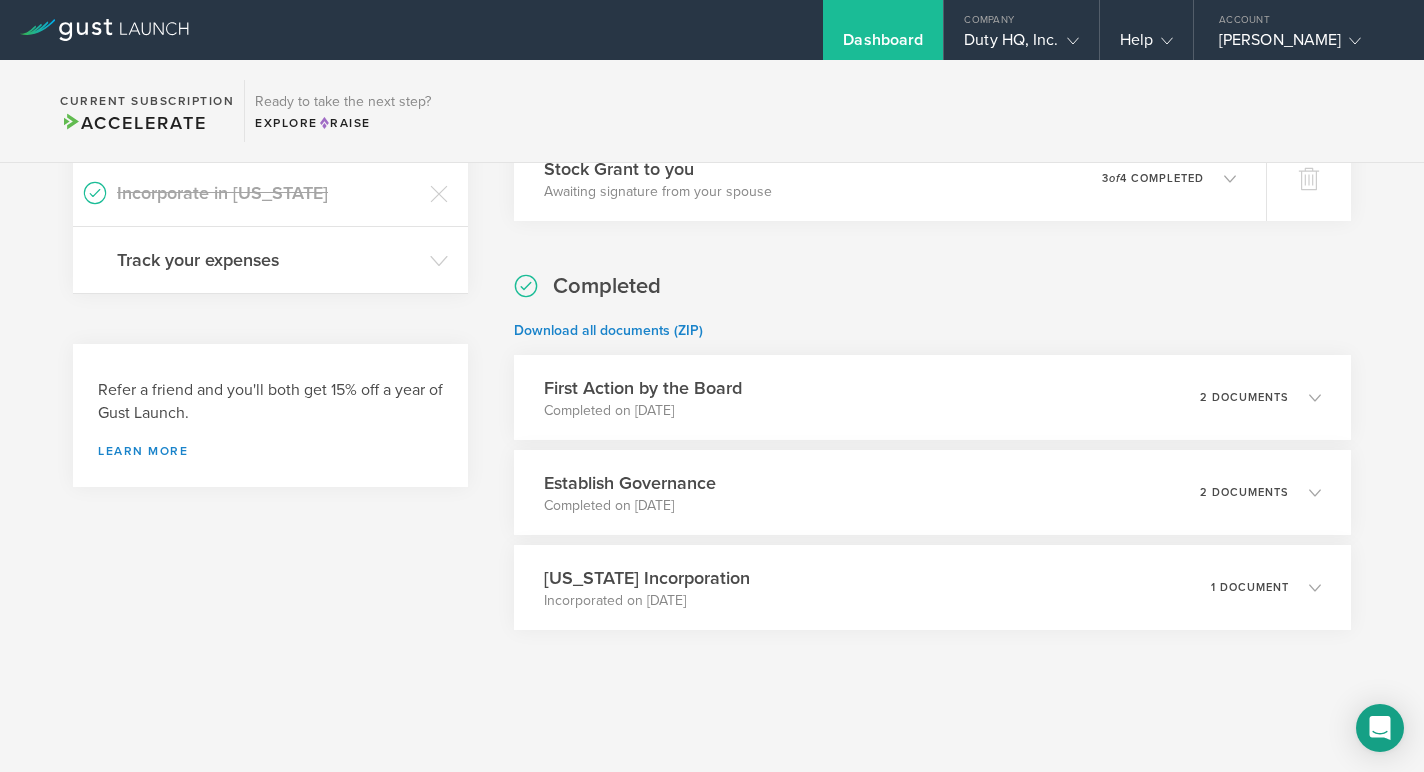 scroll, scrollTop: 0, scrollLeft: 0, axis: both 